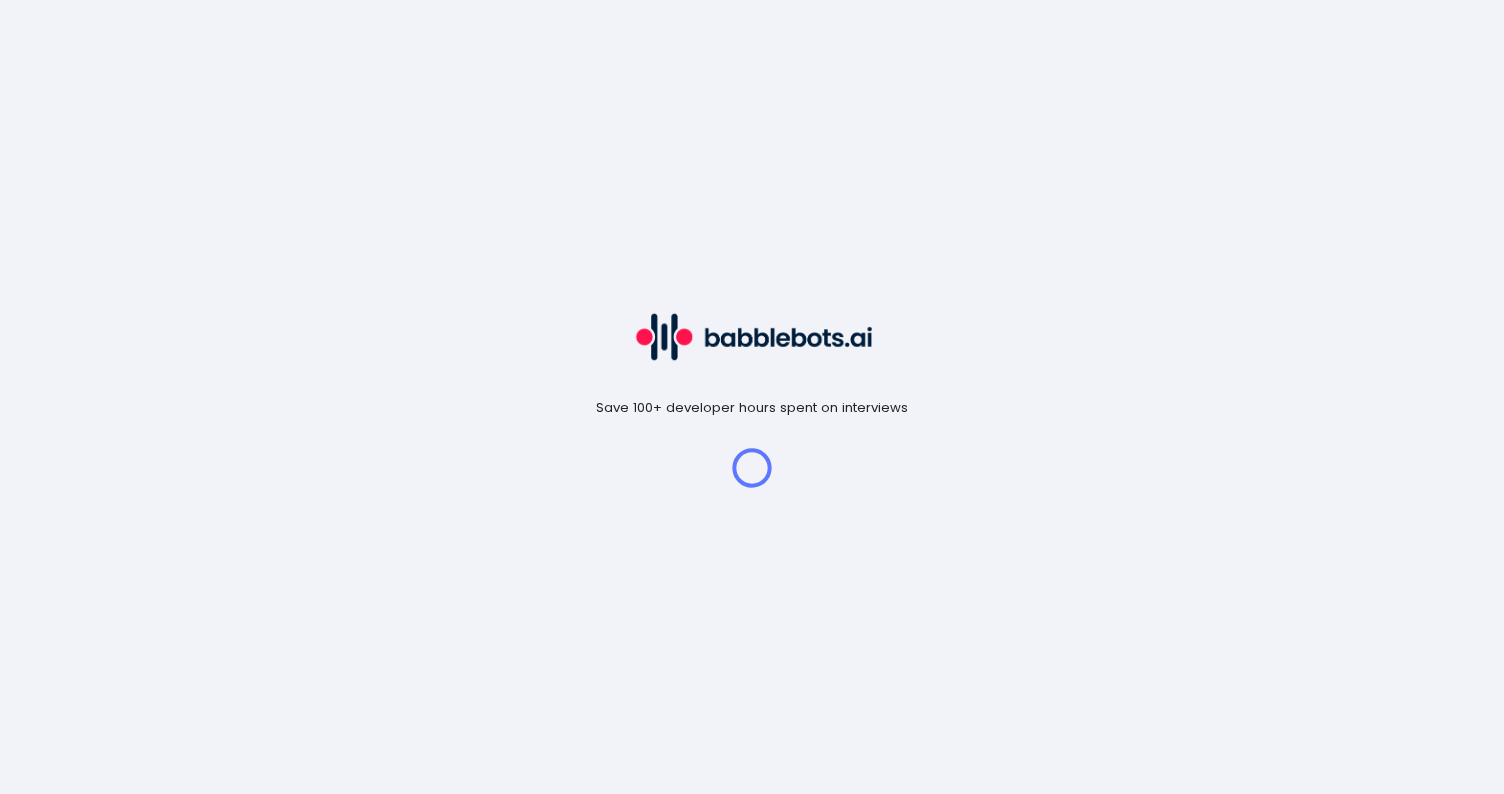 scroll, scrollTop: 0, scrollLeft: 0, axis: both 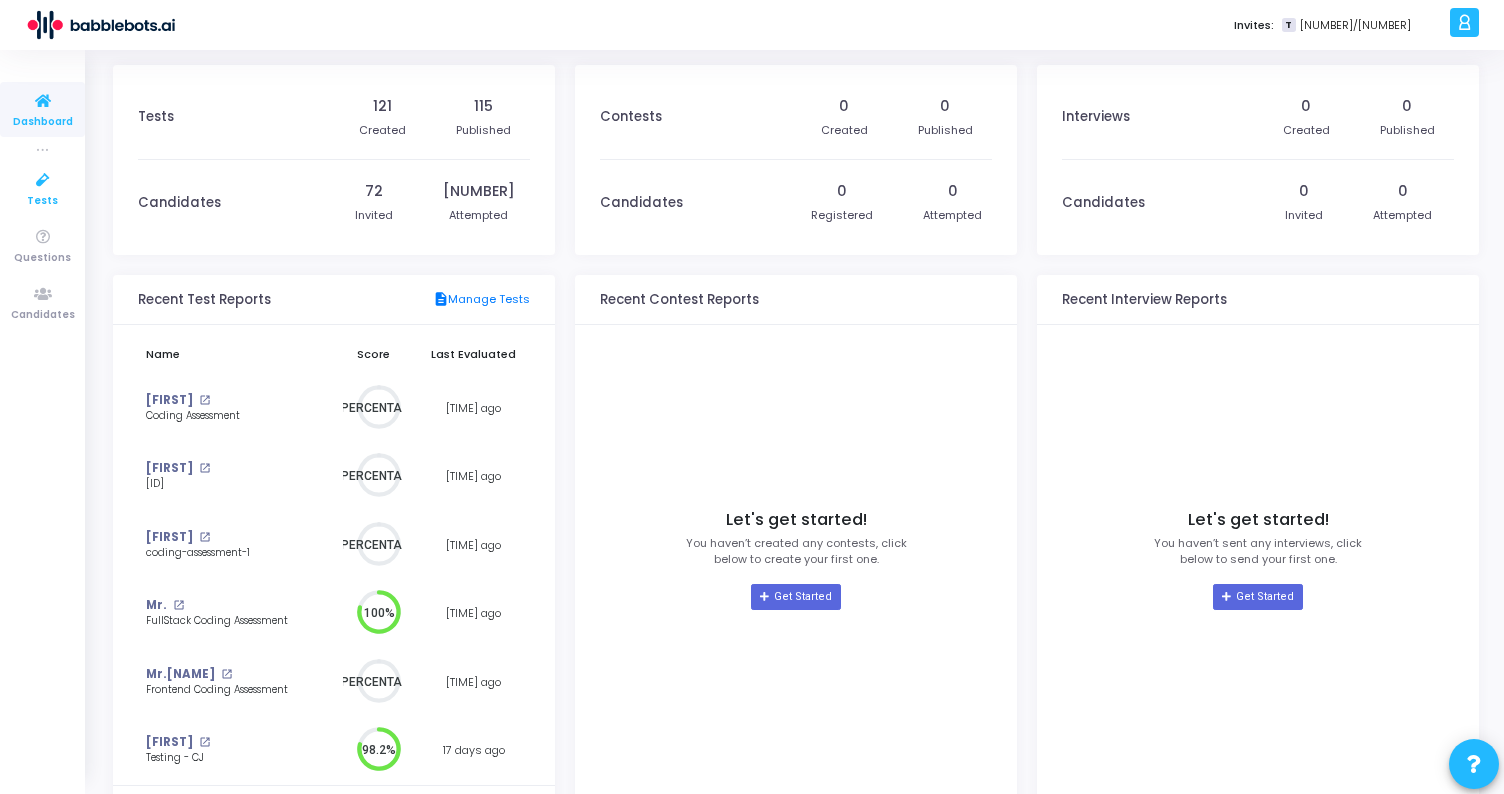 click on "Tests" at bounding box center [42, 201] 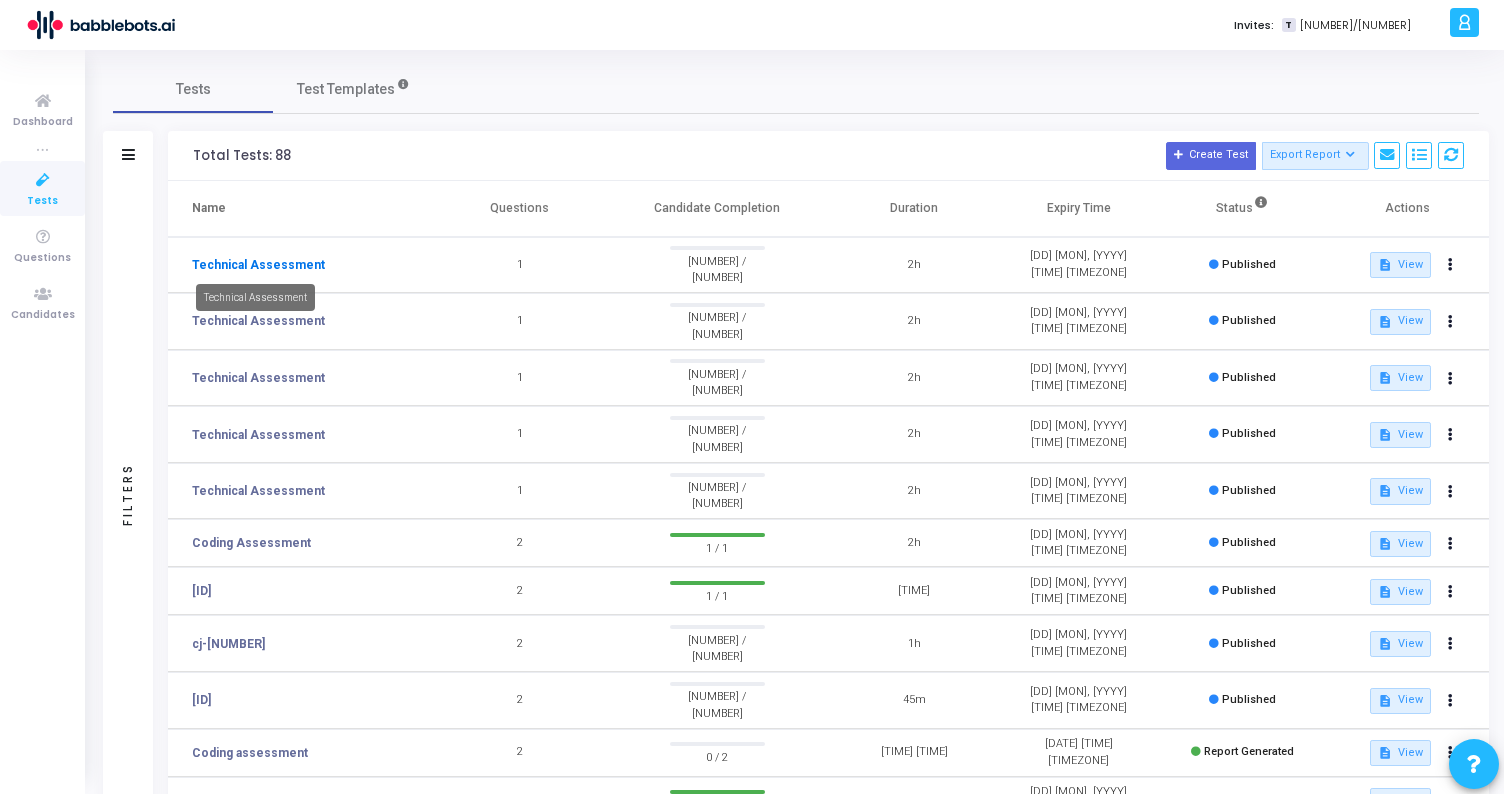 click on "Technical Assessment" at bounding box center (258, 265) 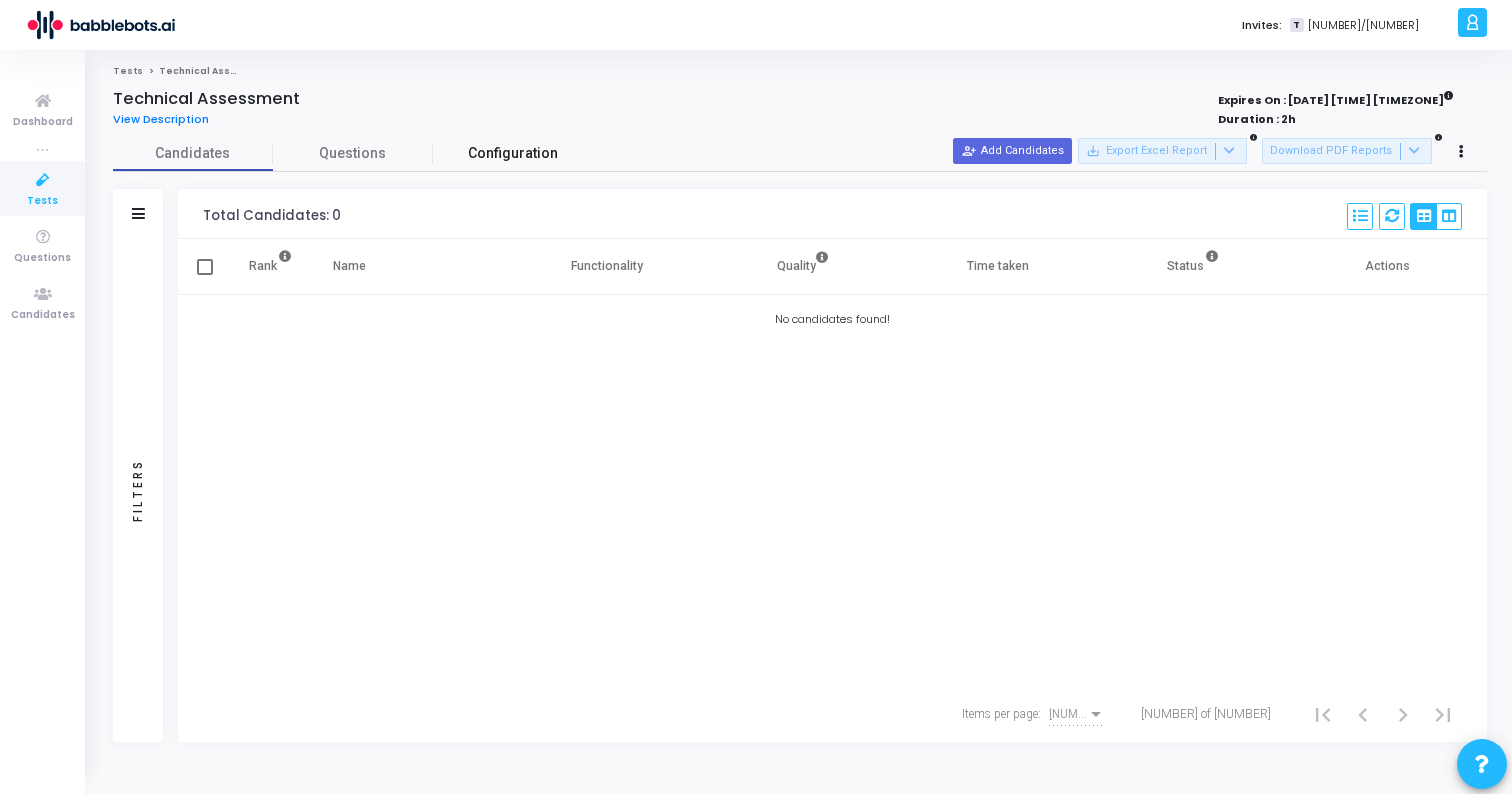 click on "Configuration" at bounding box center [513, 153] 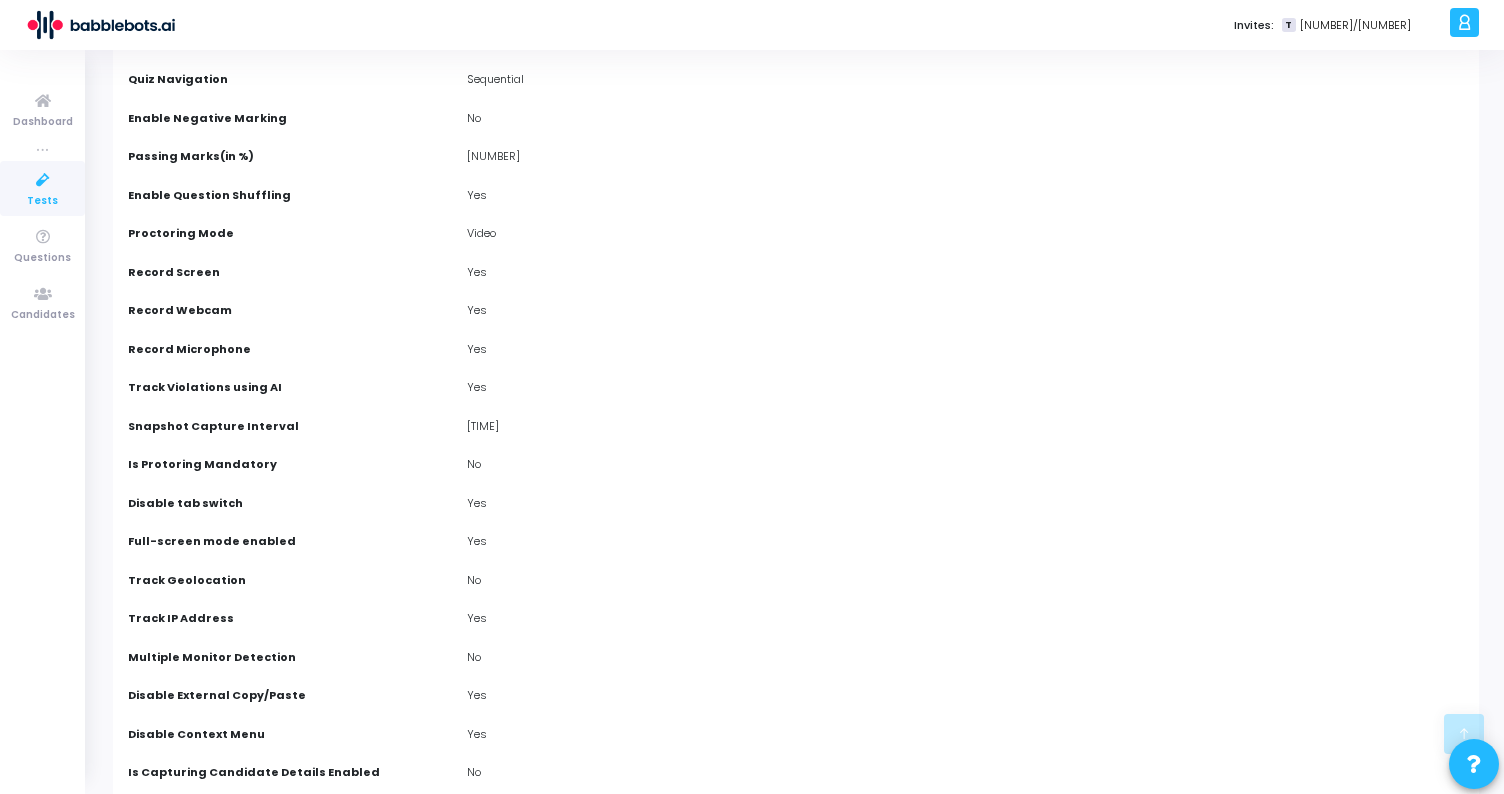 scroll, scrollTop: 0, scrollLeft: 0, axis: both 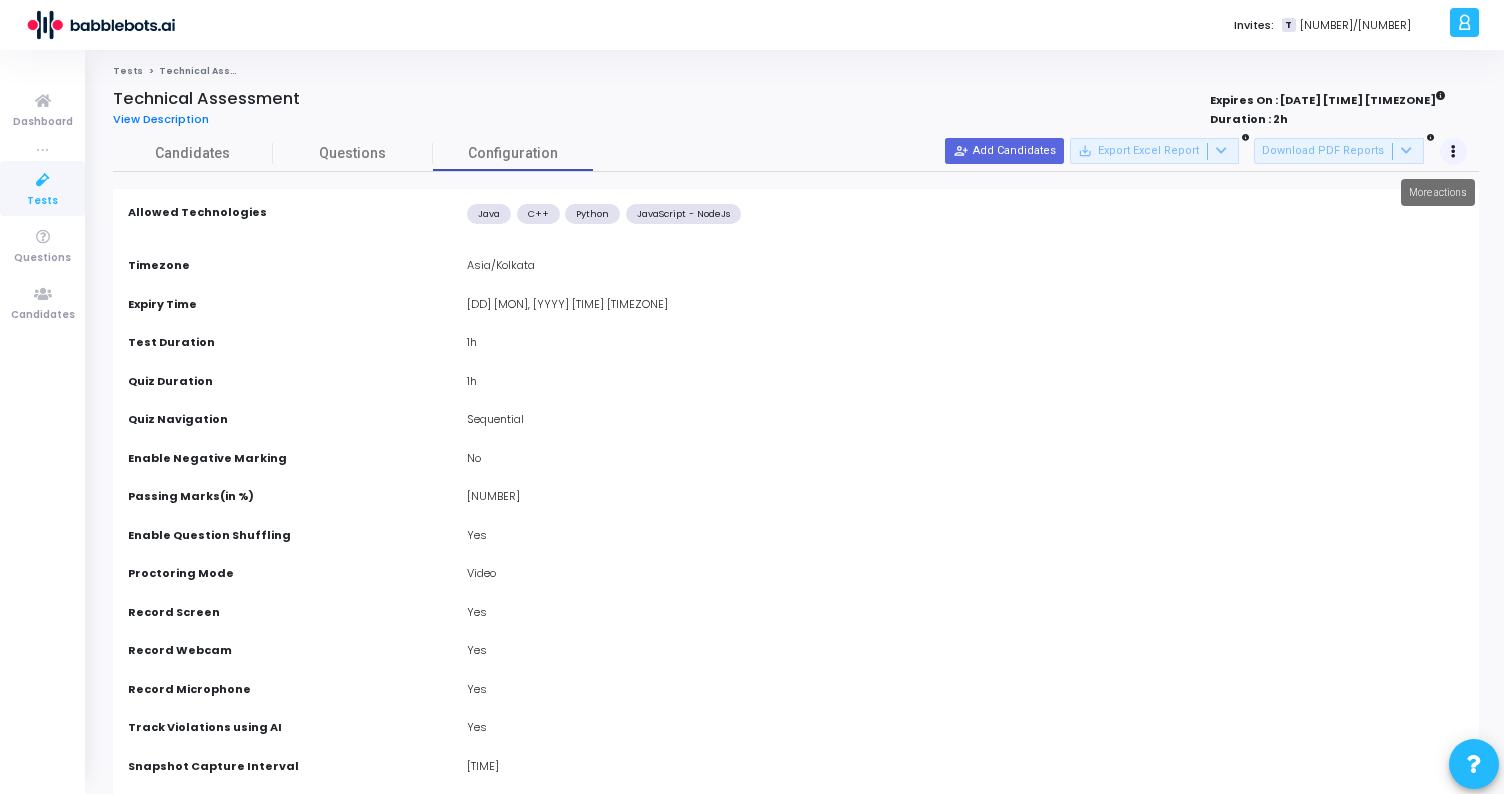 click at bounding box center (1454, 152) 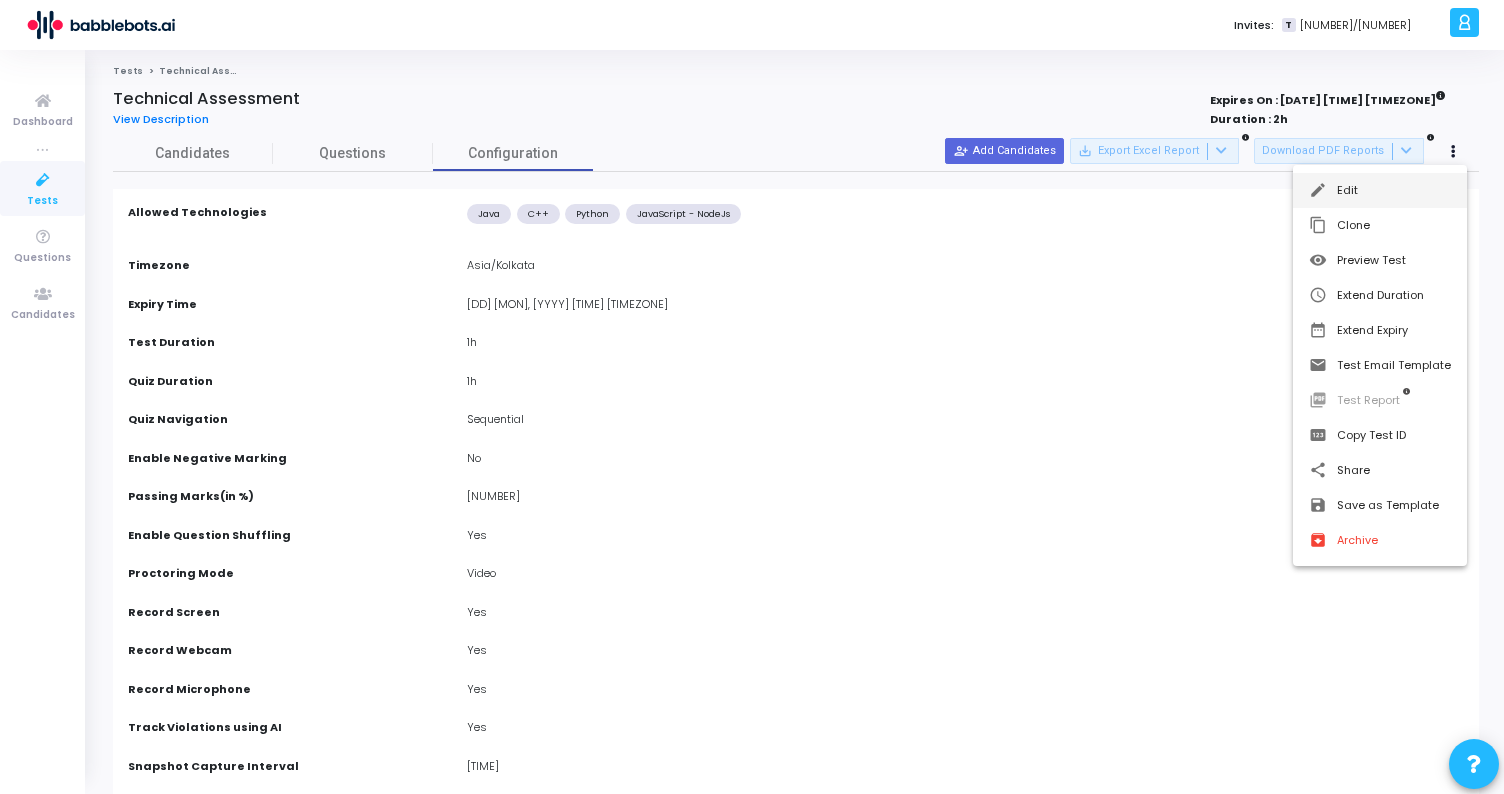 click on "edit  Edit" at bounding box center (1380, 190) 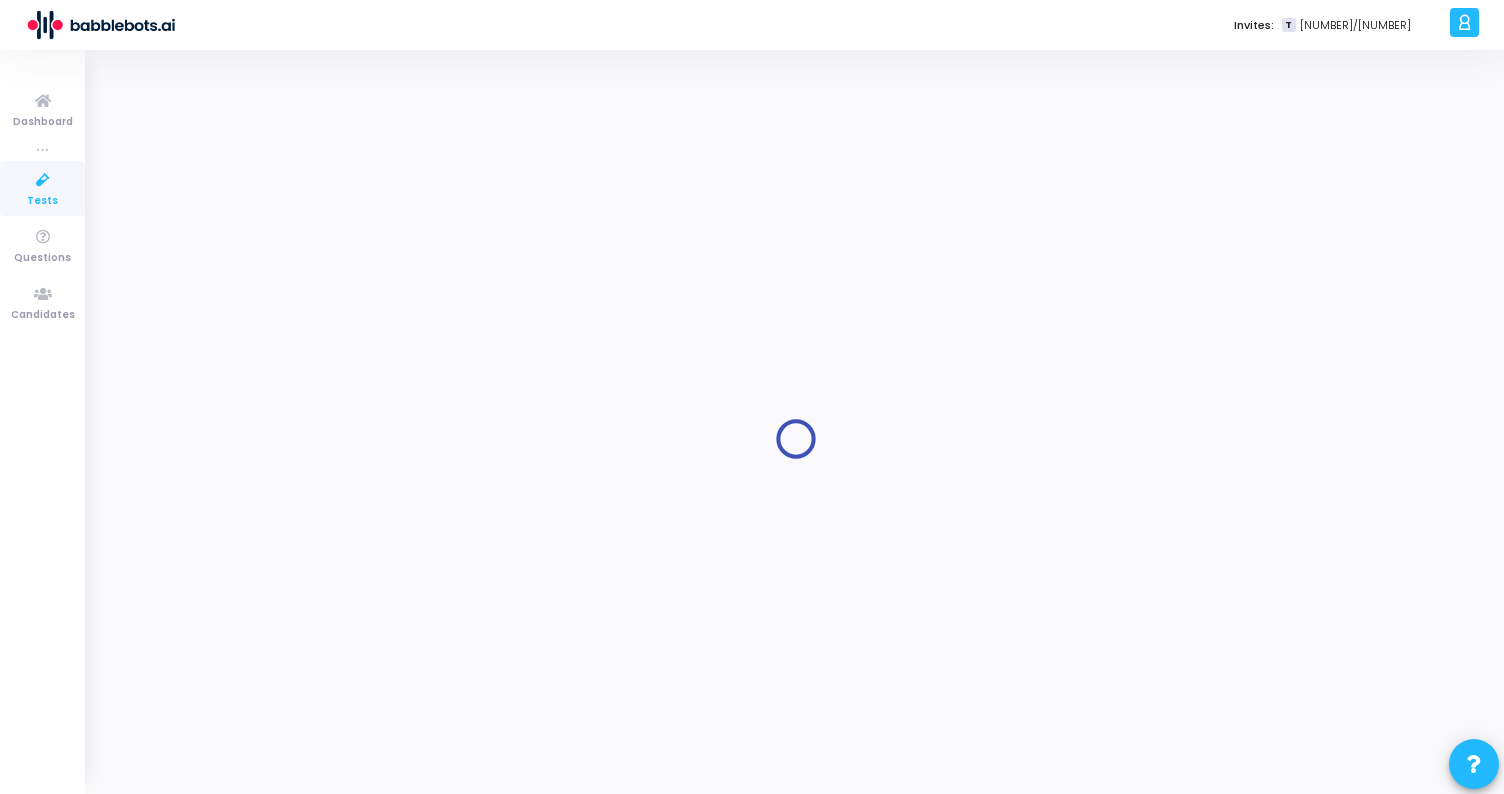 type on "Technical Assessment" 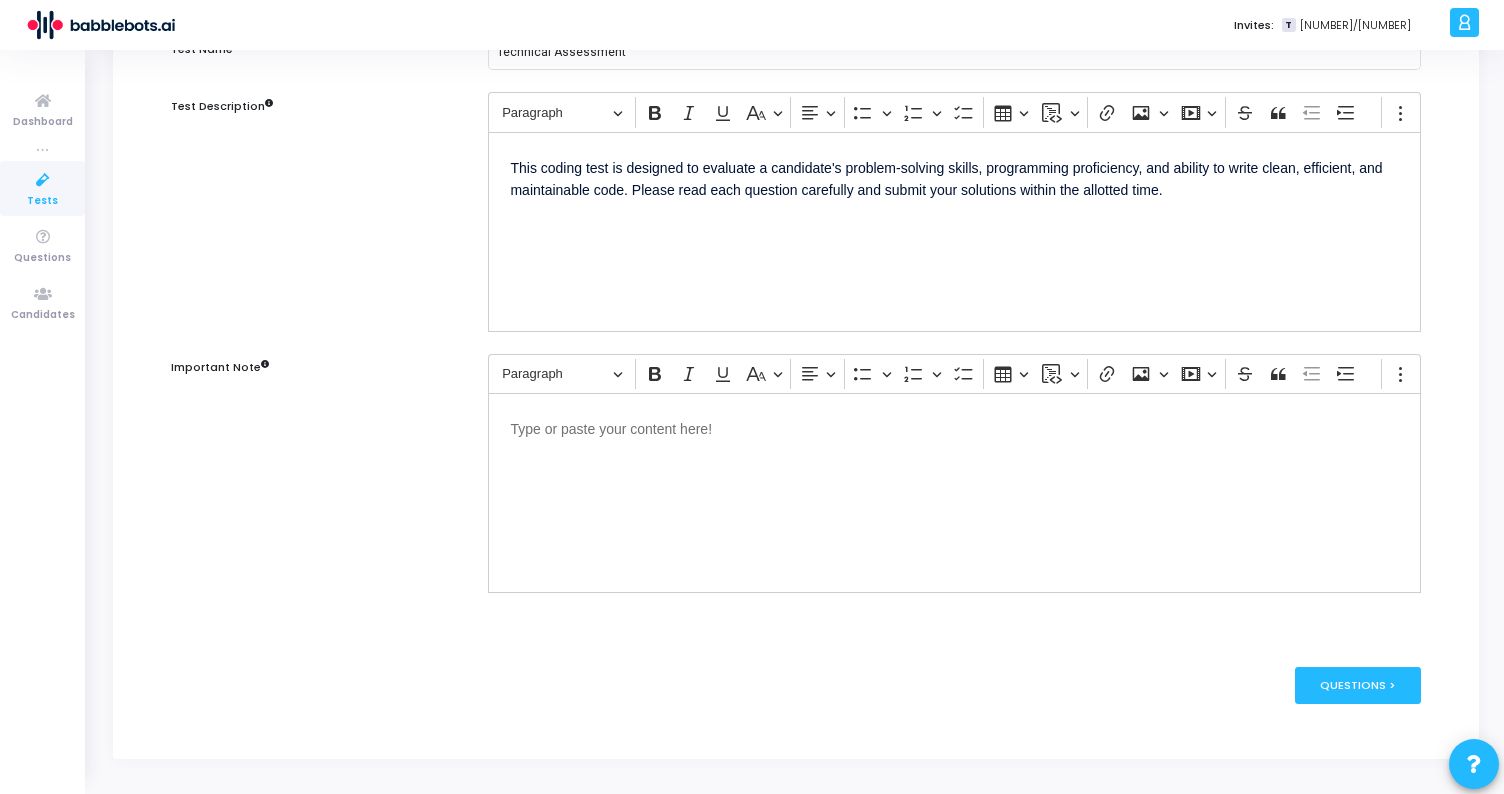 scroll, scrollTop: 0, scrollLeft: 0, axis: both 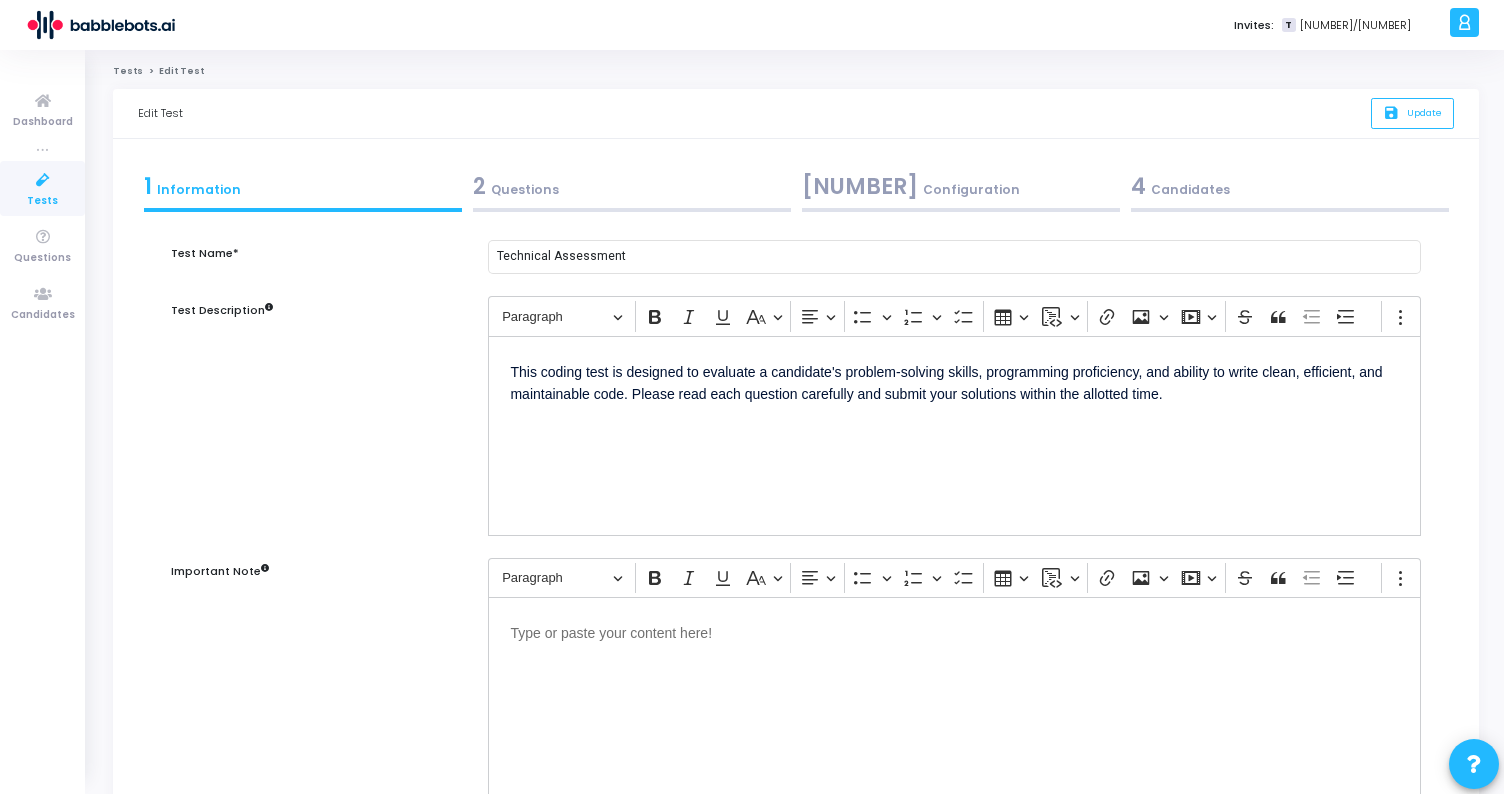 click on "[NUMBER] Configuration" at bounding box center [961, 186] 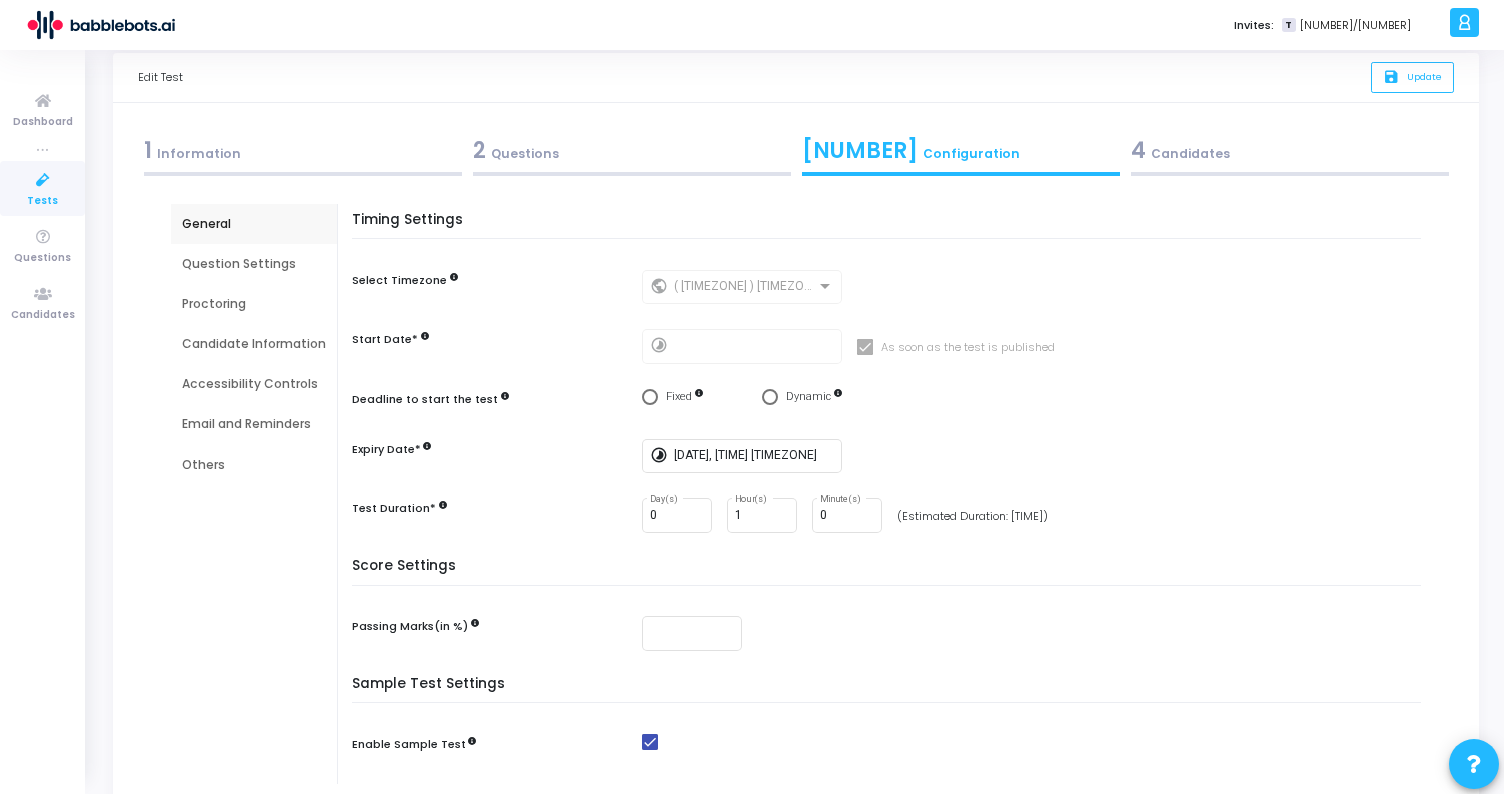 scroll, scrollTop: 42, scrollLeft: 0, axis: vertical 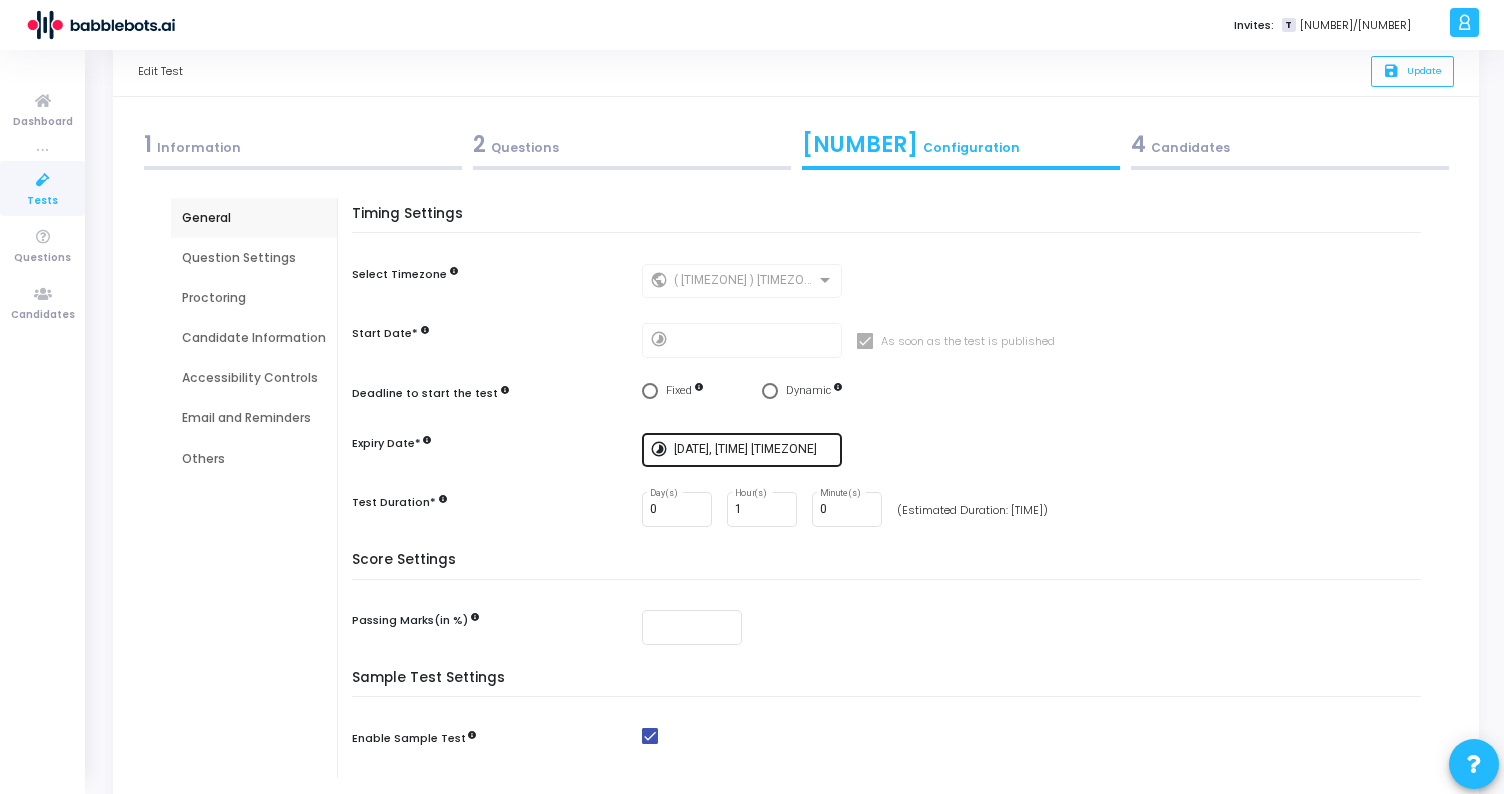 click on "[DATE], [TIME] [TIMEZONE]" at bounding box center [754, 450] 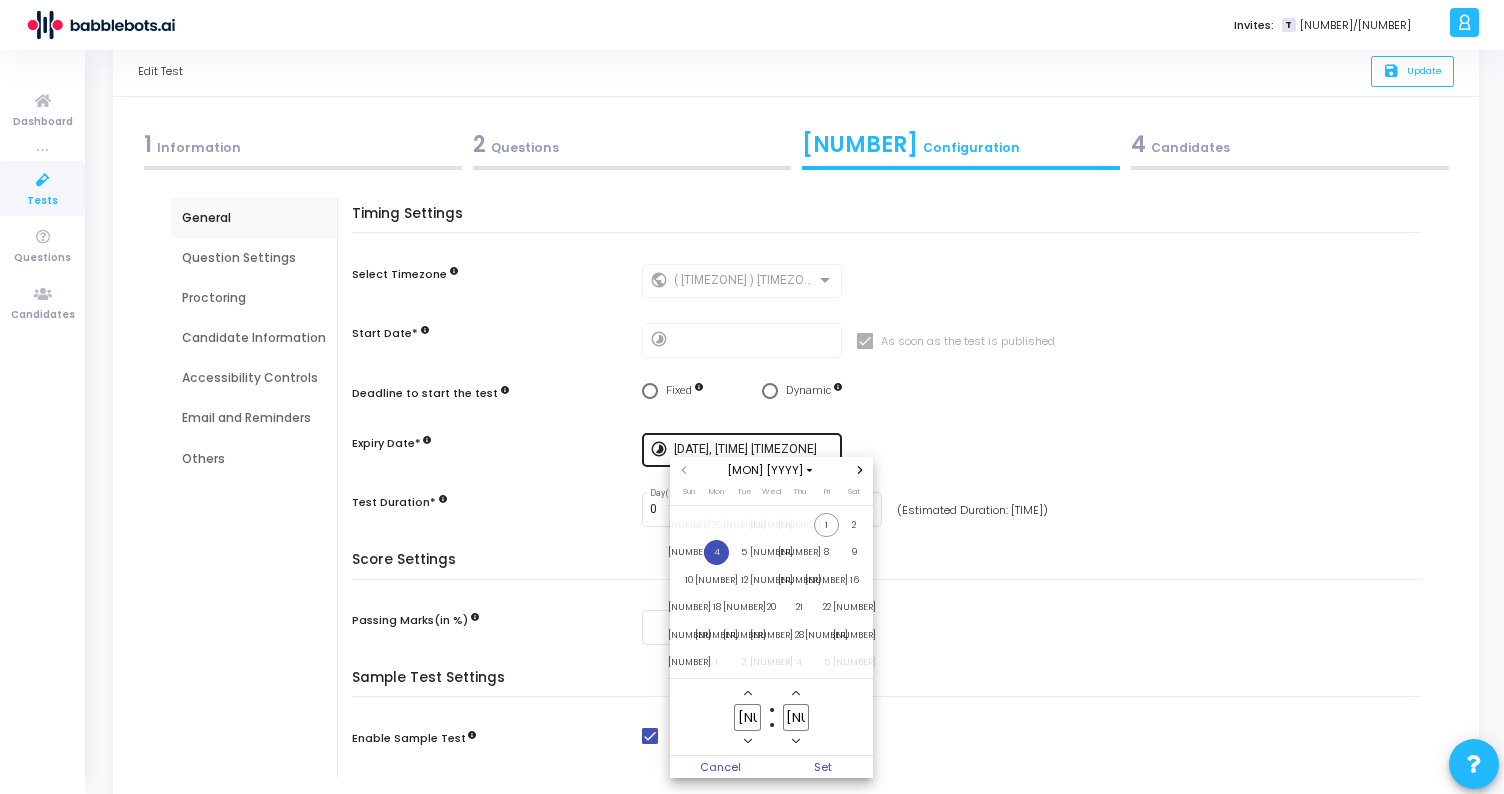 scroll, scrollTop: 0, scrollLeft: 0, axis: both 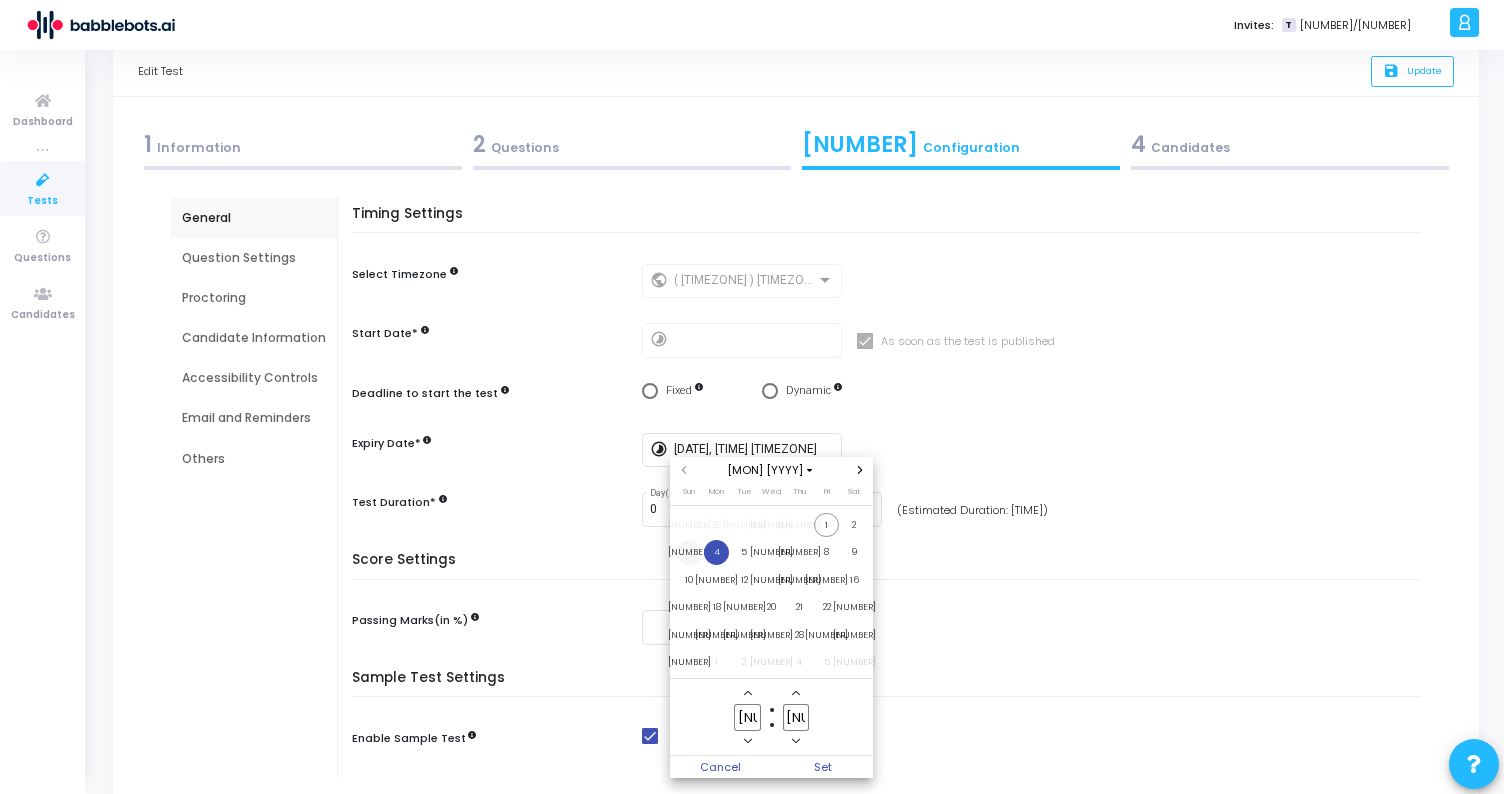 click on "[NUMBER]" at bounding box center [689, 552] 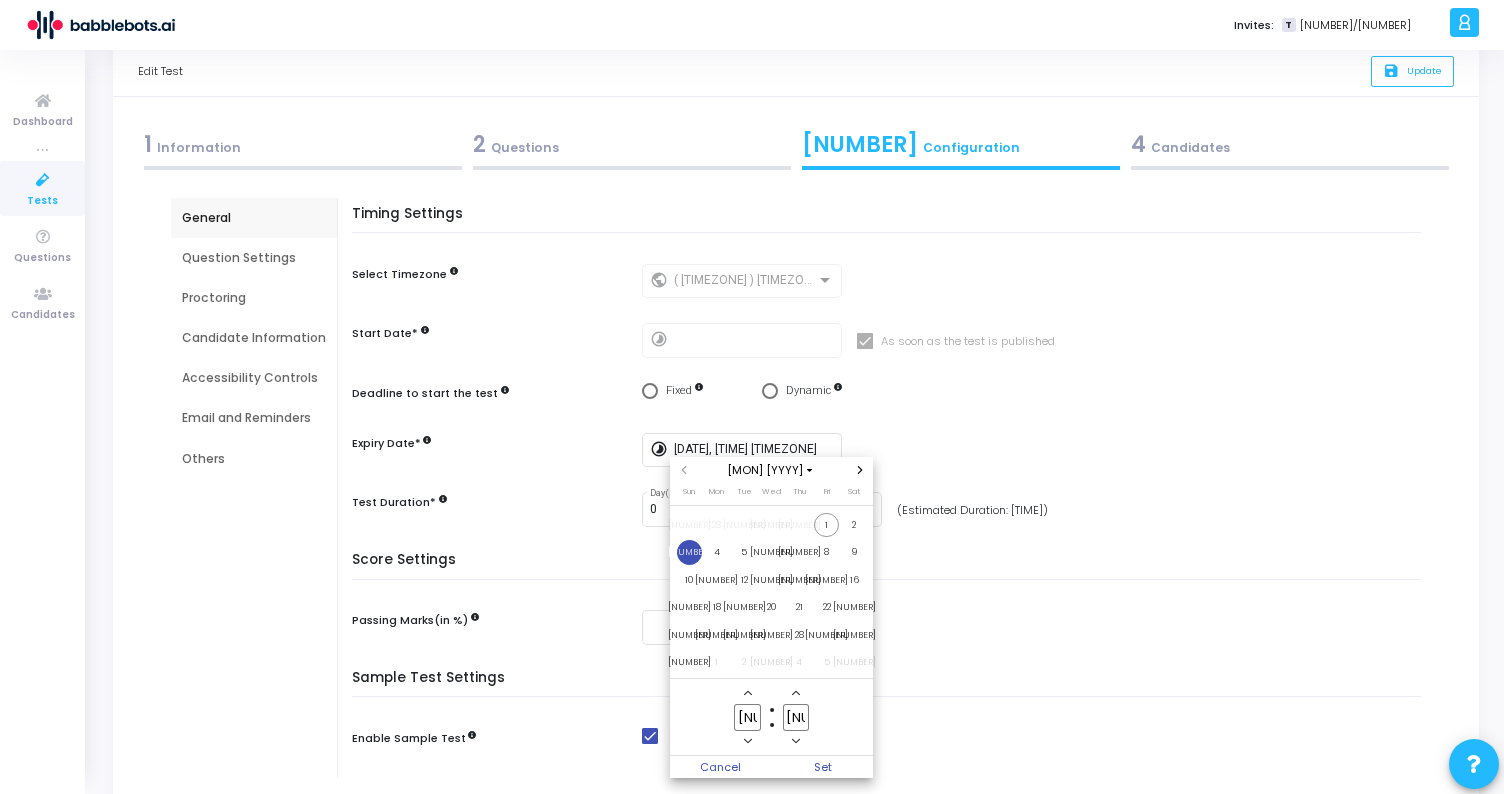 click on "[NUMBER]" 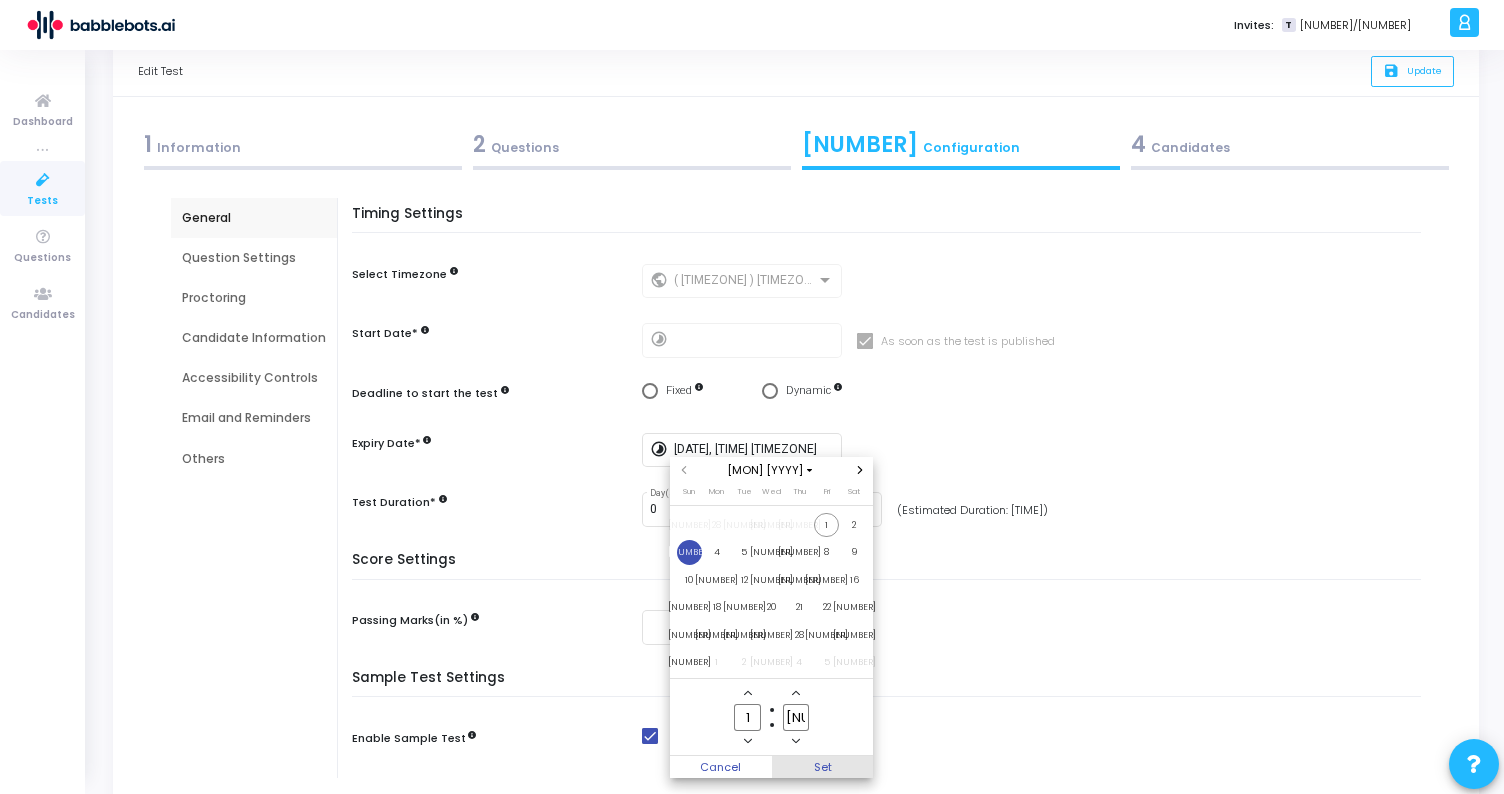 type on "01" 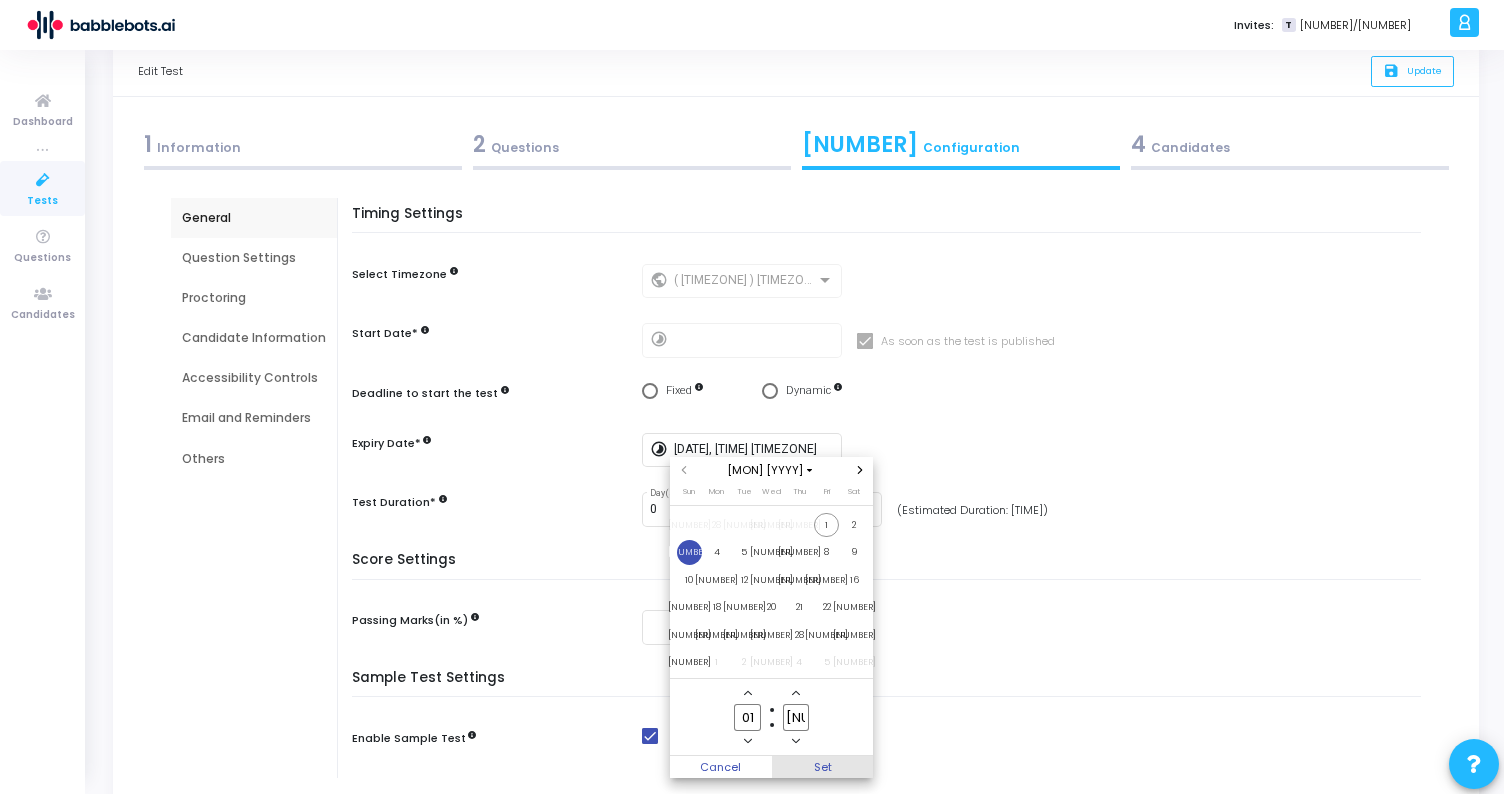 click on "Set" at bounding box center [823, 767] 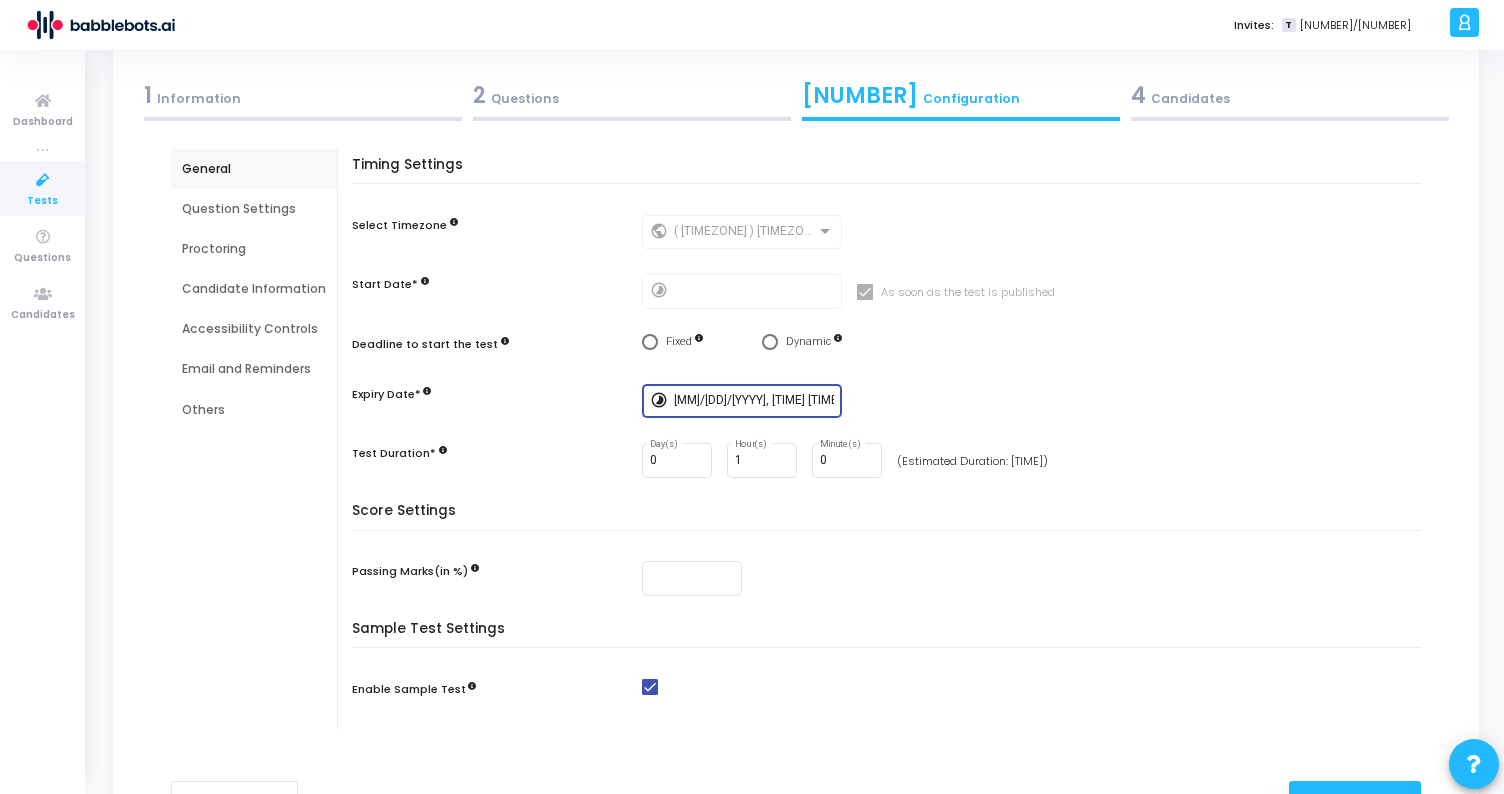 scroll, scrollTop: 13, scrollLeft: 0, axis: vertical 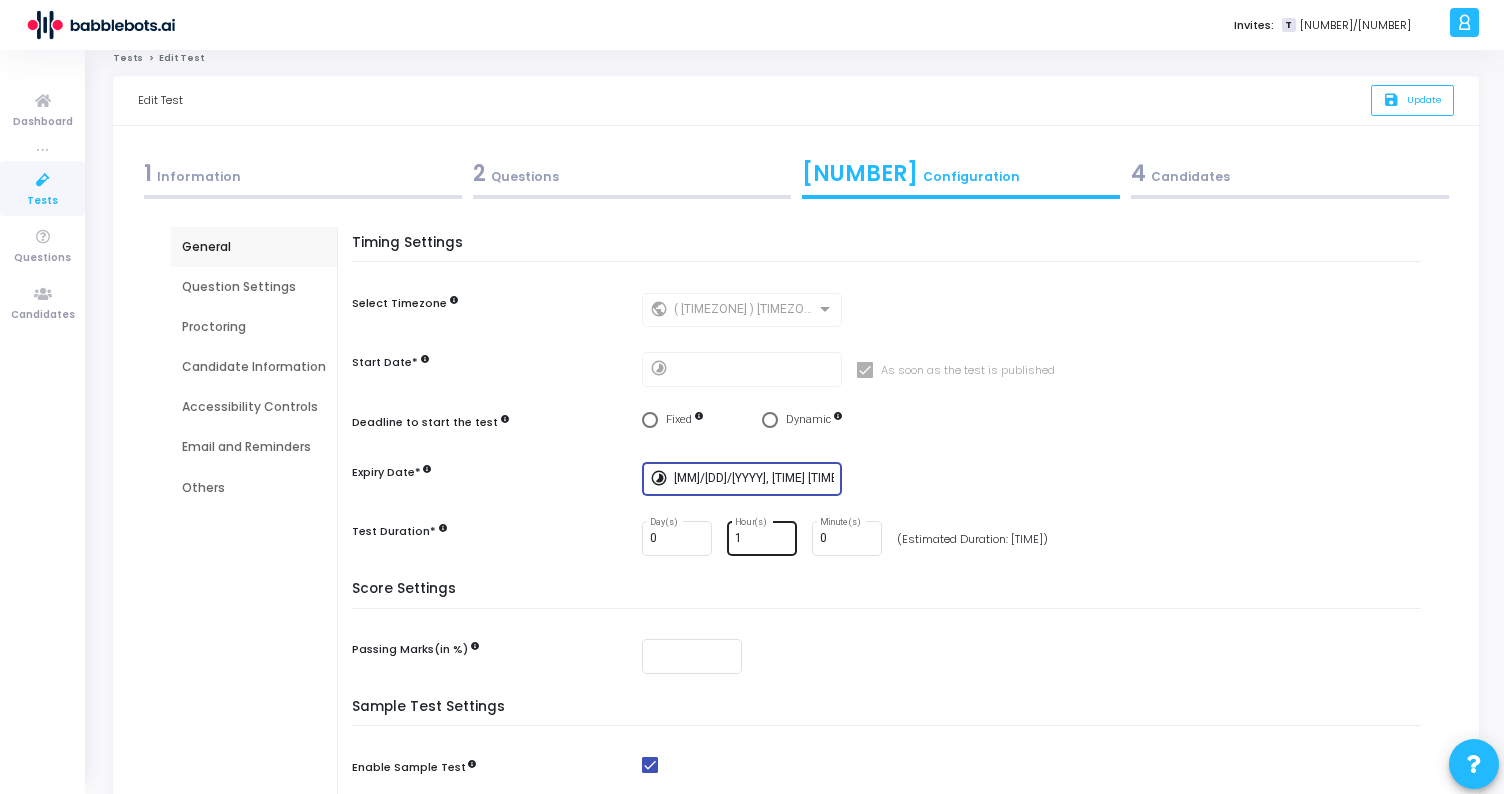click on "1" at bounding box center [762, 539] 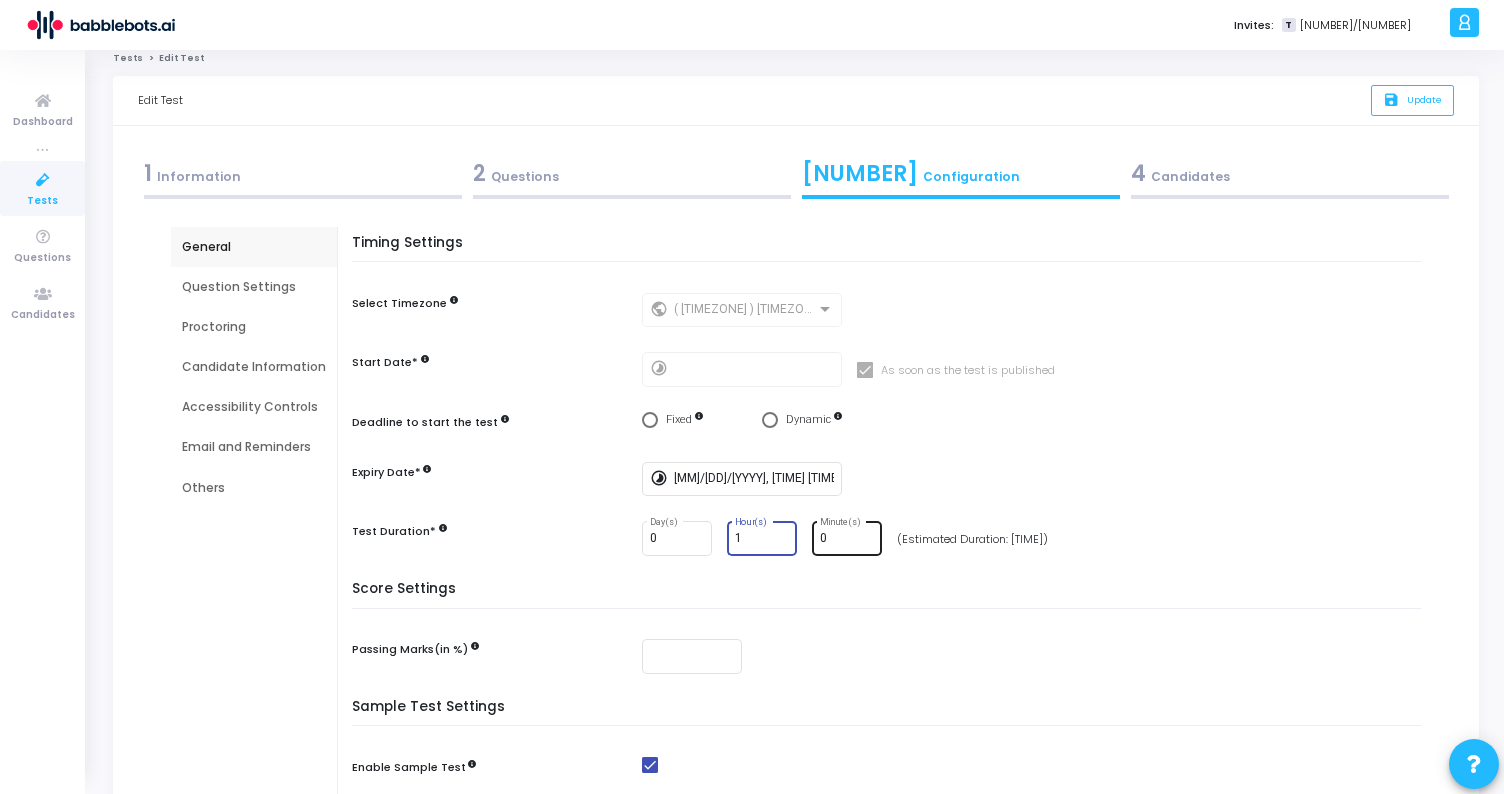 click on "0" at bounding box center (847, 539) 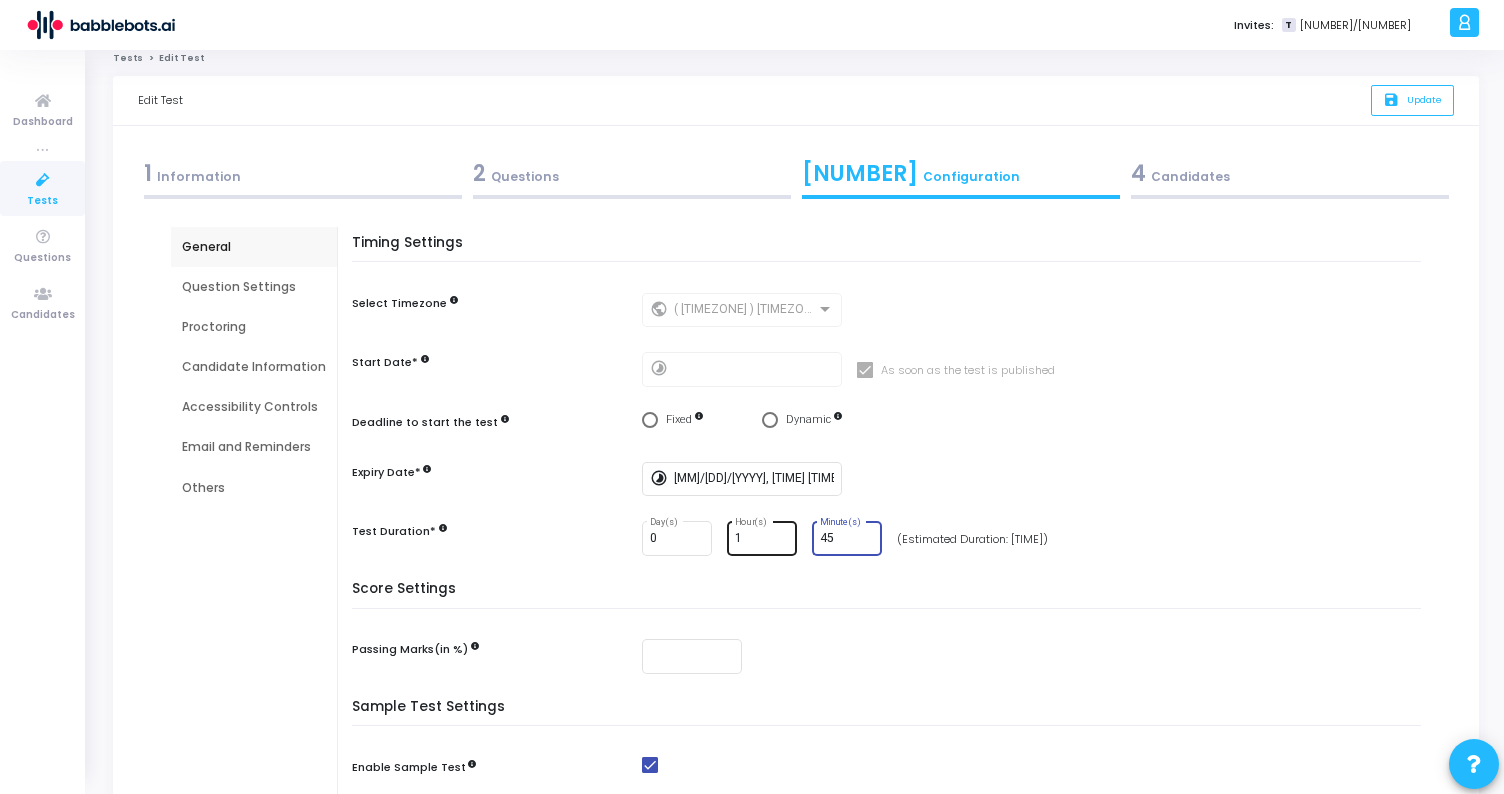 type on "45" 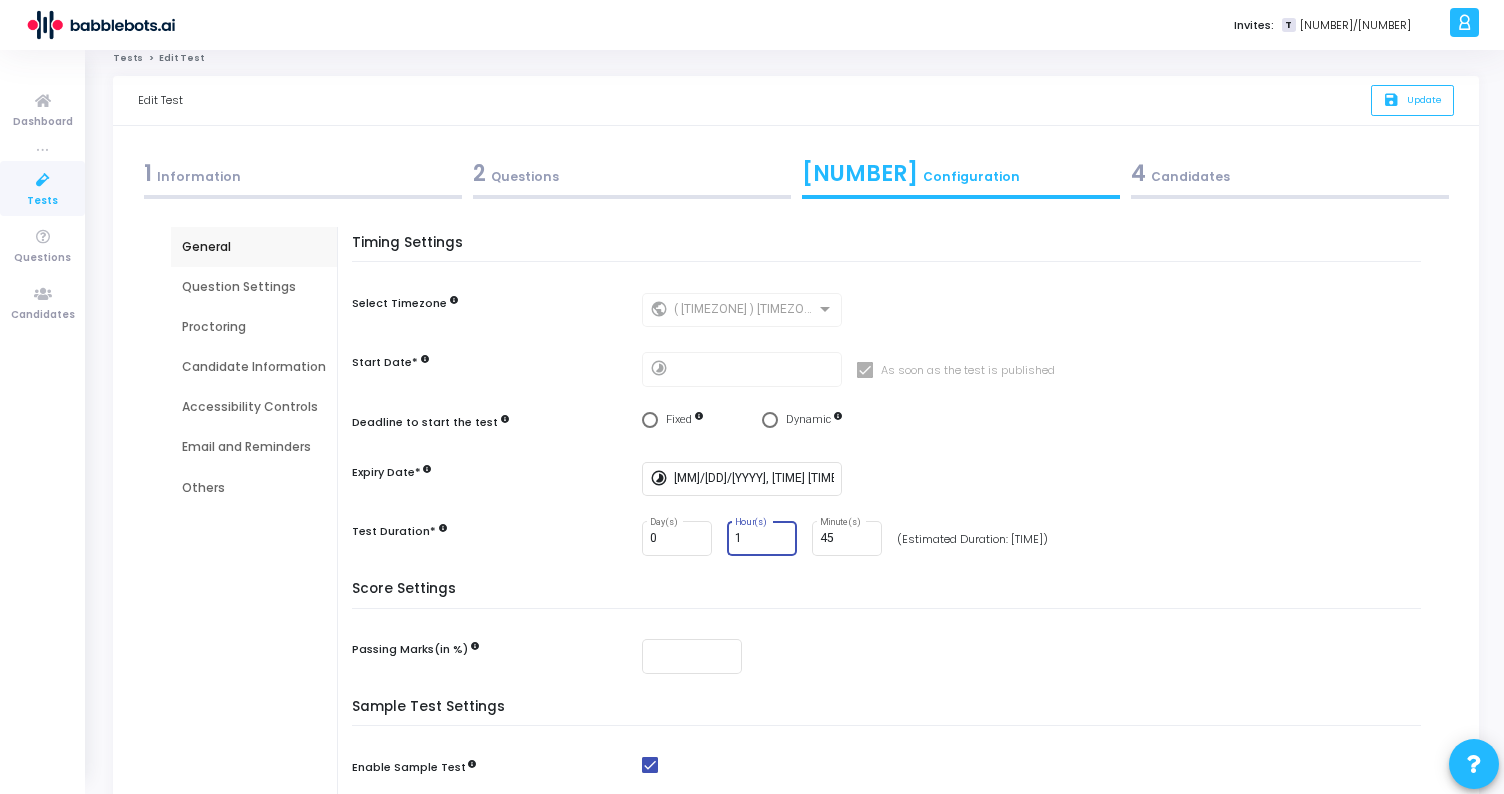 click on "1" at bounding box center [762, 539] 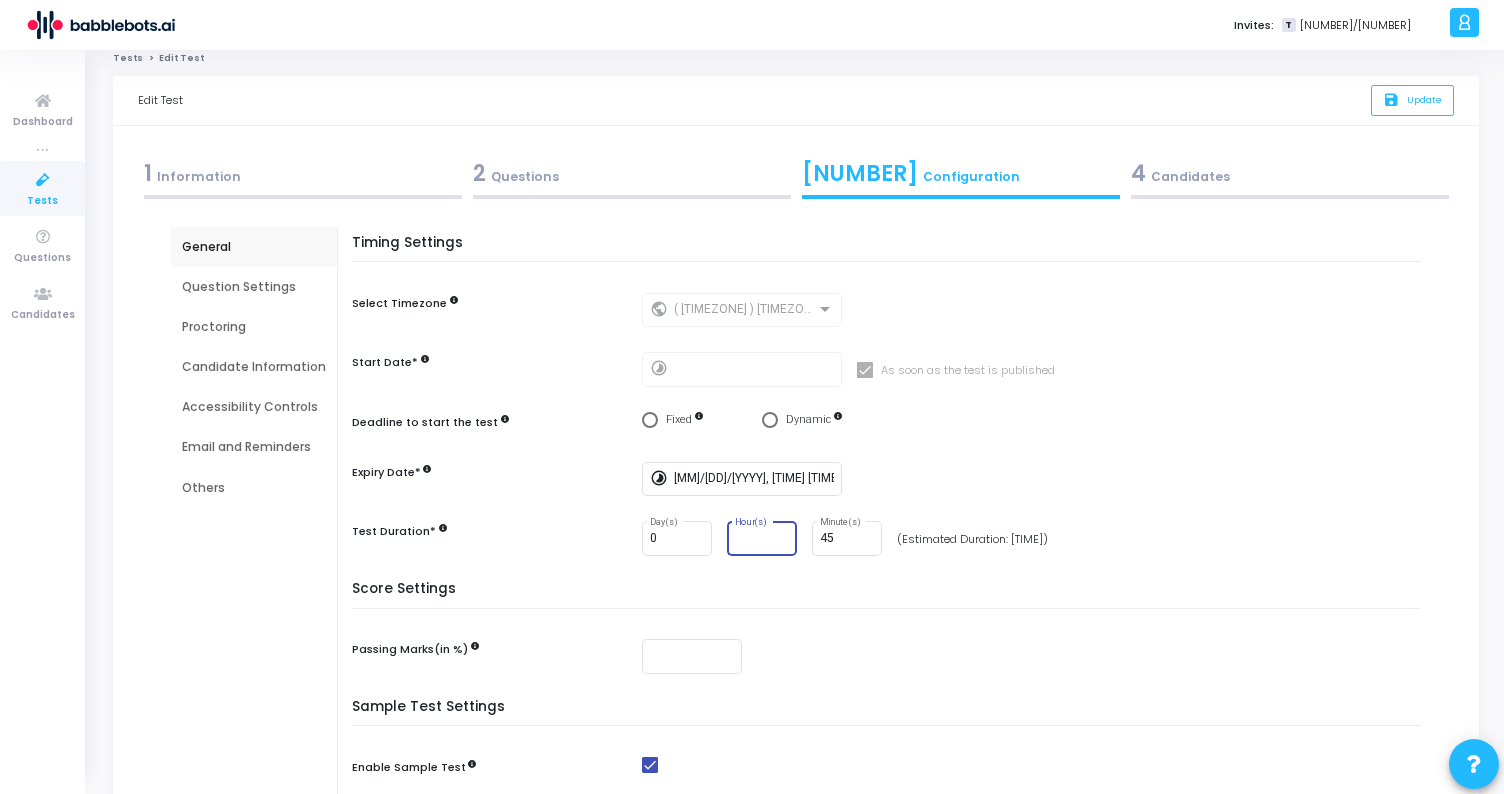 type 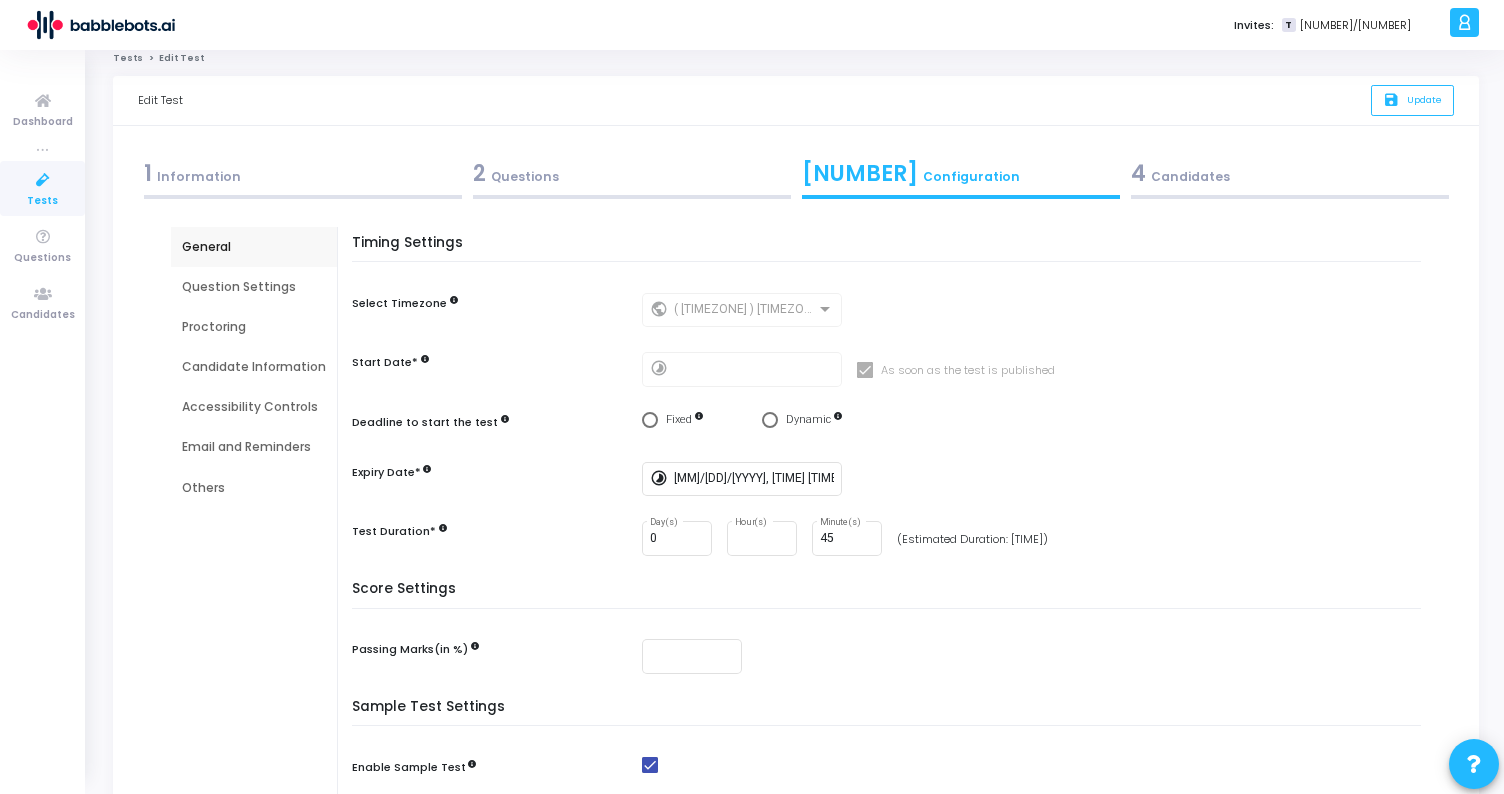 click on "Score Settings" at bounding box center (891, 595) 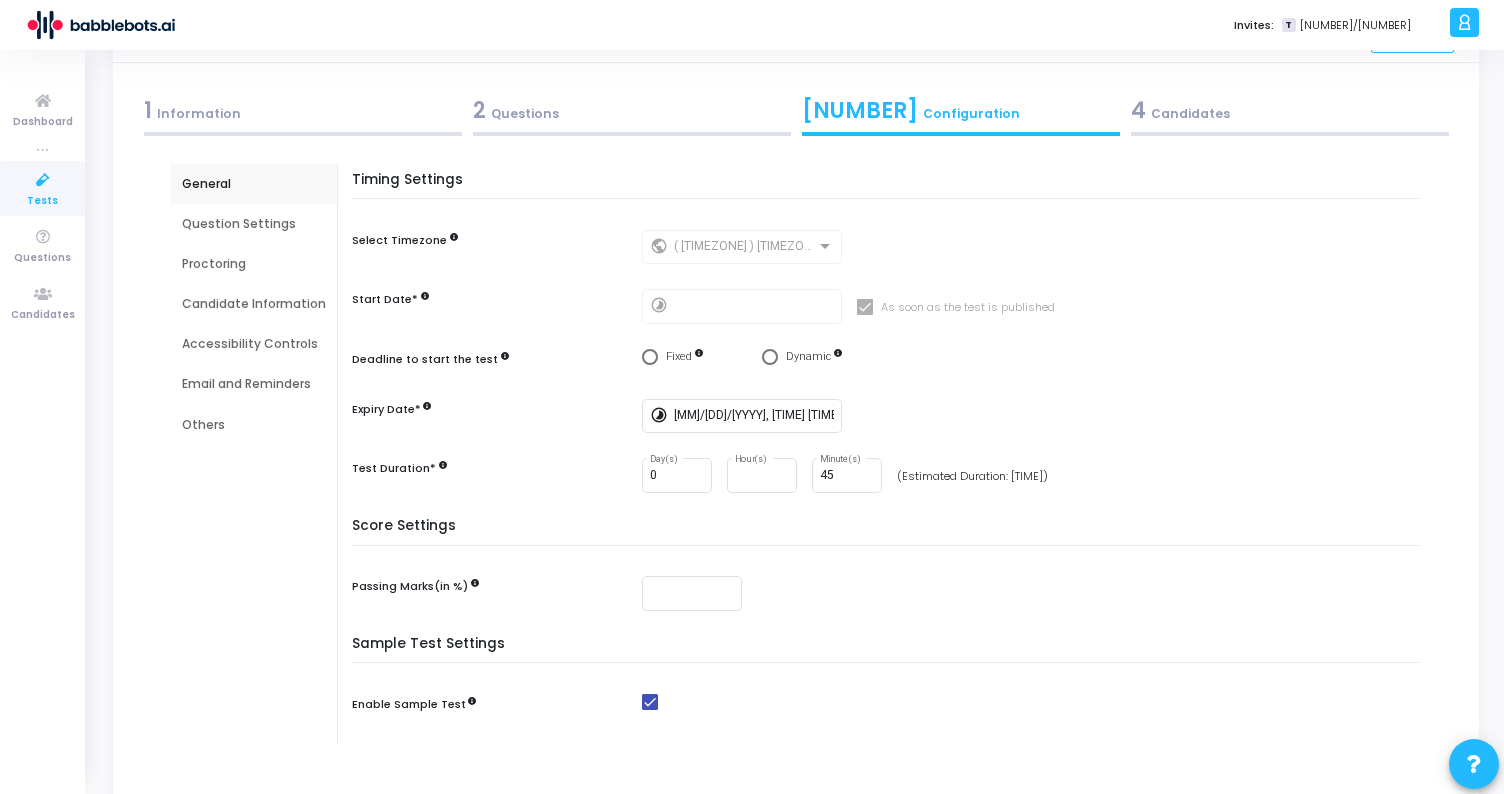 scroll, scrollTop: 205, scrollLeft: 0, axis: vertical 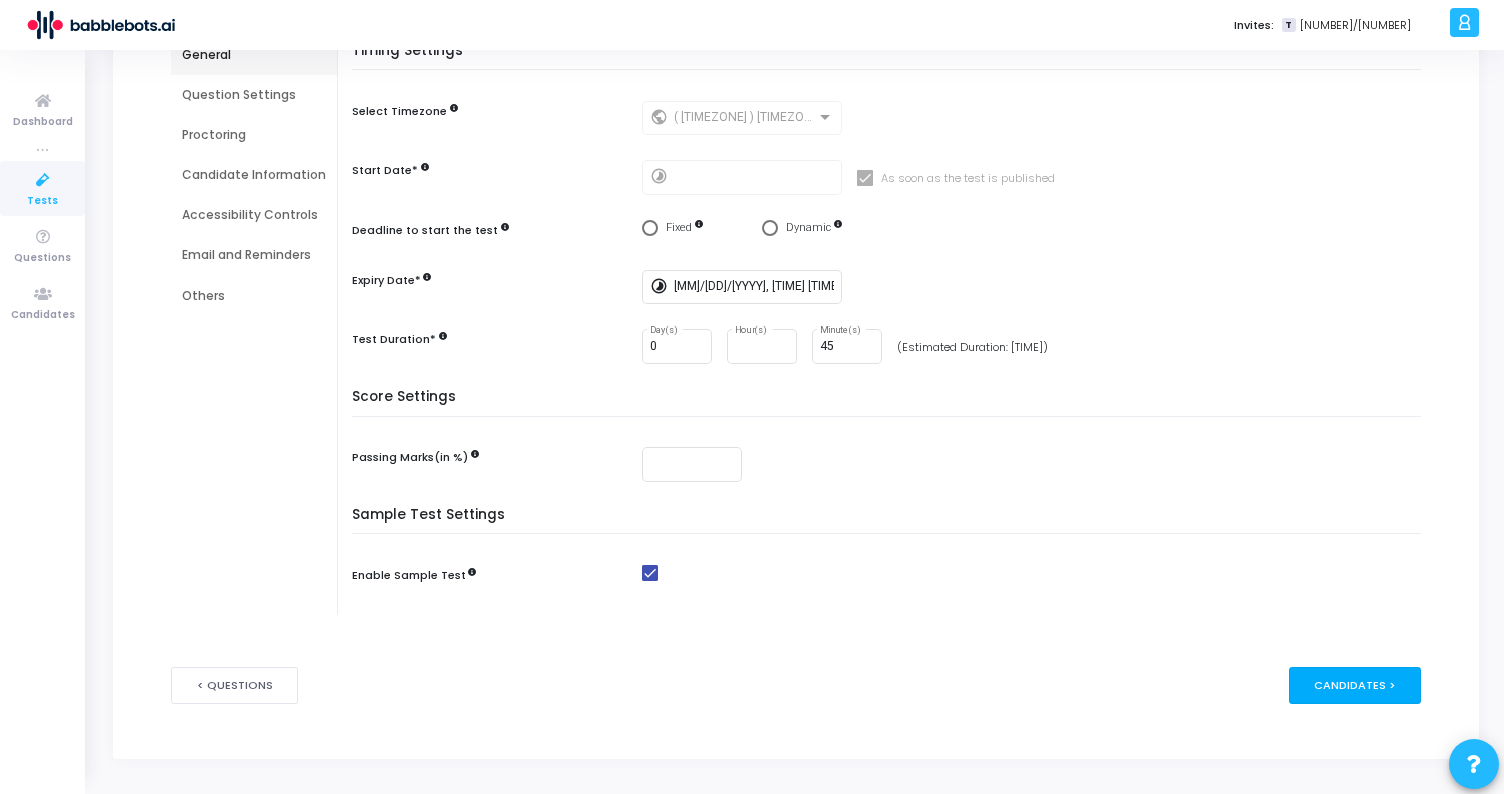 click on "Candidates >" at bounding box center (1355, 685) 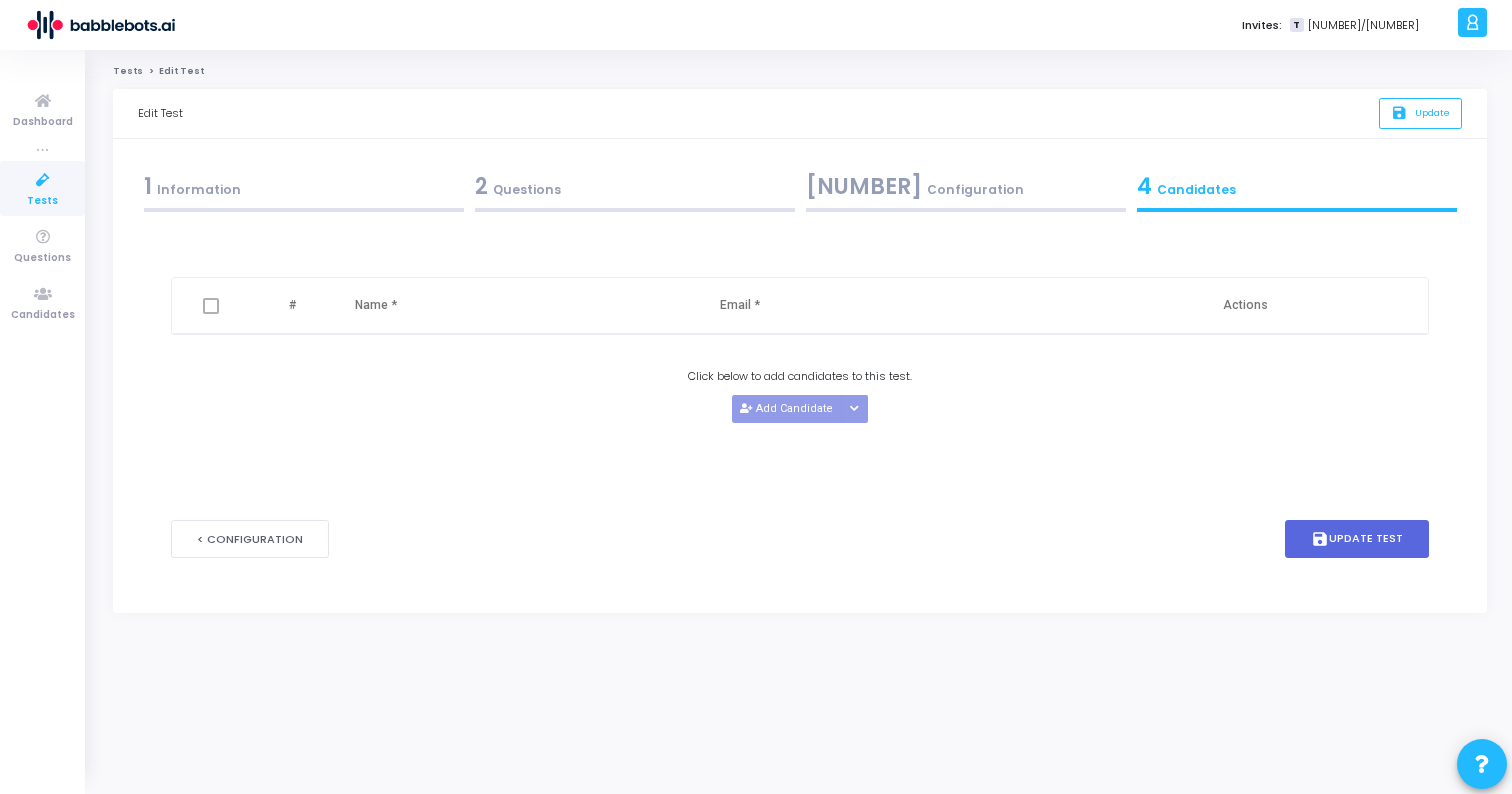 click on "[NUMBER] Information" at bounding box center (304, 186) 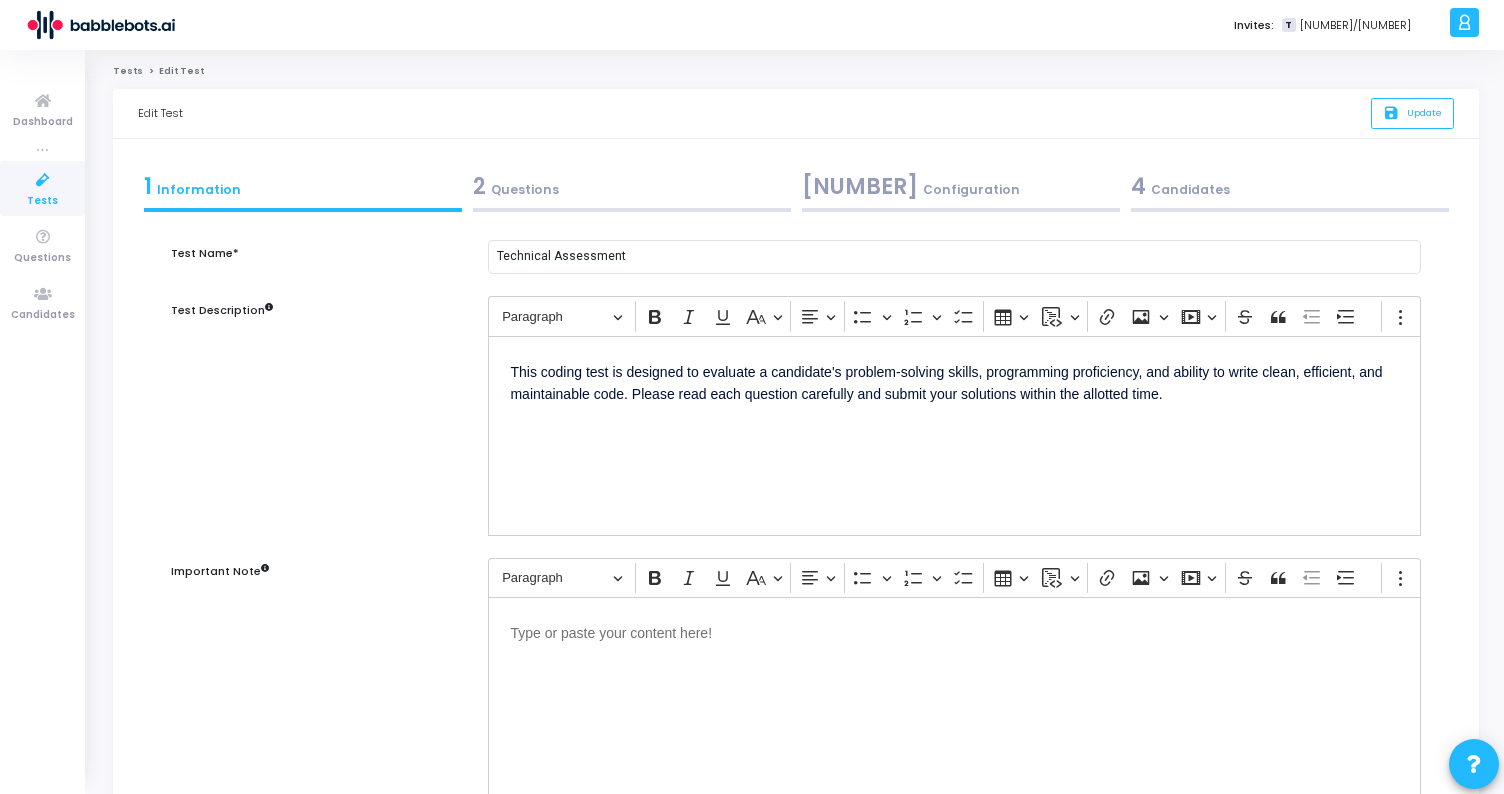 click on "2  Questions" at bounding box center [631, 191] 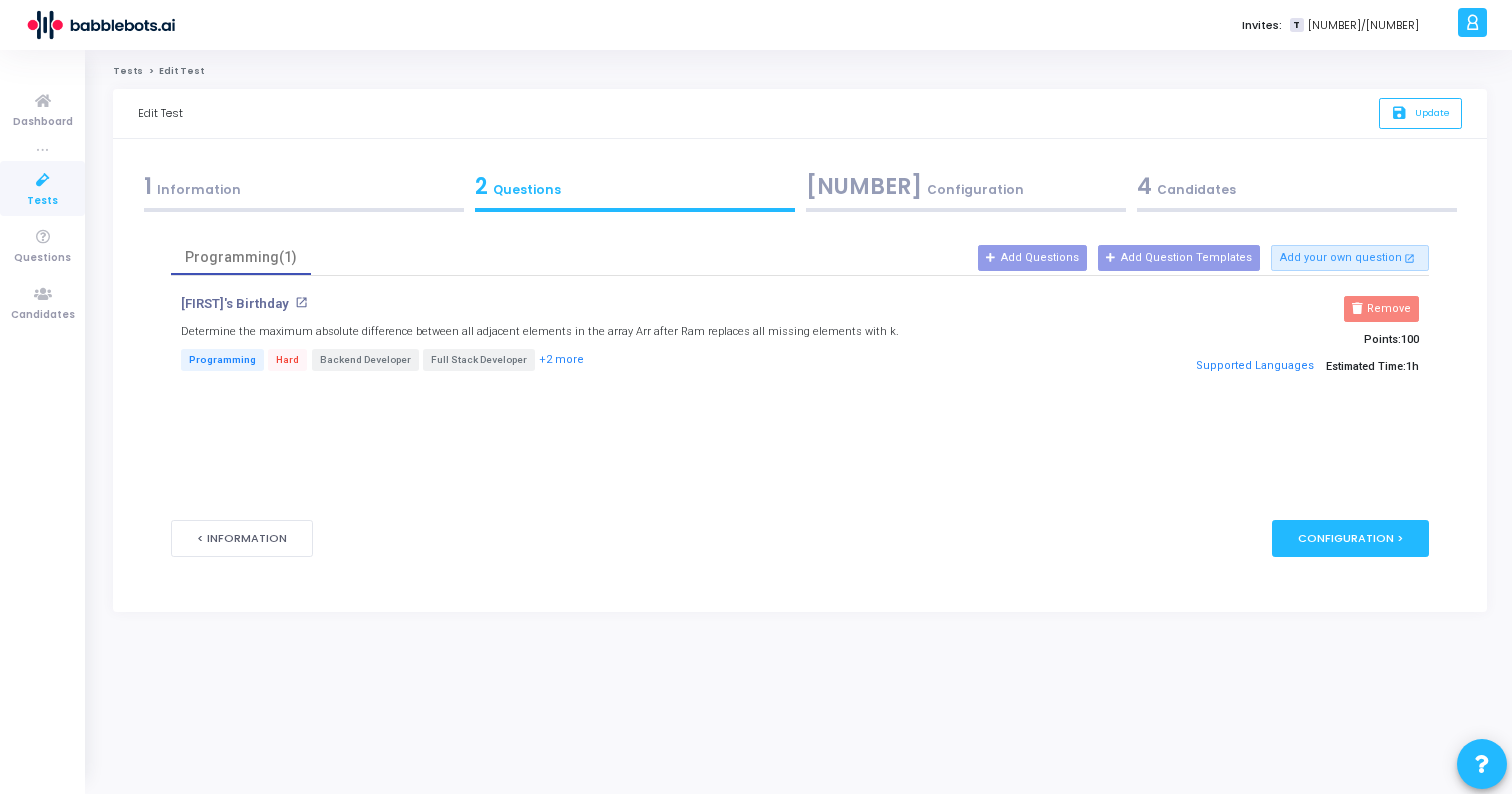 click on "[NUMBER] Candidates" at bounding box center (1296, 191) 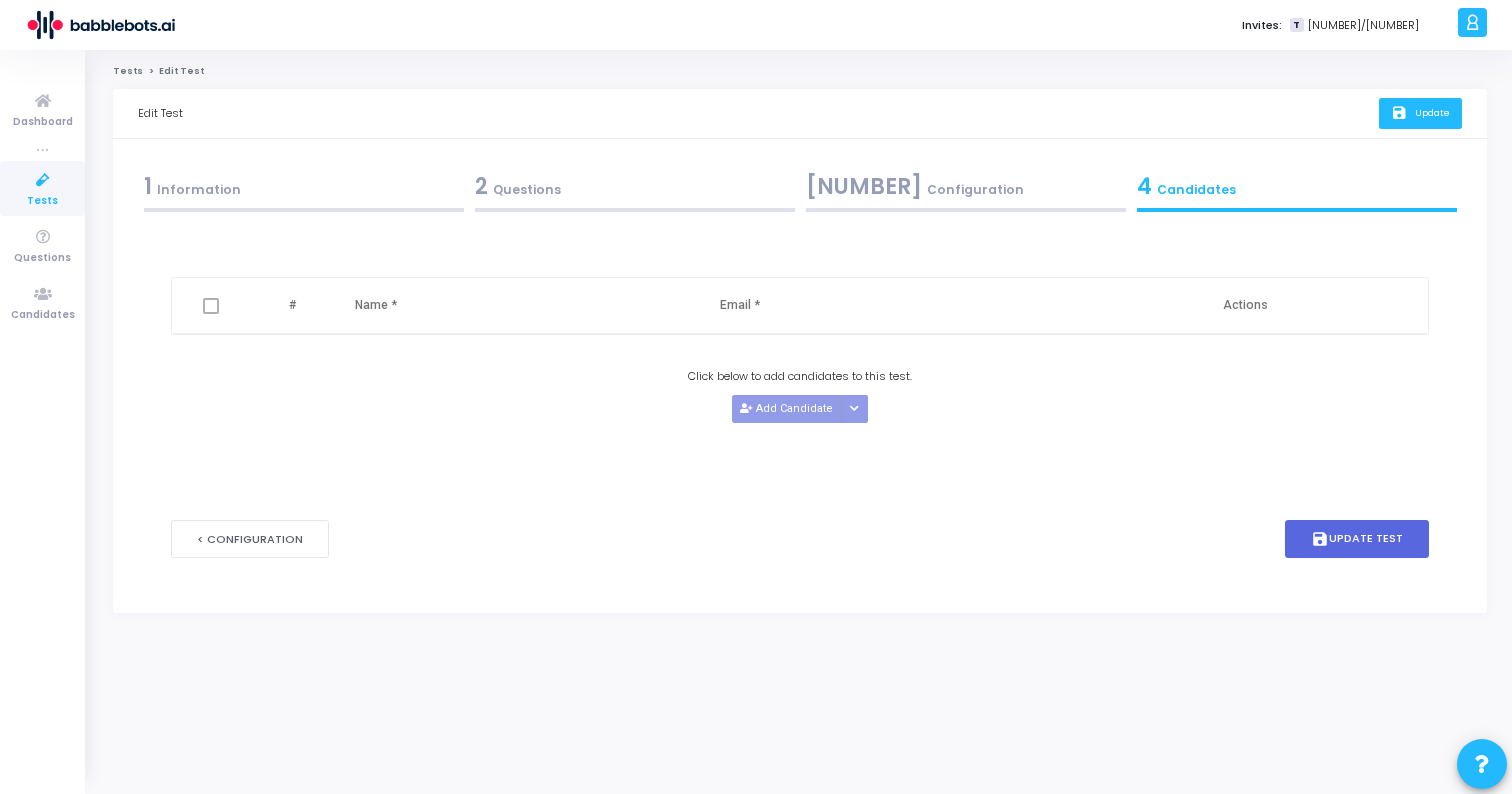 click on "save" 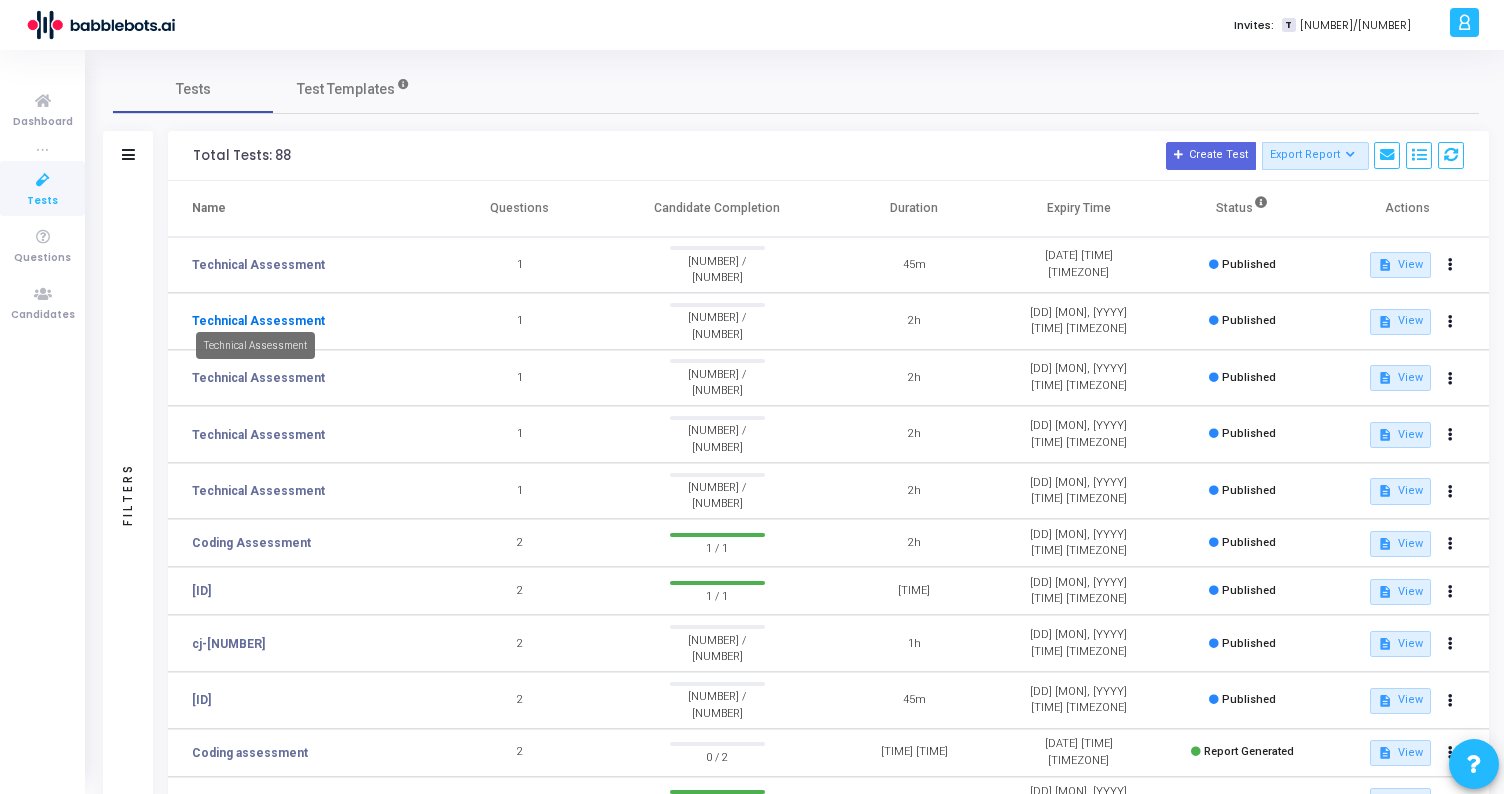 click on "Technical Assessment" 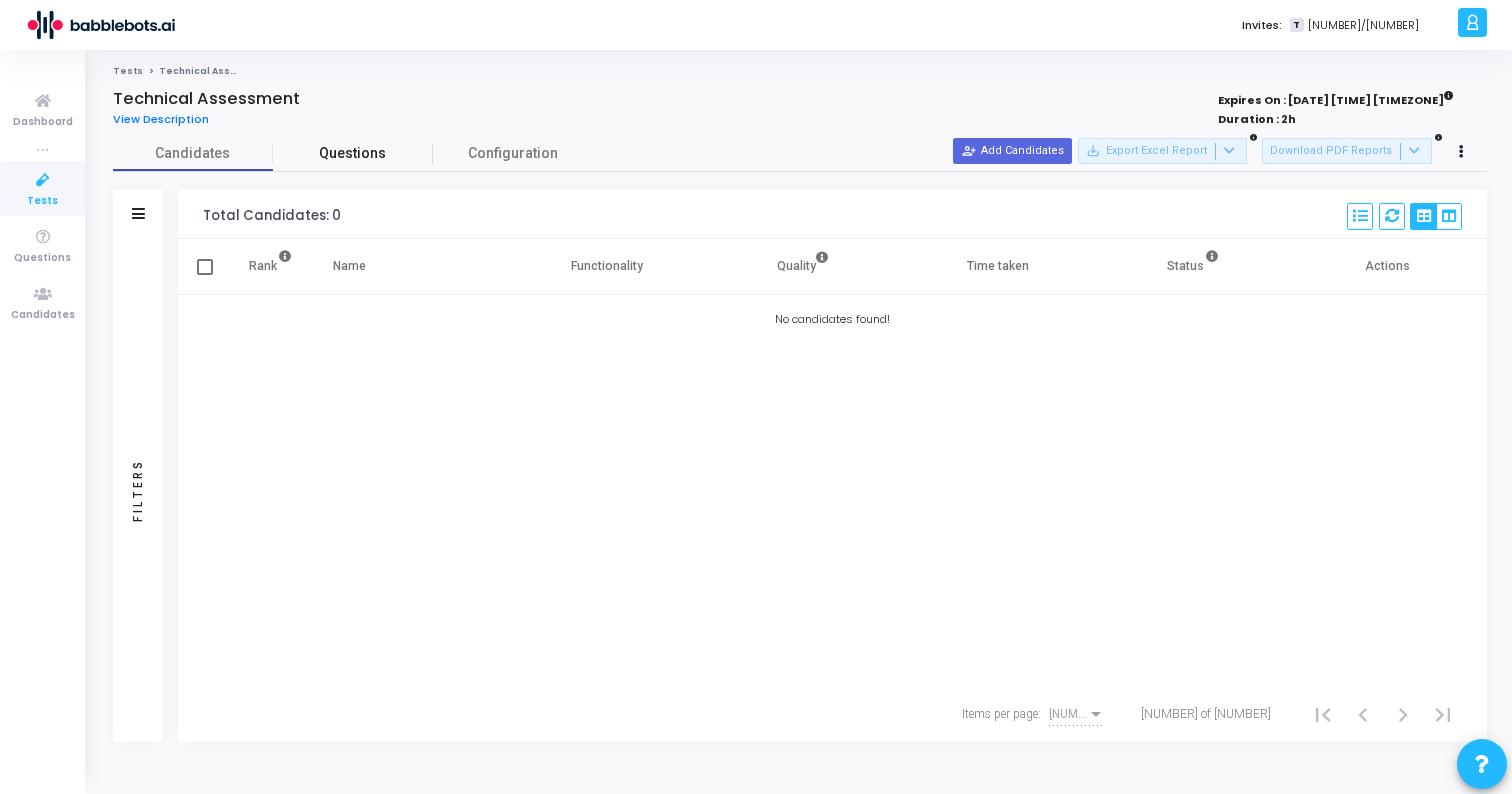 click on "Questions" at bounding box center [353, 153] 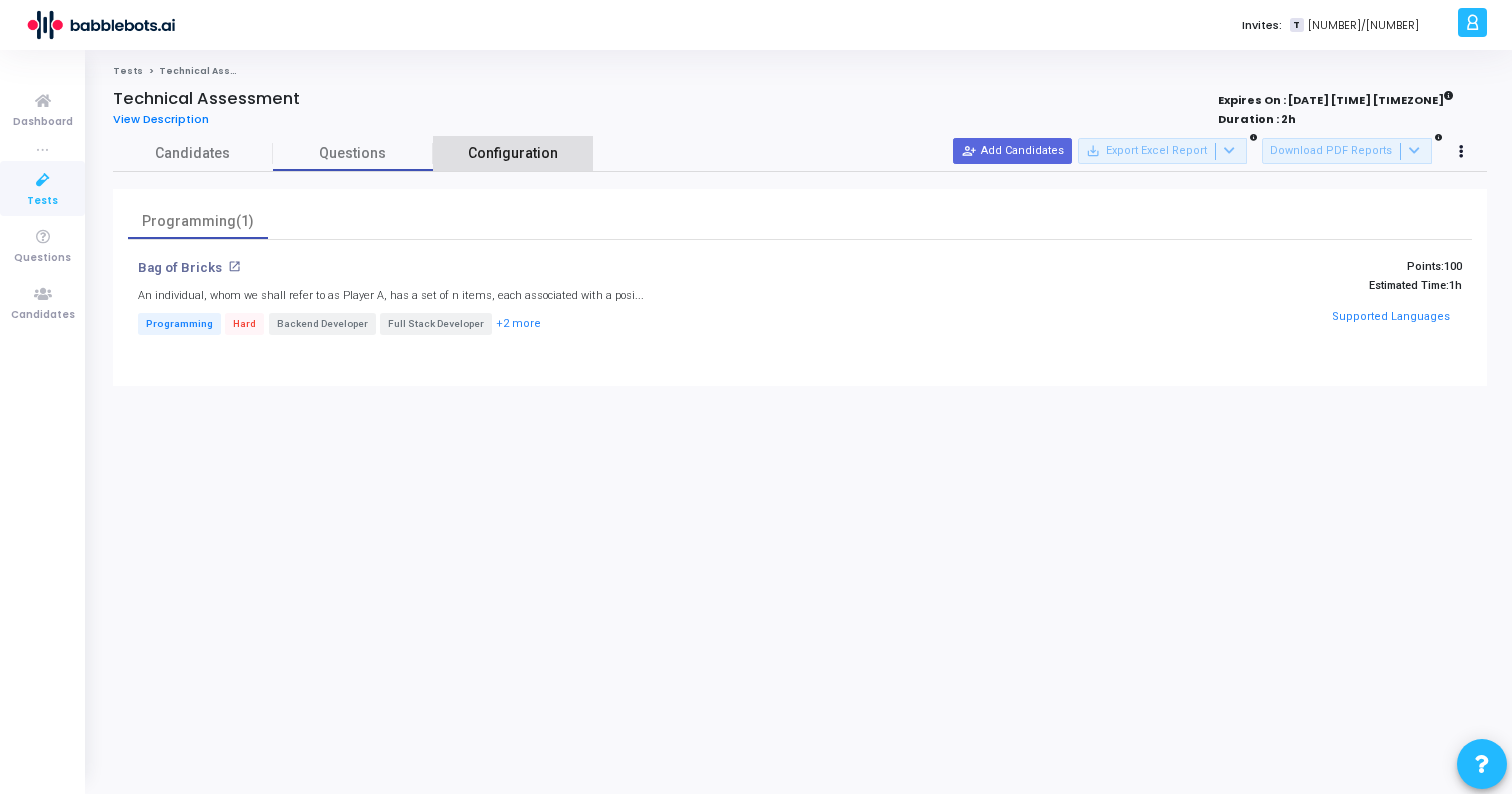 click on "Configuration" at bounding box center [513, 153] 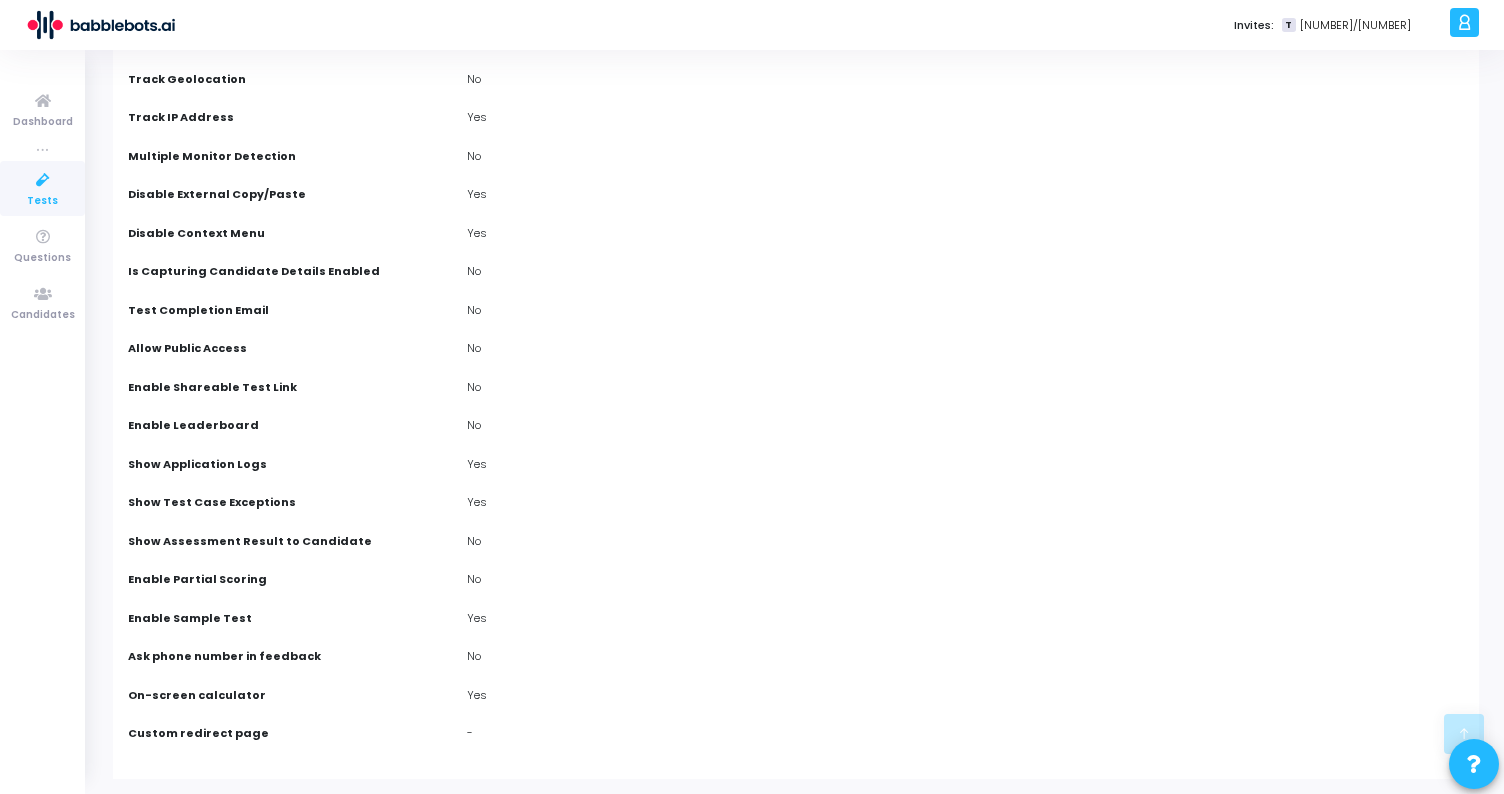 scroll, scrollTop: 0, scrollLeft: 0, axis: both 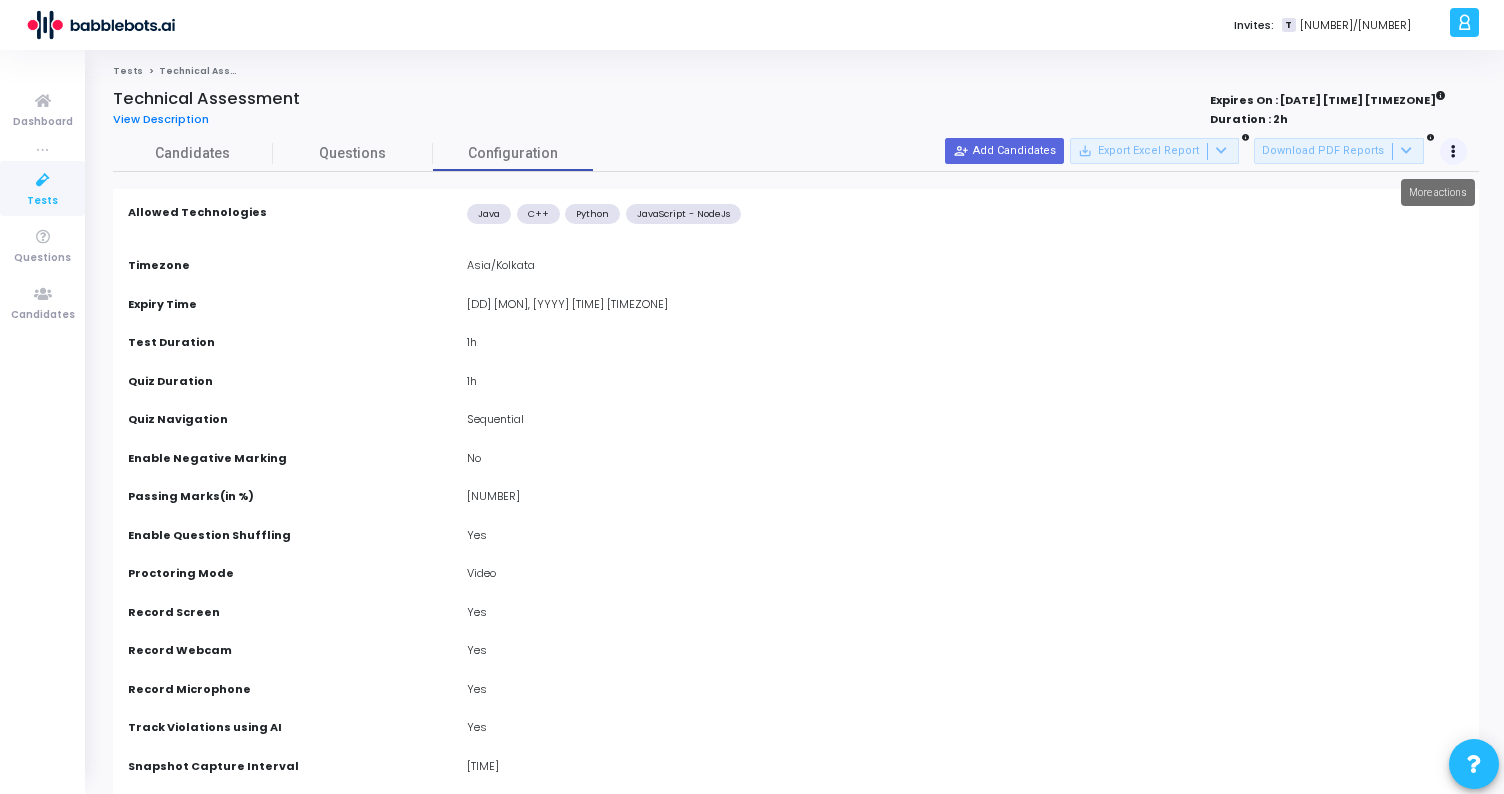 click at bounding box center (1454, 152) 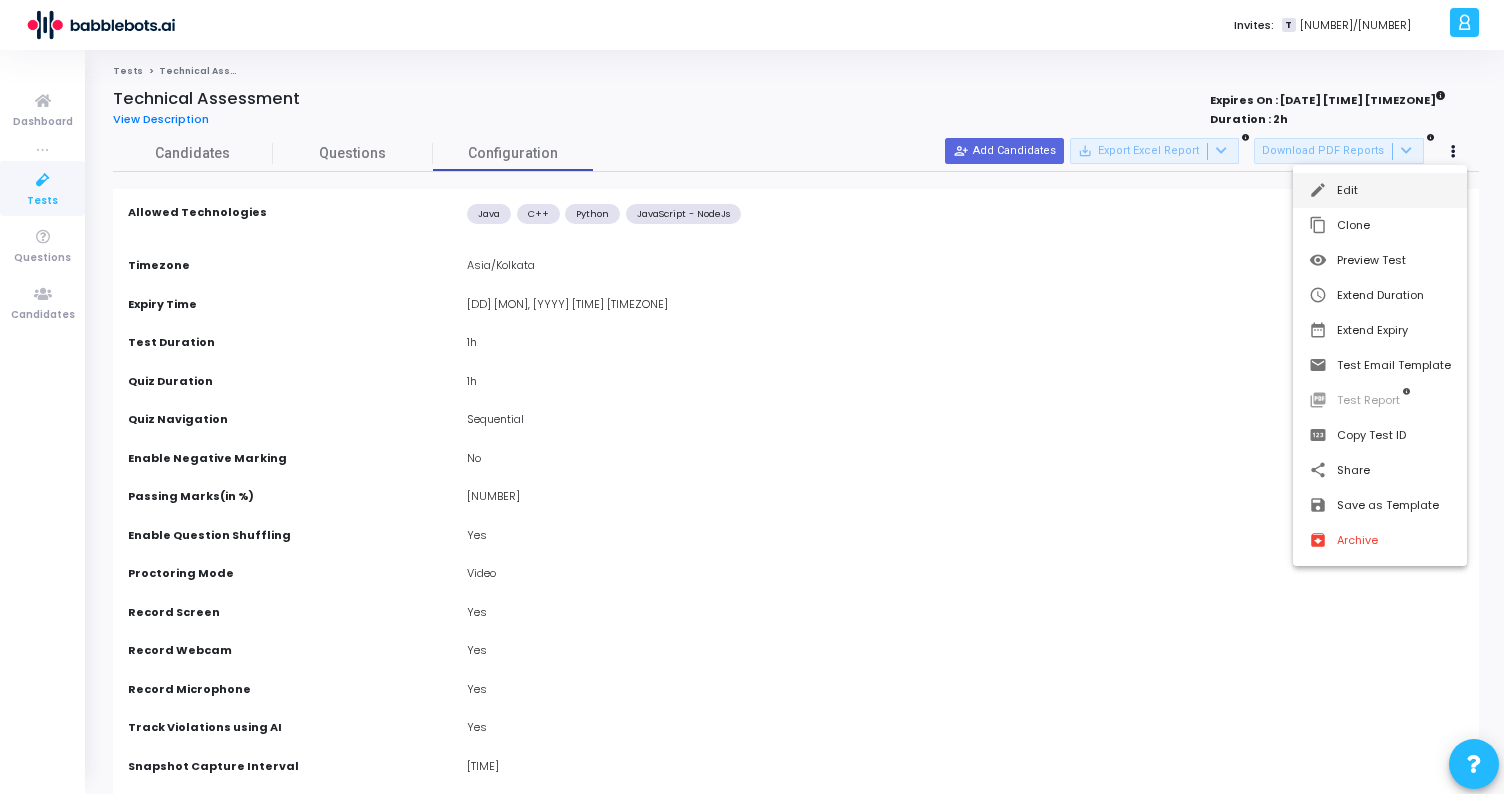 click on "edit  Edit" at bounding box center [1380, 190] 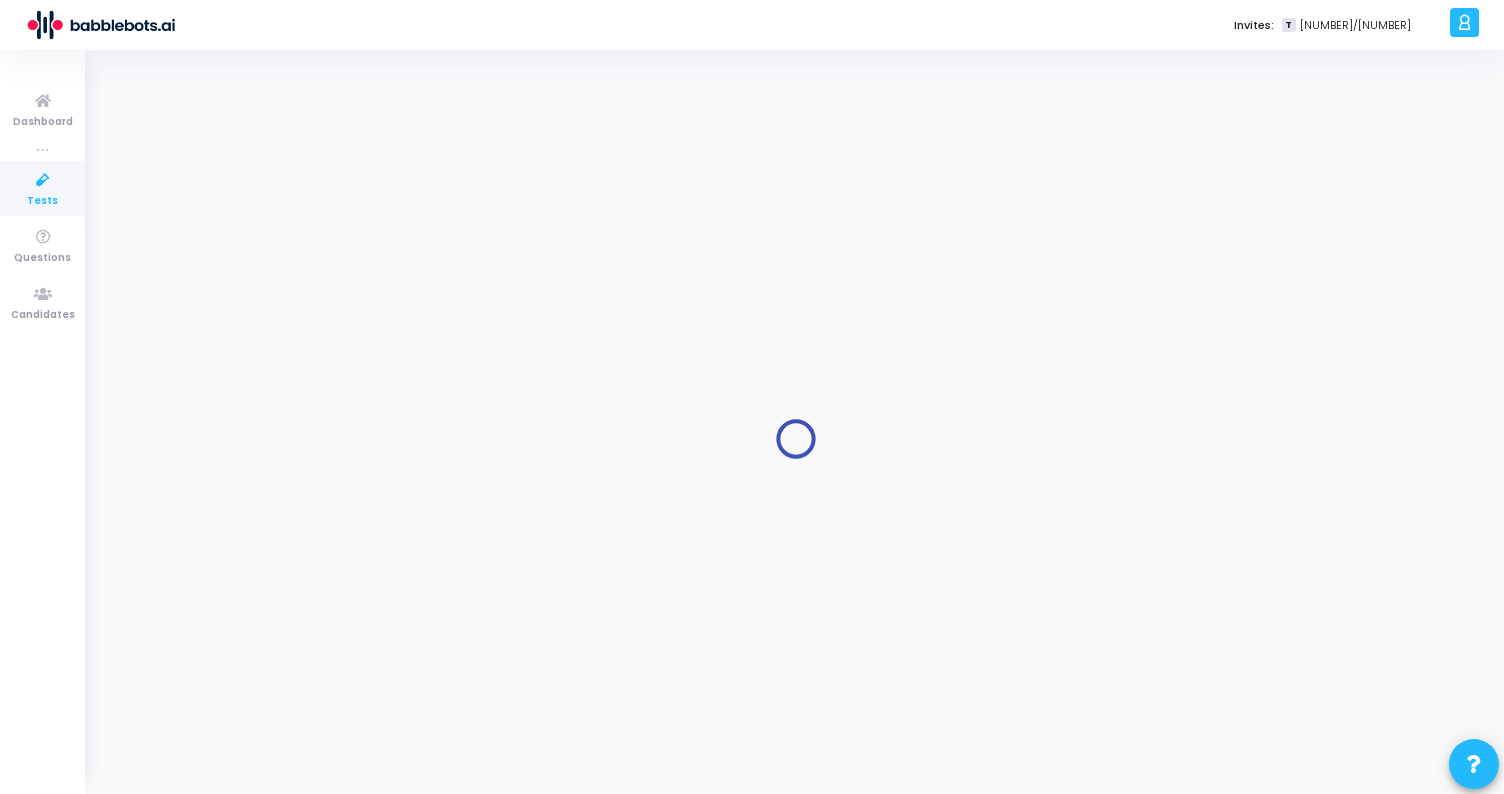 type on "Technical Assessment" 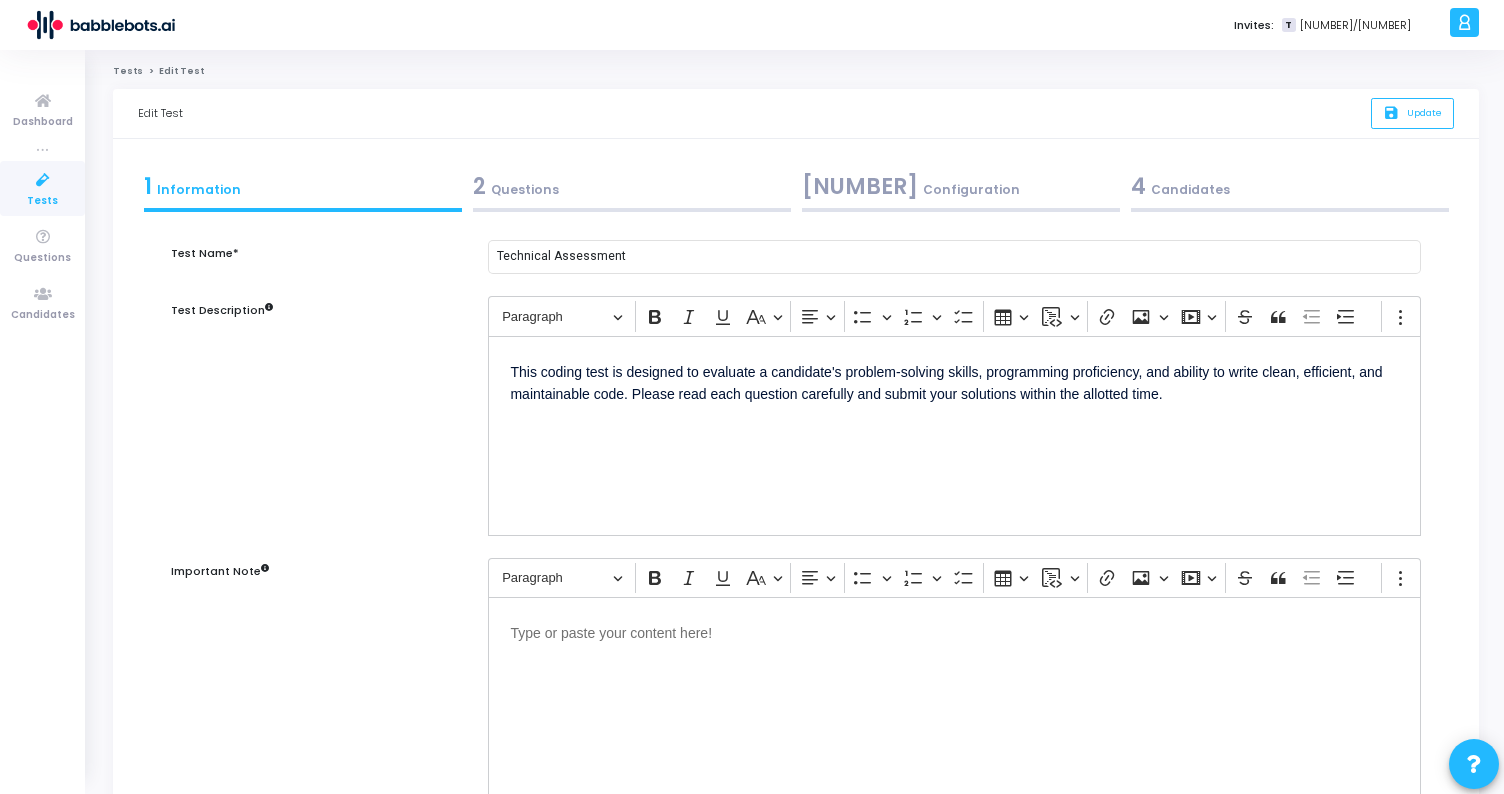 click on "[NUMBER] Configuration" at bounding box center [961, 186] 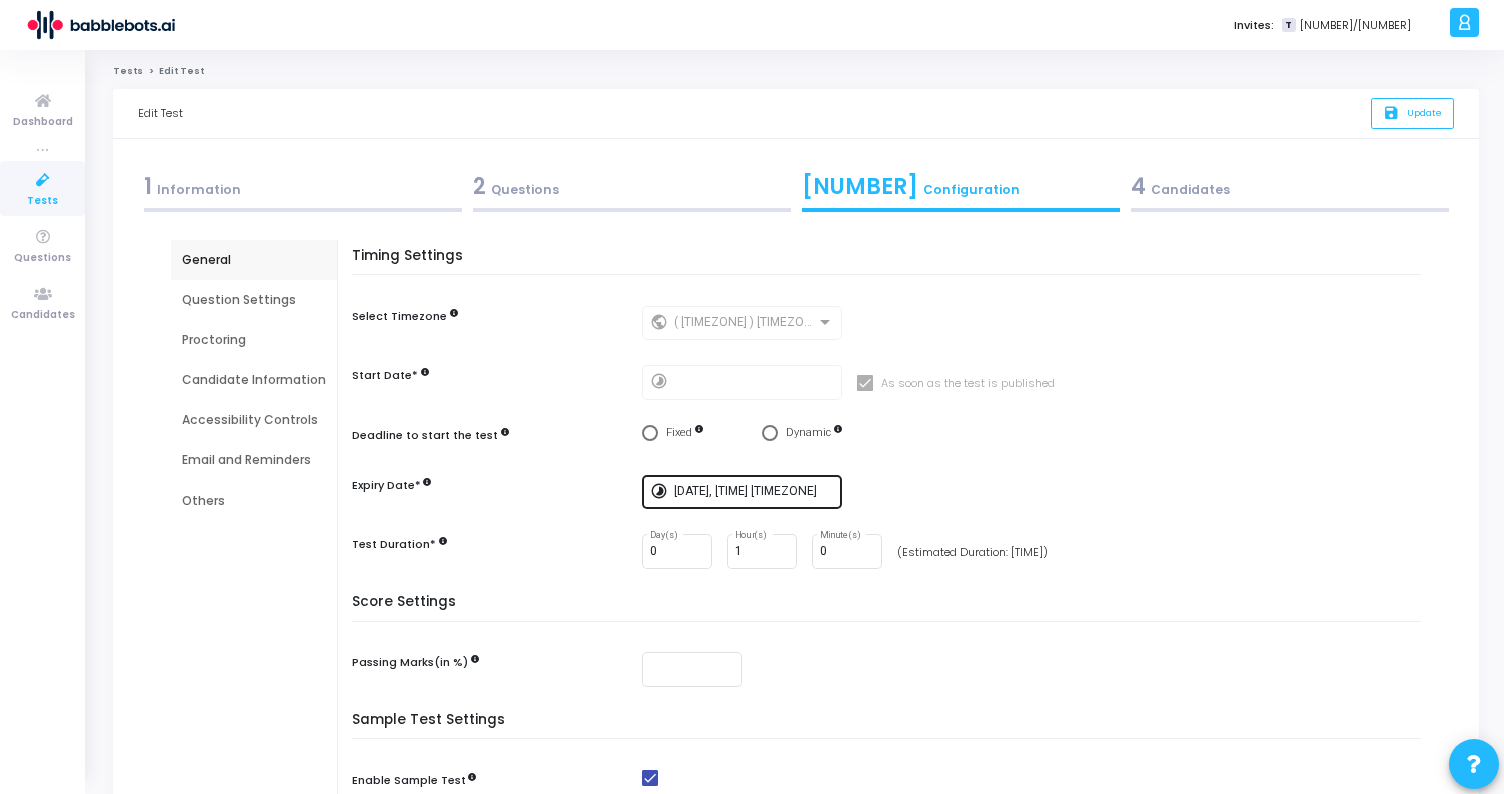 click on "[DATE], [TIME] [TIMEZONE]" at bounding box center (754, 492) 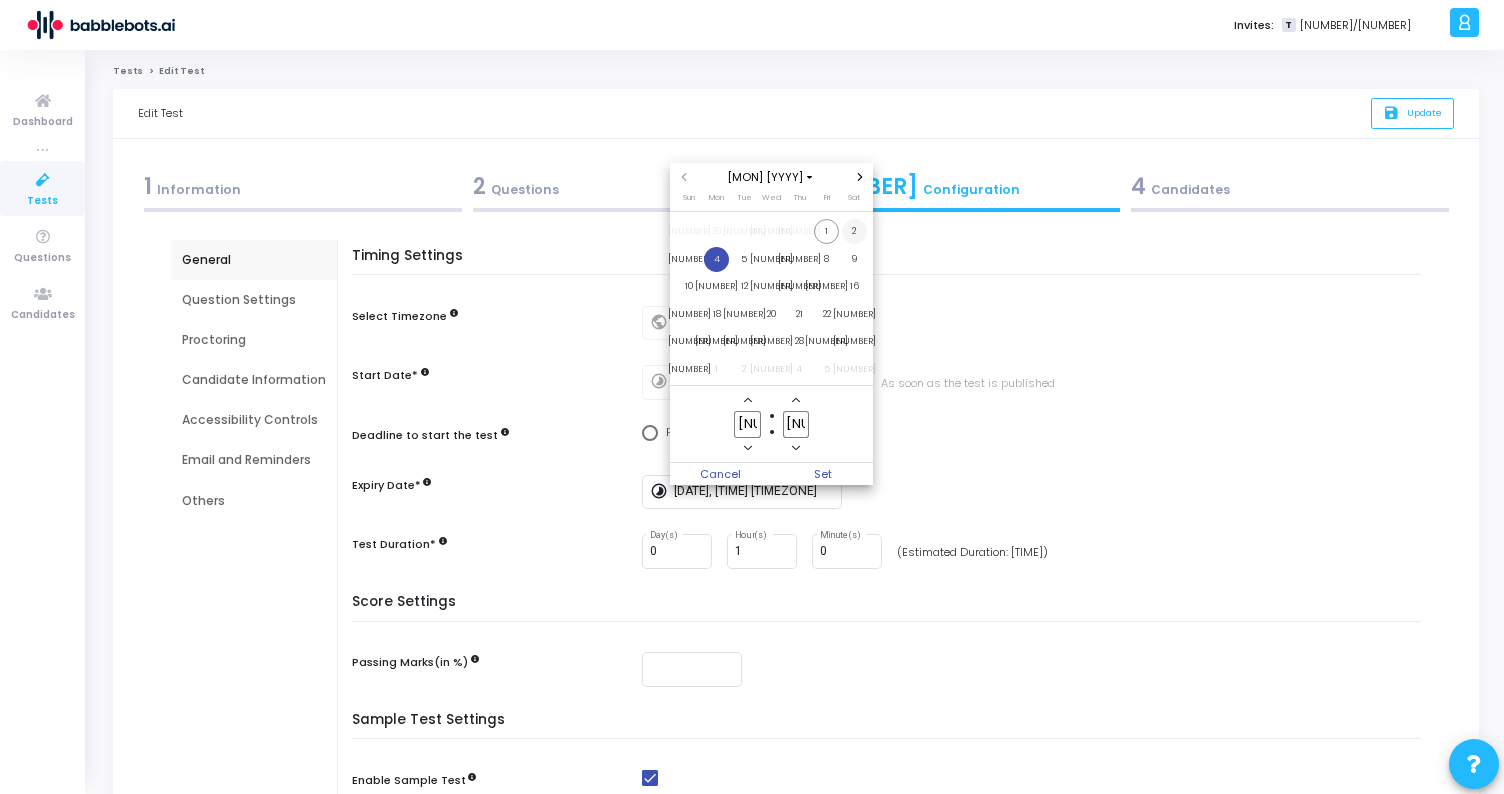 click on "2" at bounding box center (854, 231) 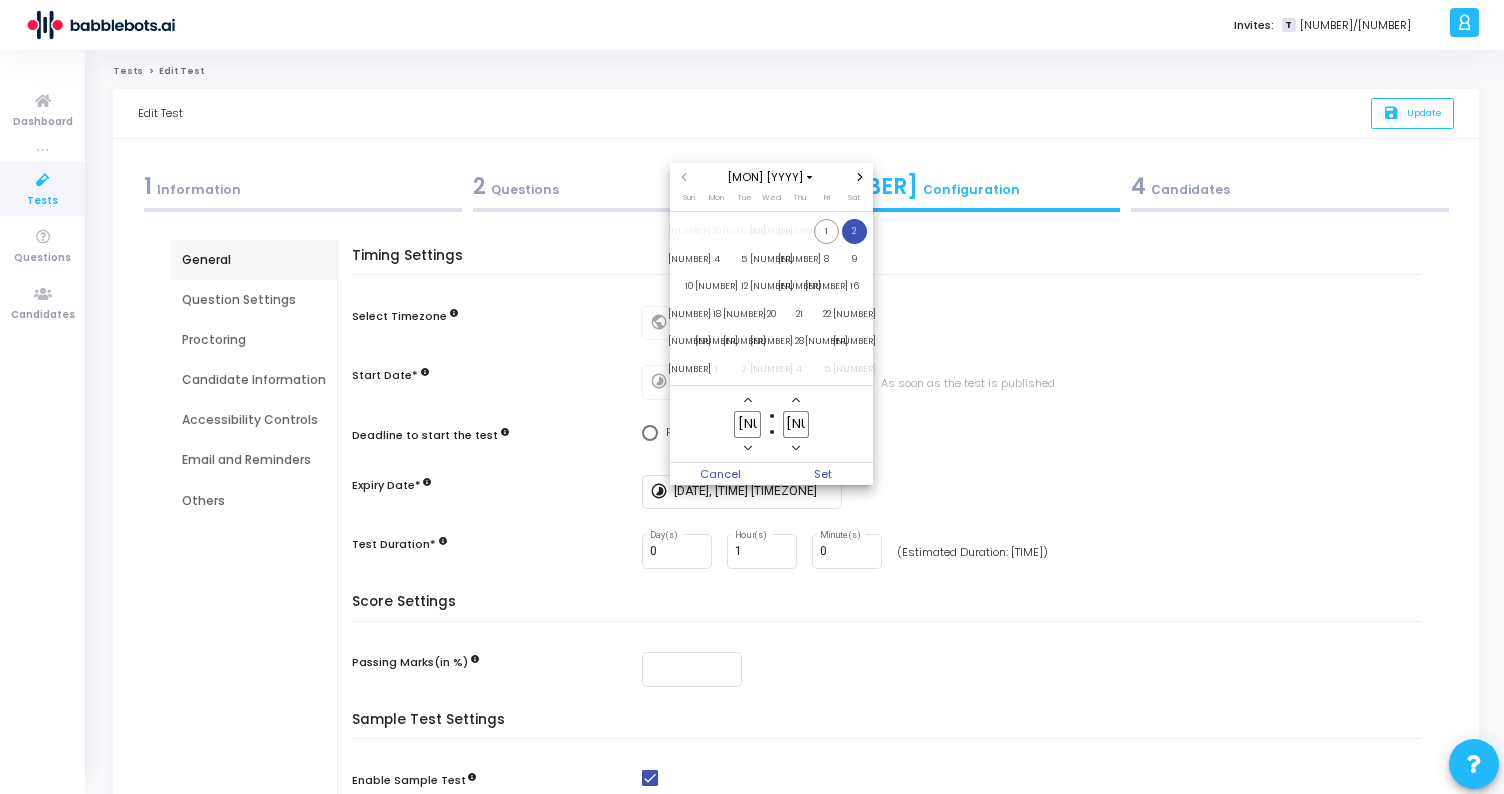 click on "[NUMBER]" 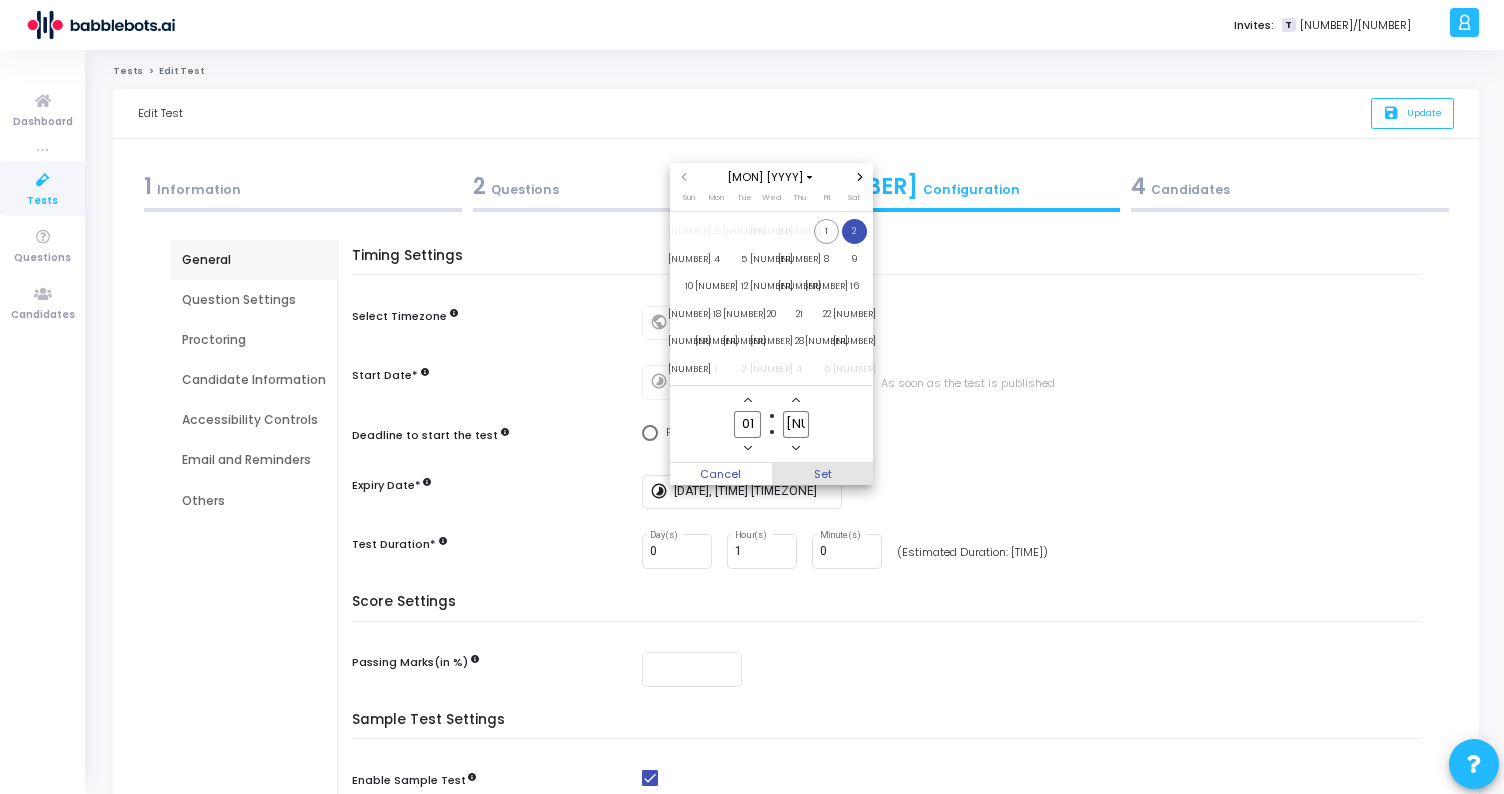 type on "01" 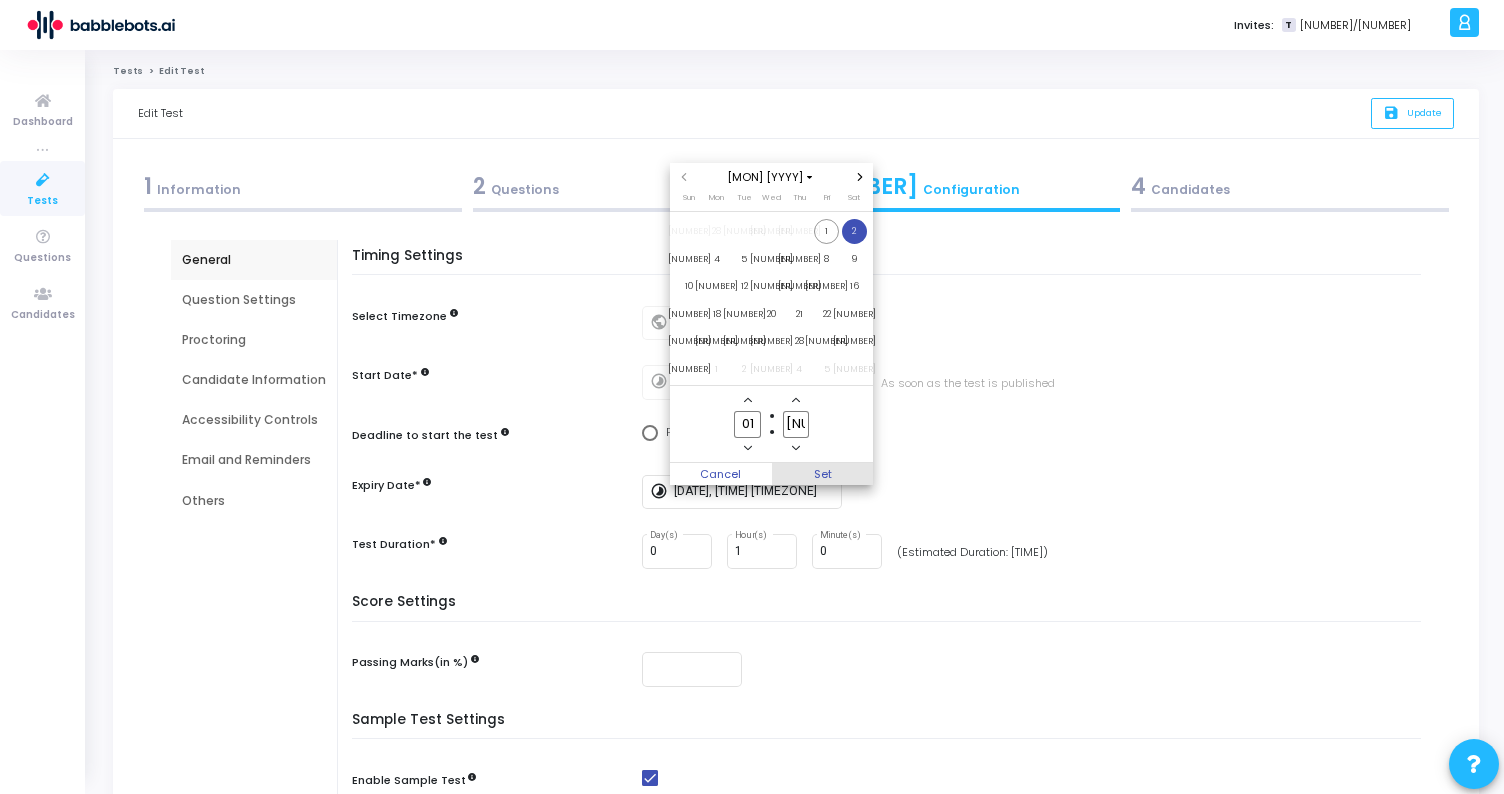 click on "Set" at bounding box center [823, 474] 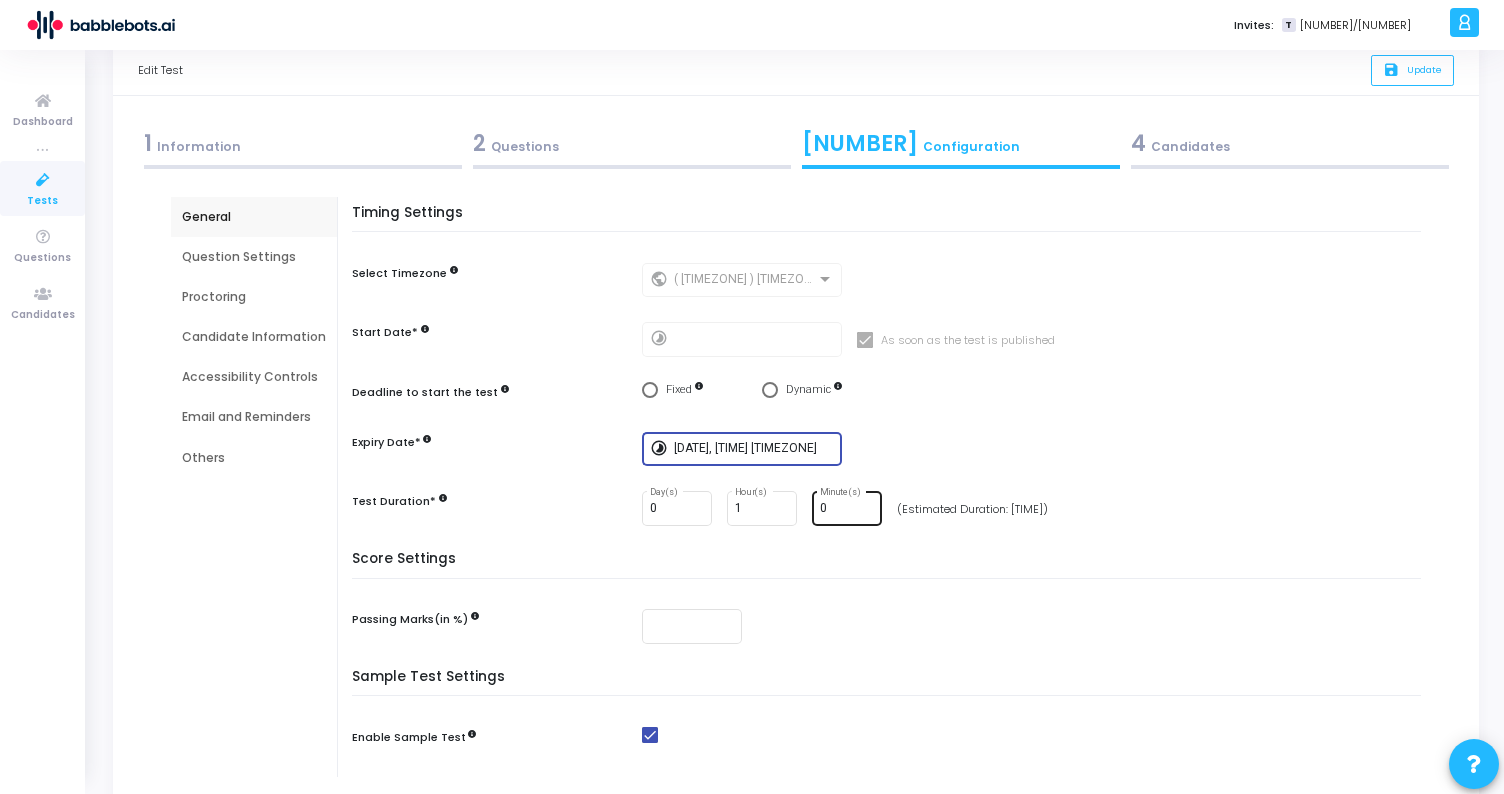 scroll, scrollTop: 47, scrollLeft: 0, axis: vertical 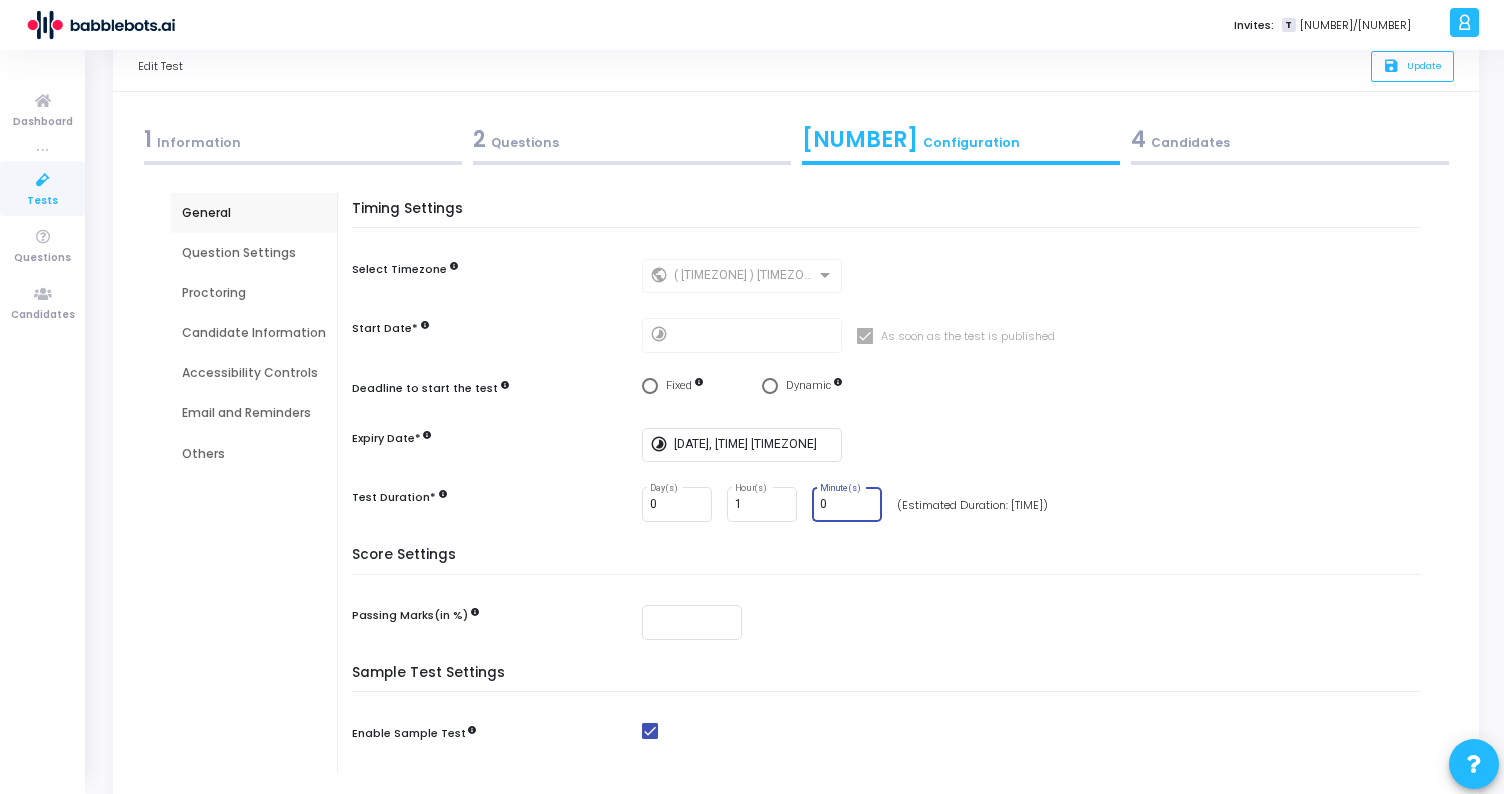 click on "0" at bounding box center [847, 505] 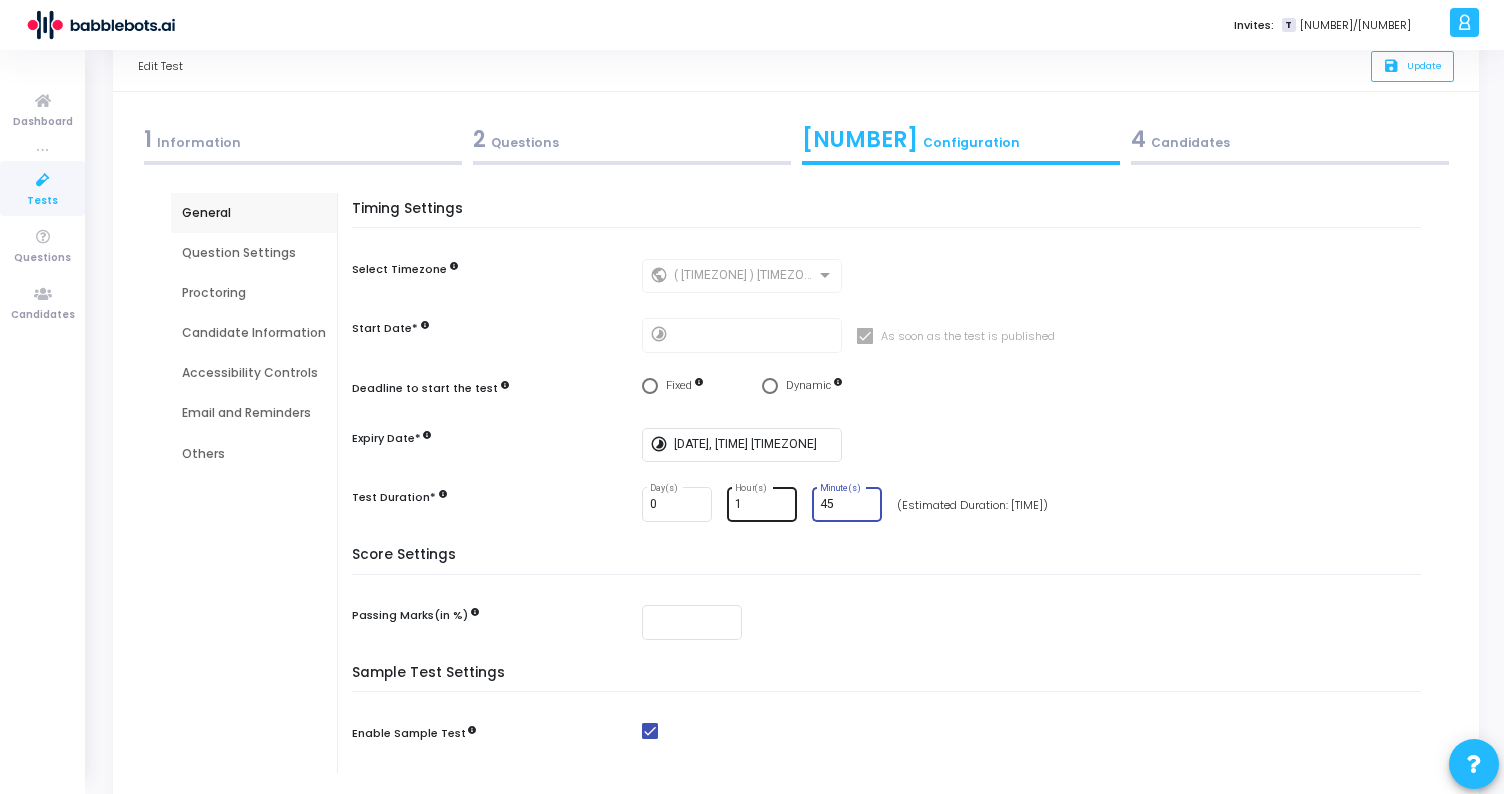 type on "45" 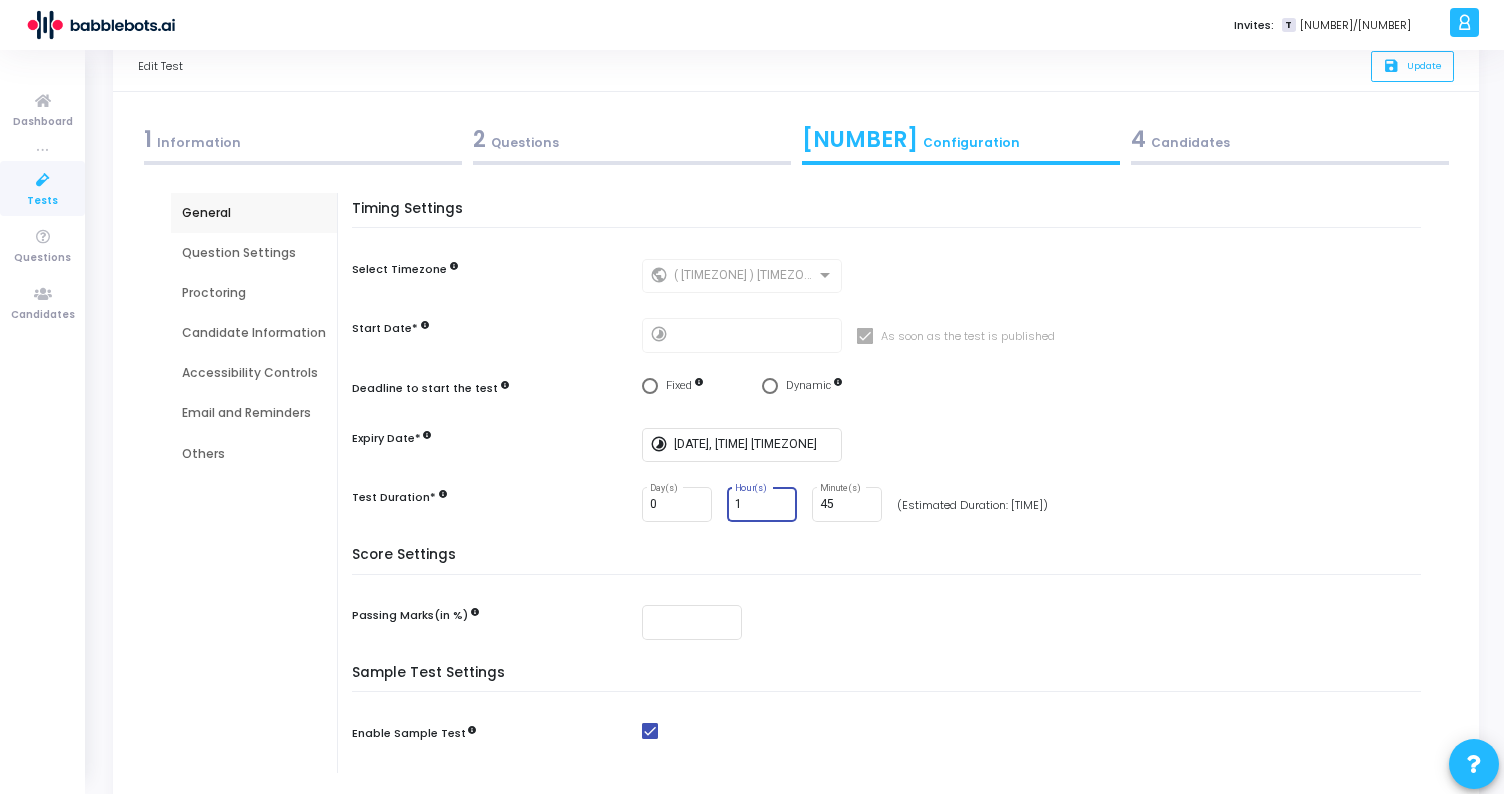 click on "1" at bounding box center (762, 505) 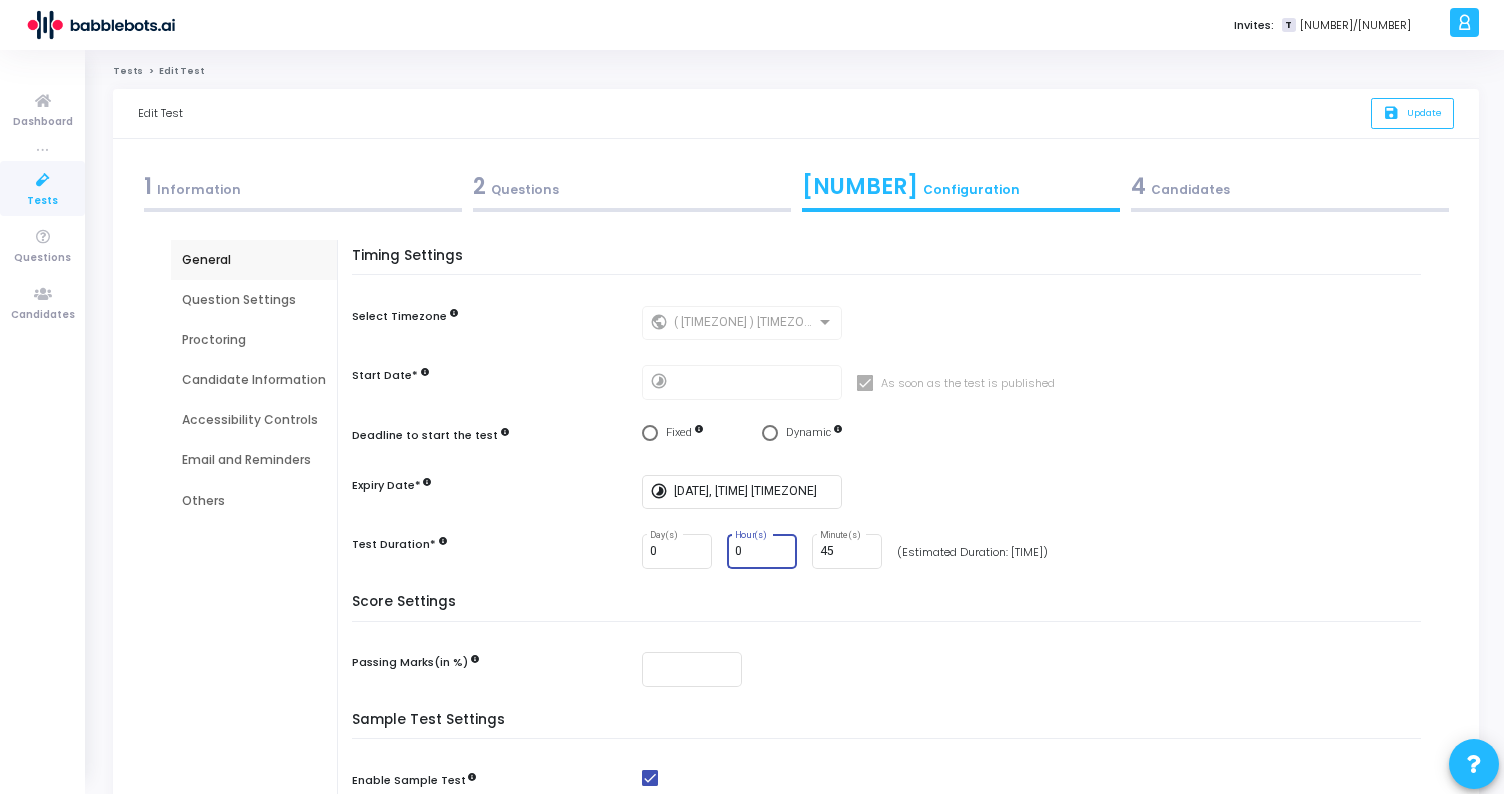 scroll, scrollTop: 205, scrollLeft: 0, axis: vertical 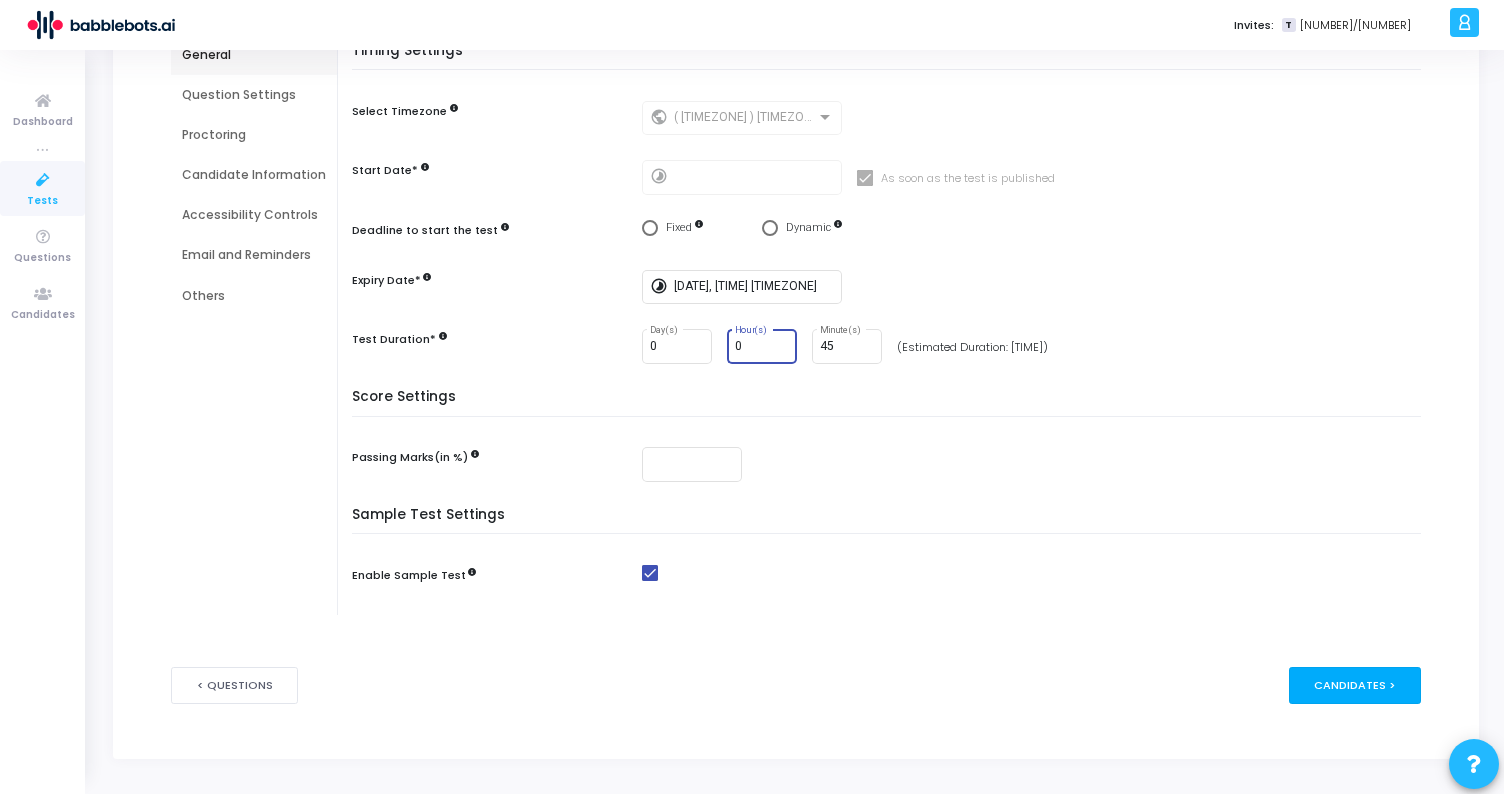 type on "0" 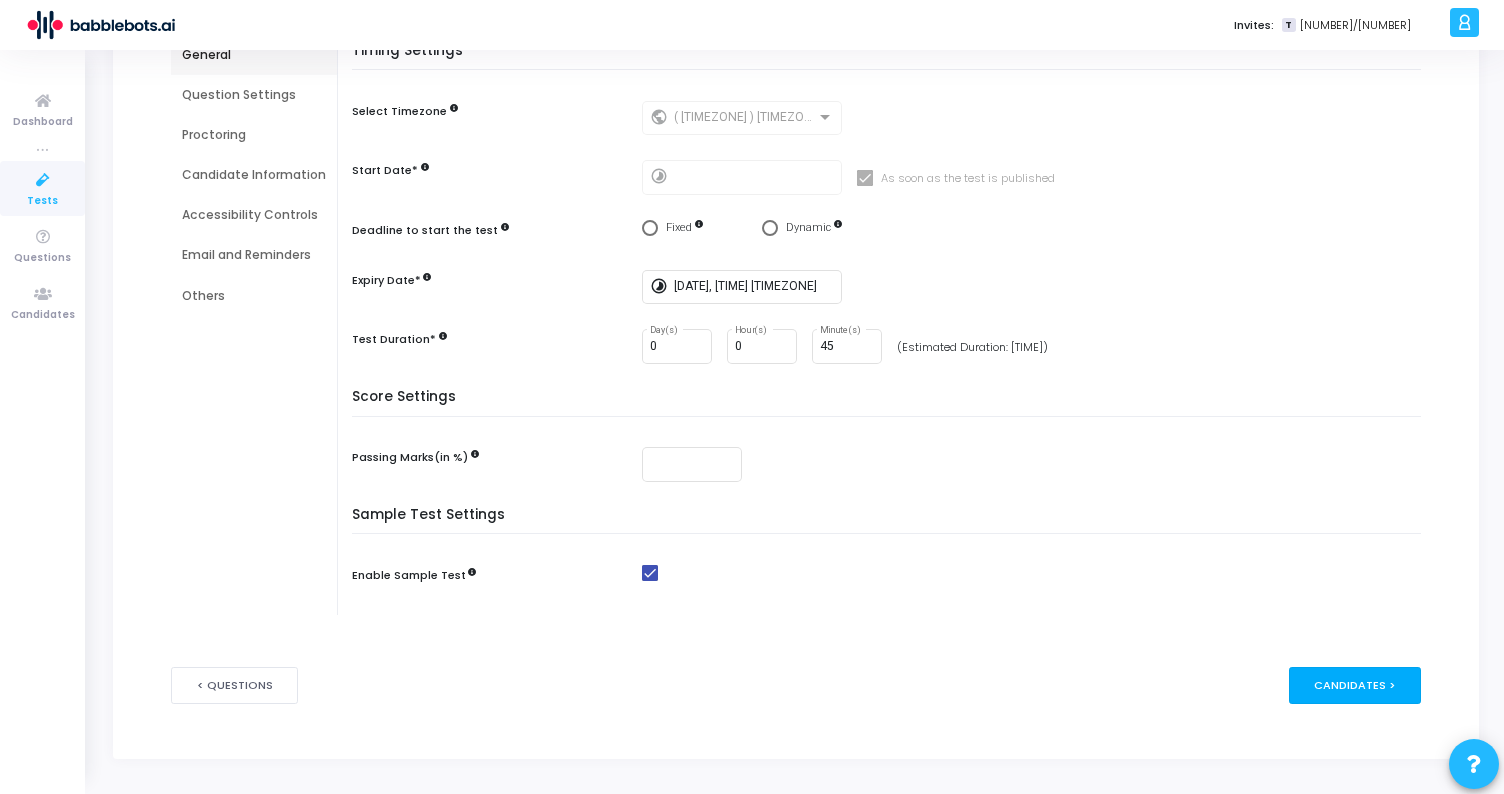 click on "Candidates >" at bounding box center [1355, 685] 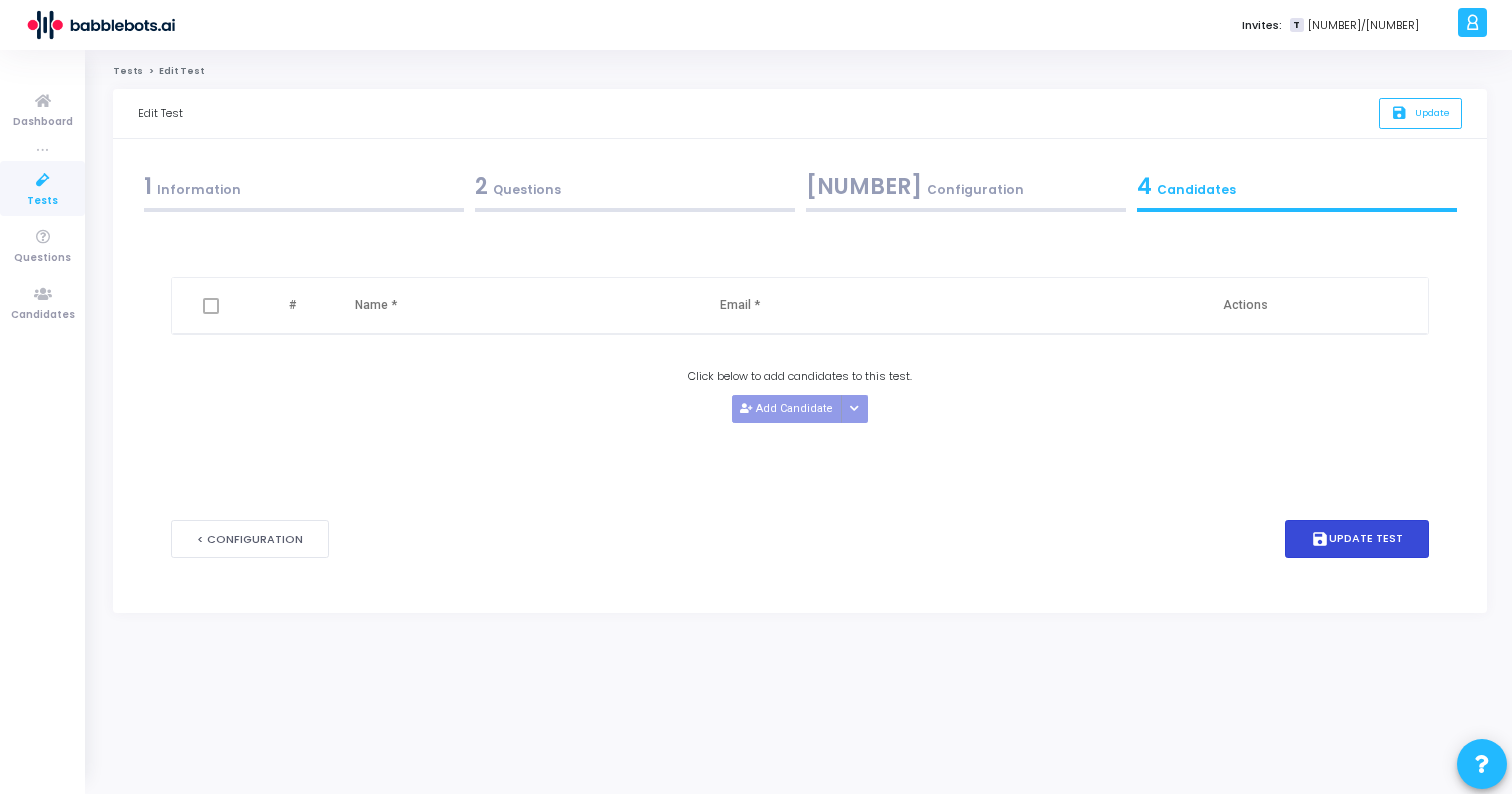 click on "save  Update Test" at bounding box center (1357, 539) 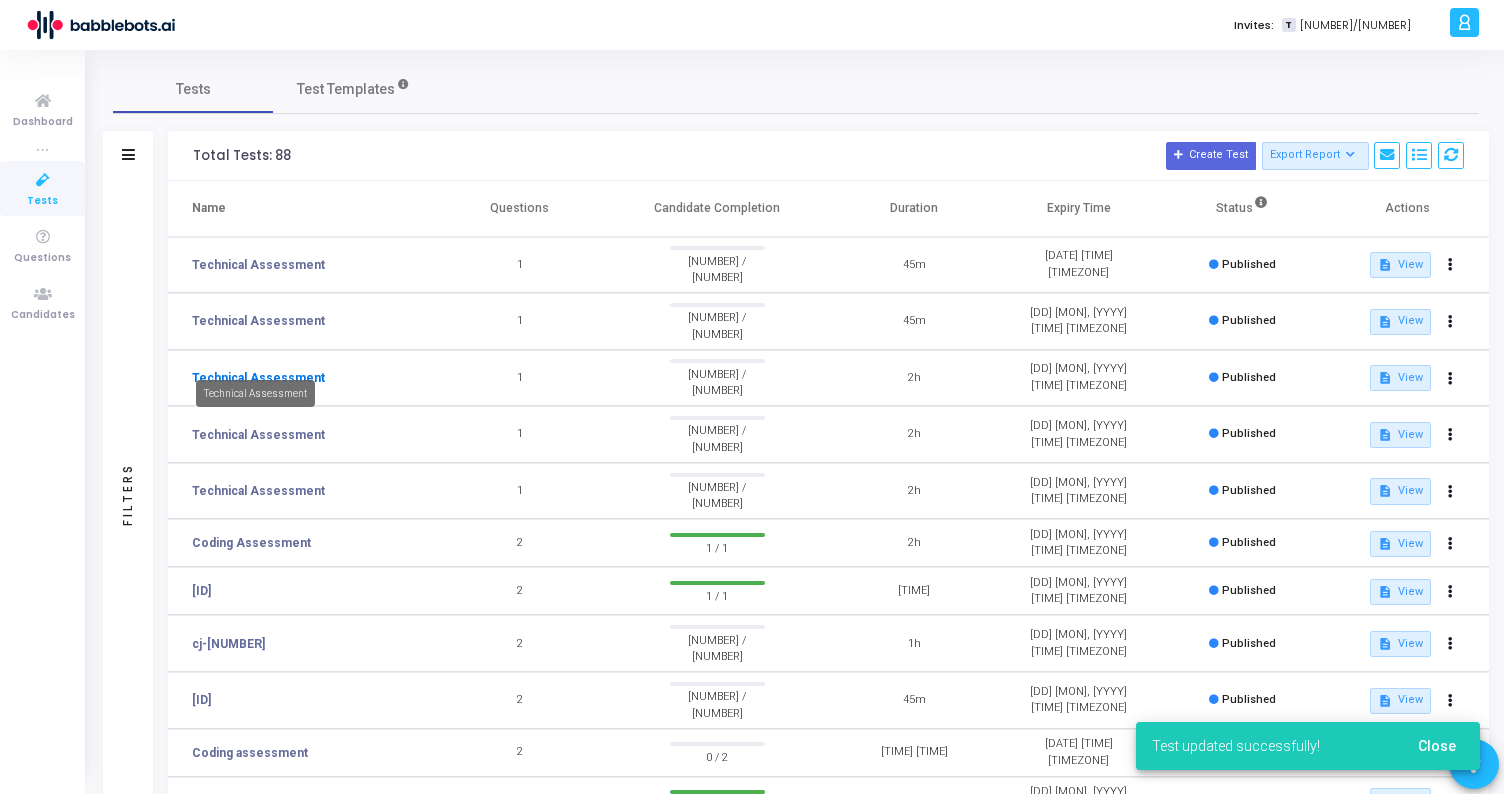 click on "Technical Assessment" 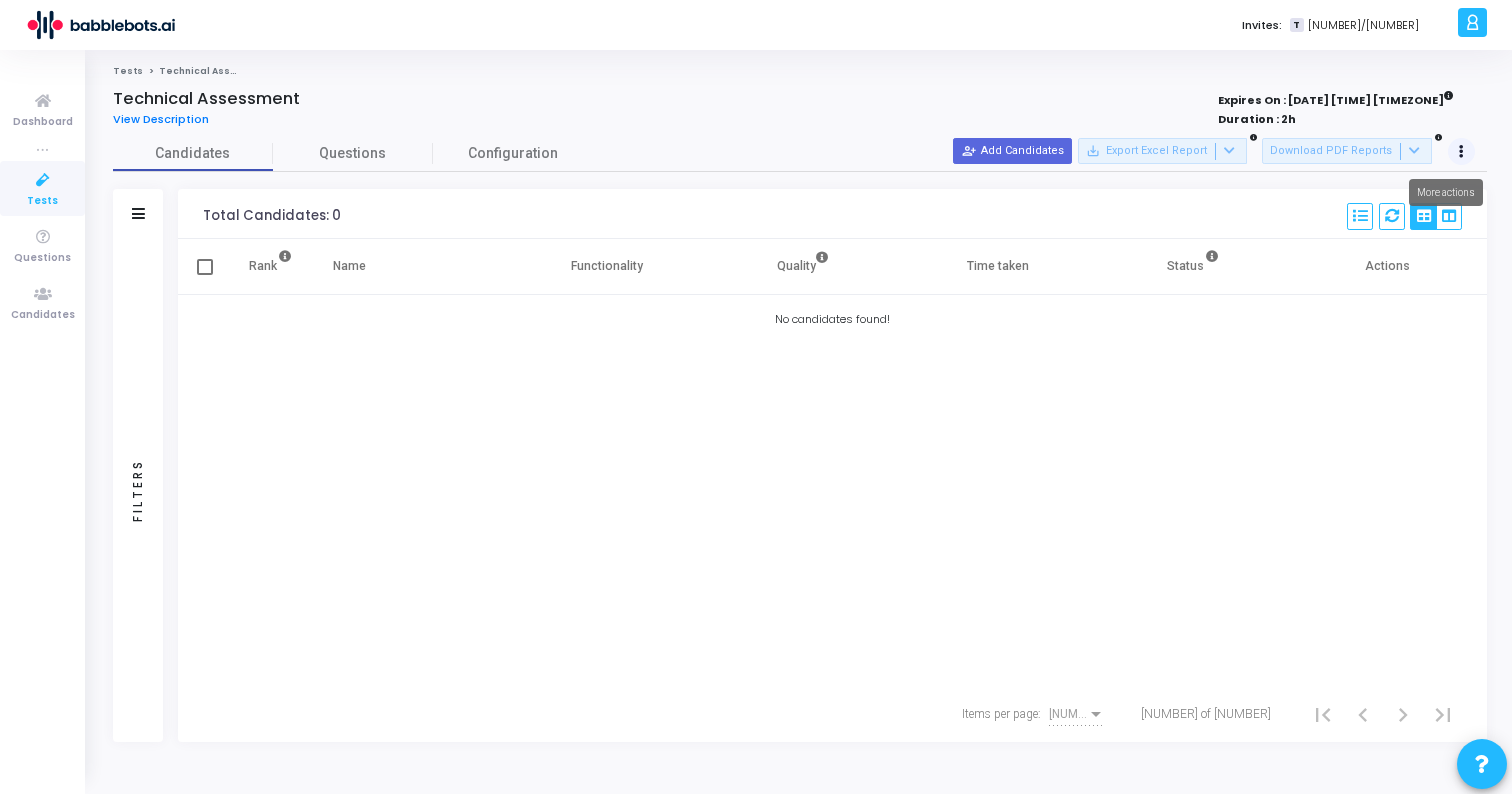 click at bounding box center (1462, 152) 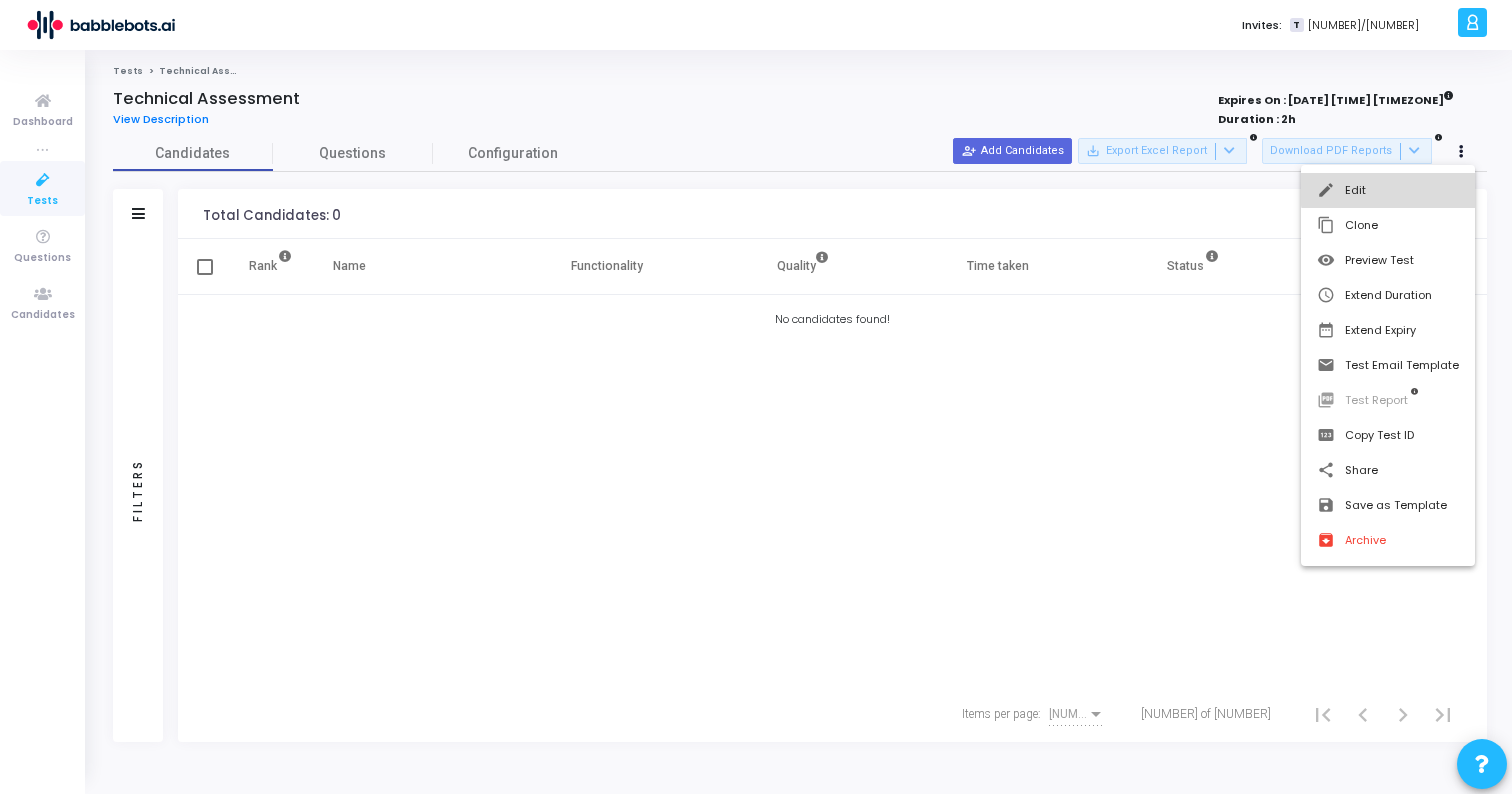 click on "edit  Edit" at bounding box center (1388, 190) 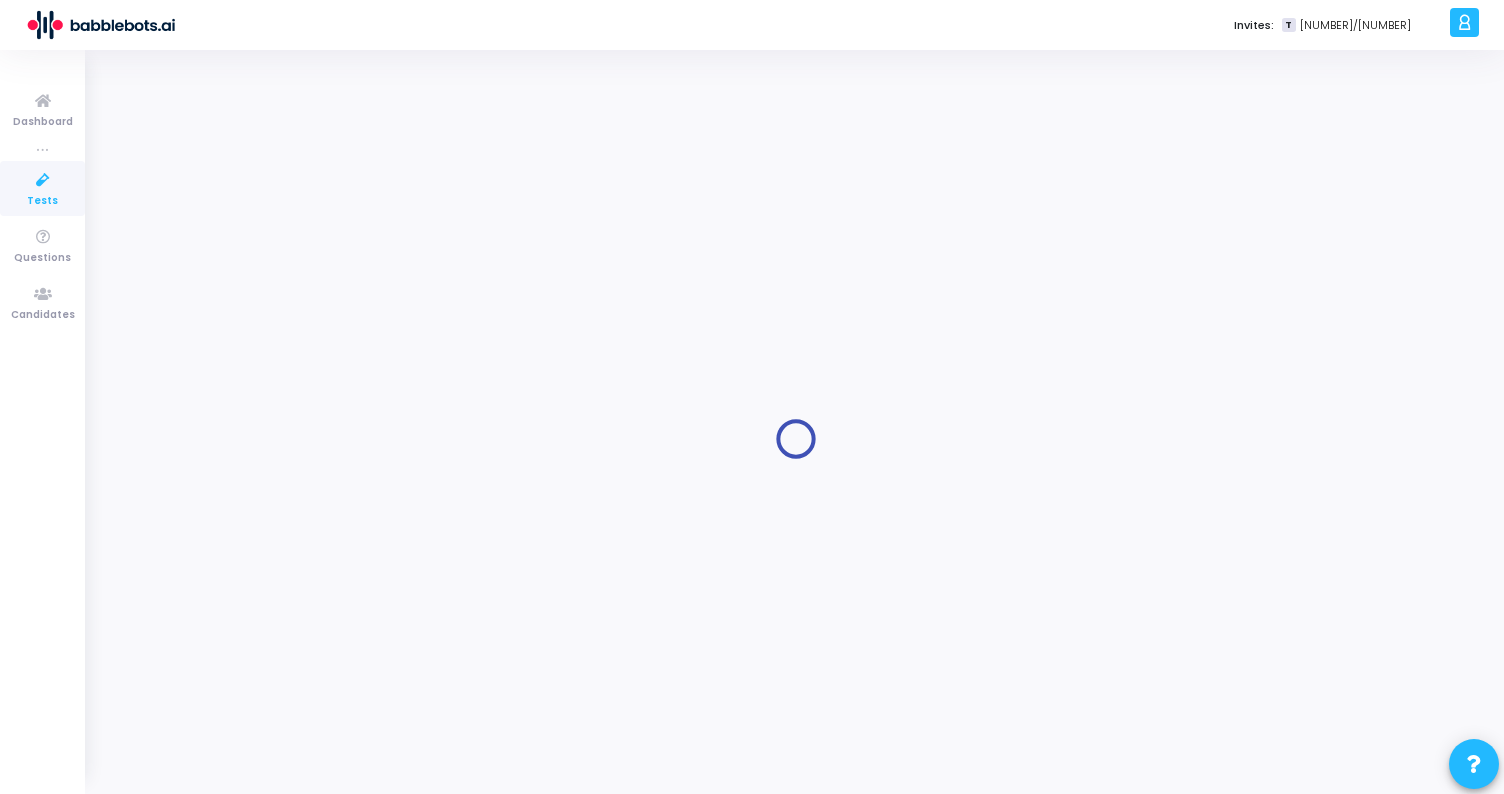 type on "Technical Assessment" 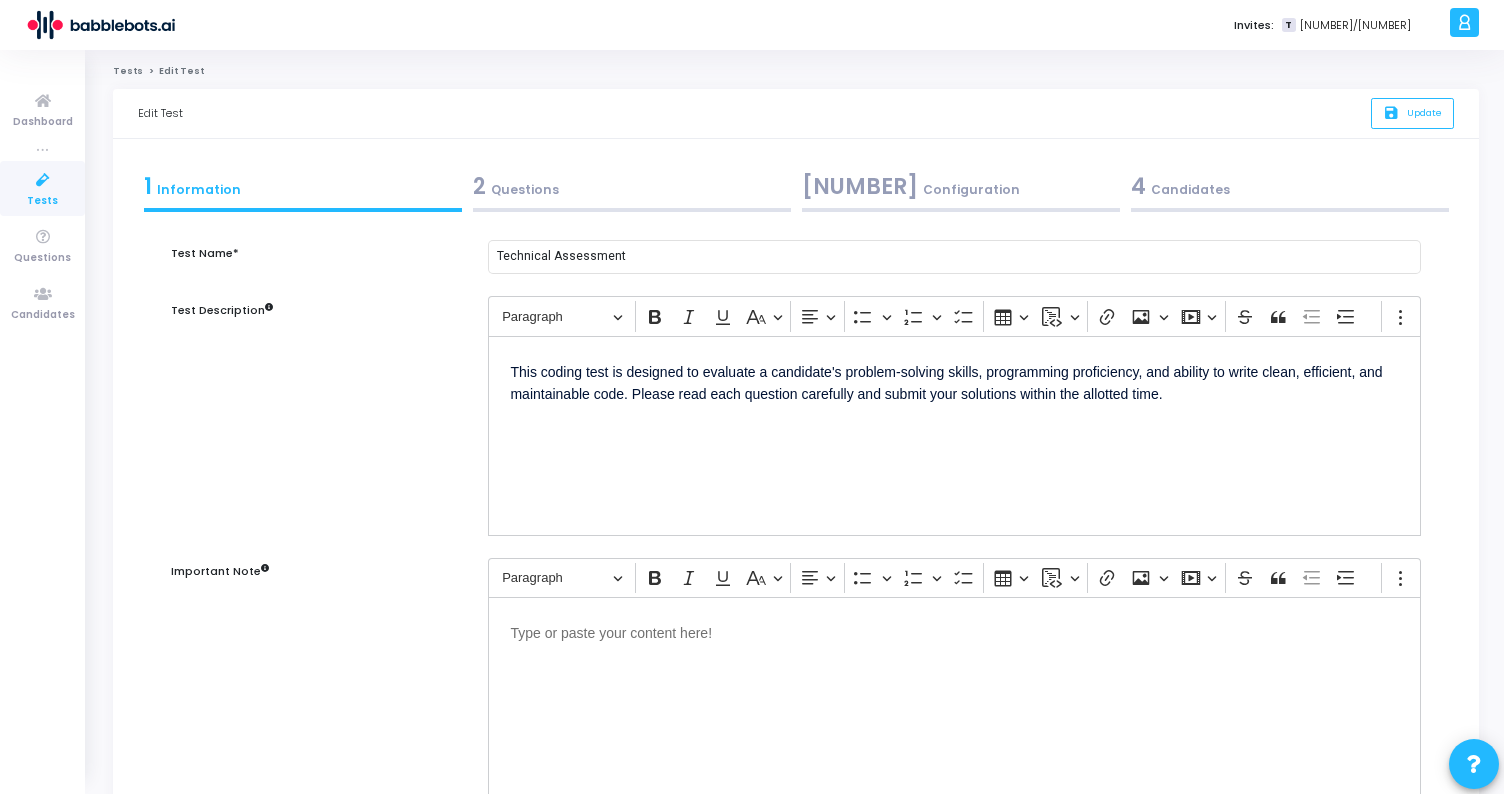 click on "[NUMBER] Configuration" at bounding box center (961, 186) 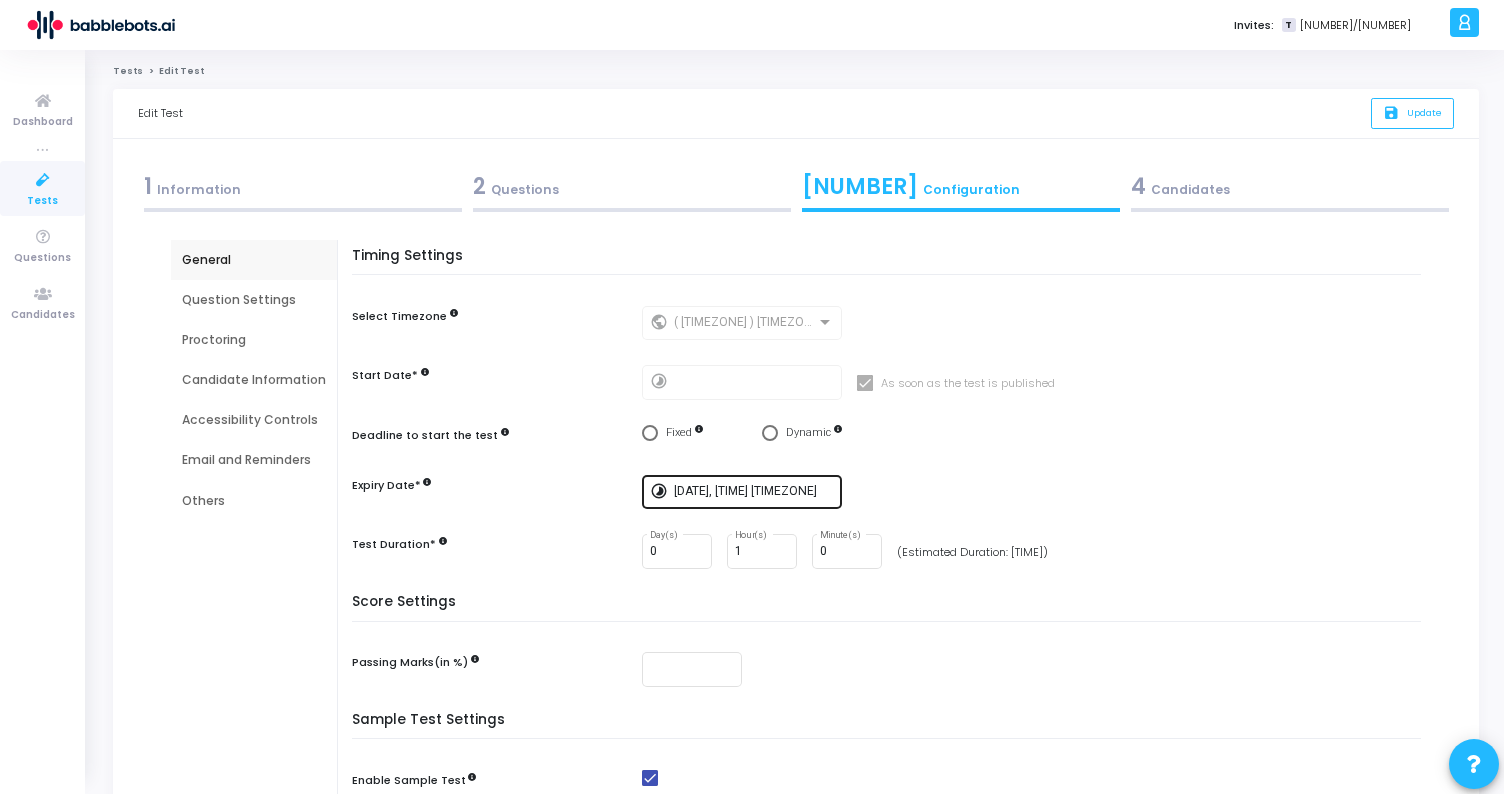 click on "[DATE], [TIME] [TIMEZONE]" at bounding box center (754, 492) 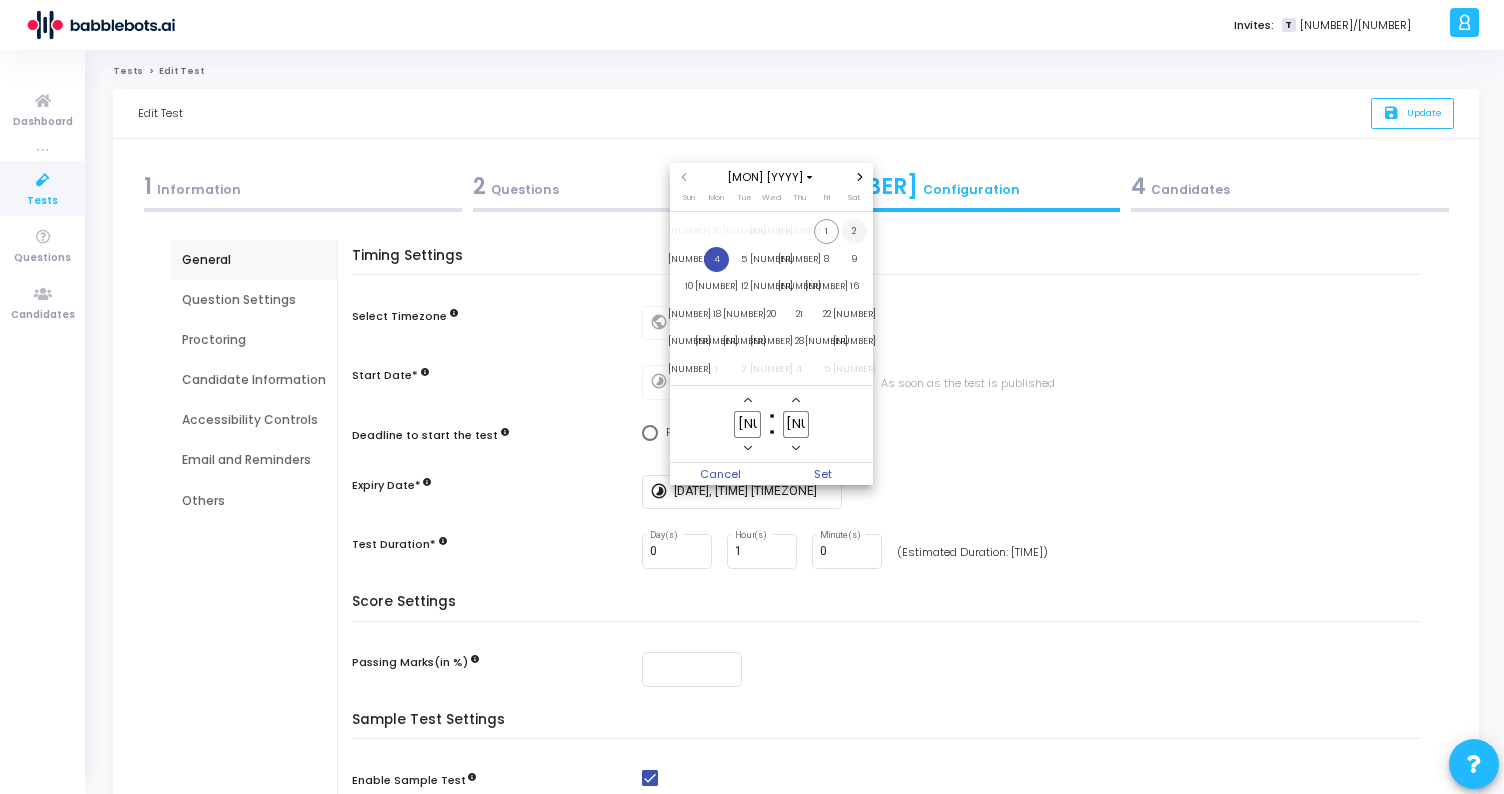 click on "2" at bounding box center (854, 231) 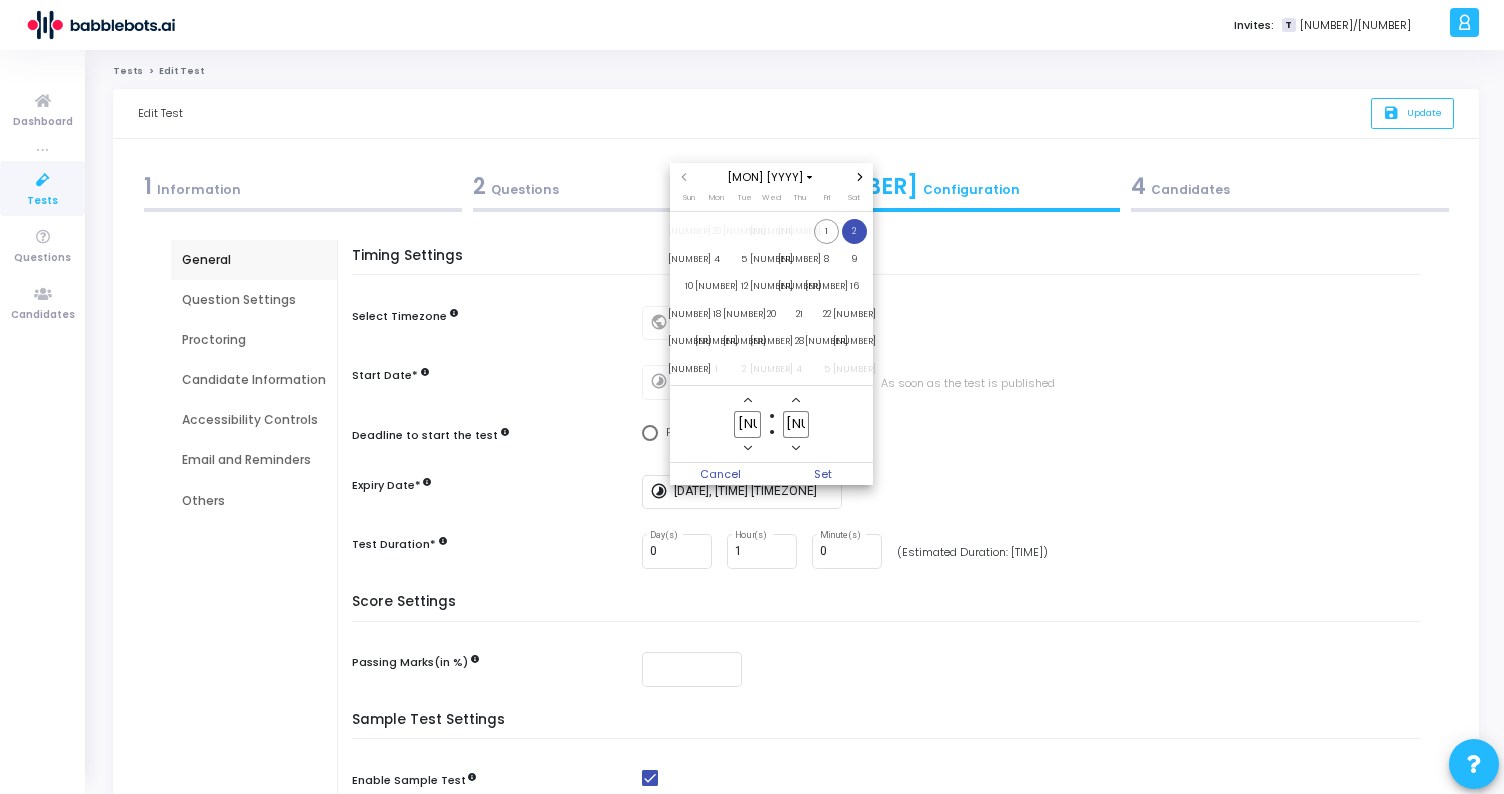 click on "[NUMBER]" 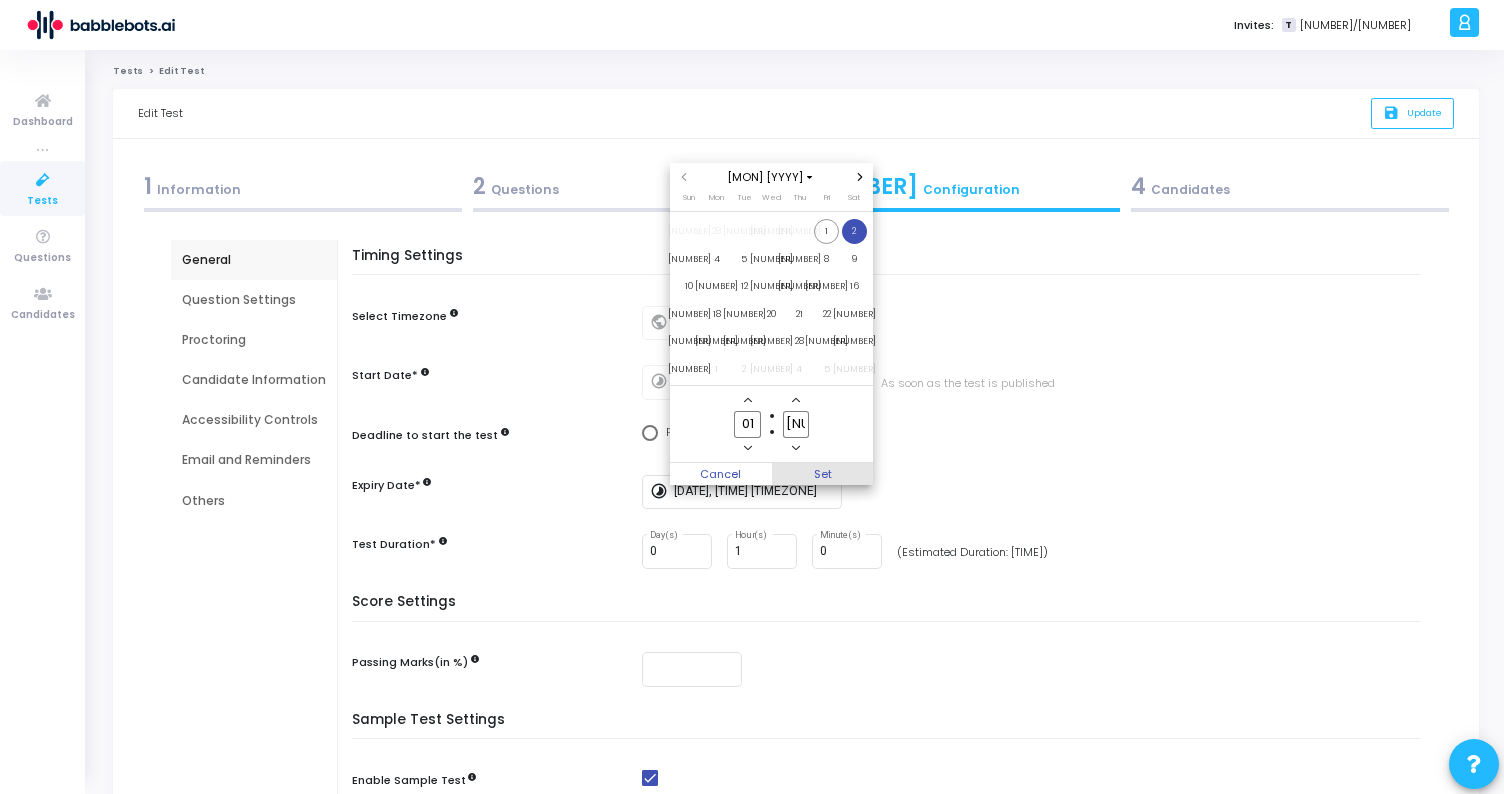 type on "01" 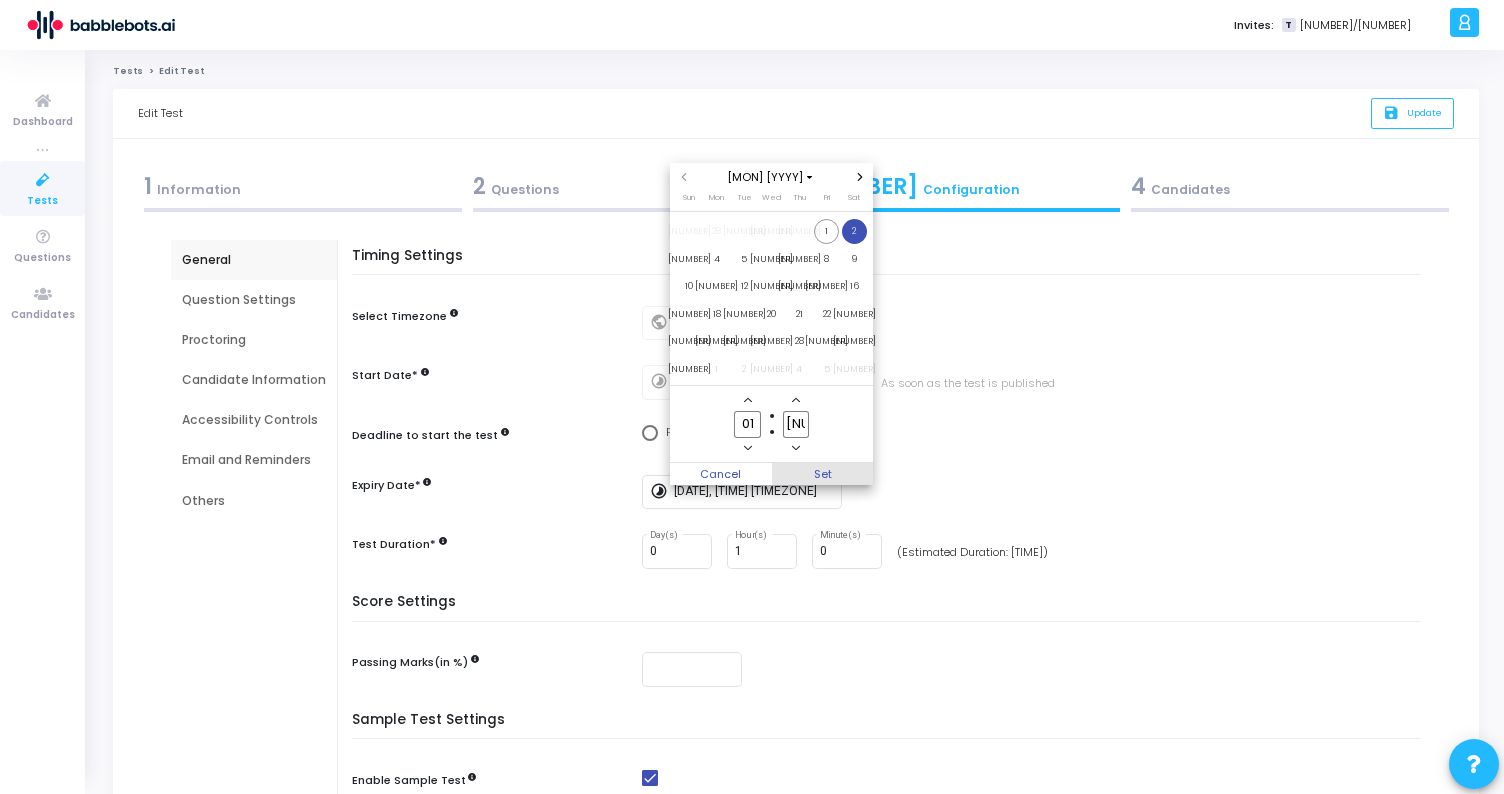 click on "Set" at bounding box center (823, 474) 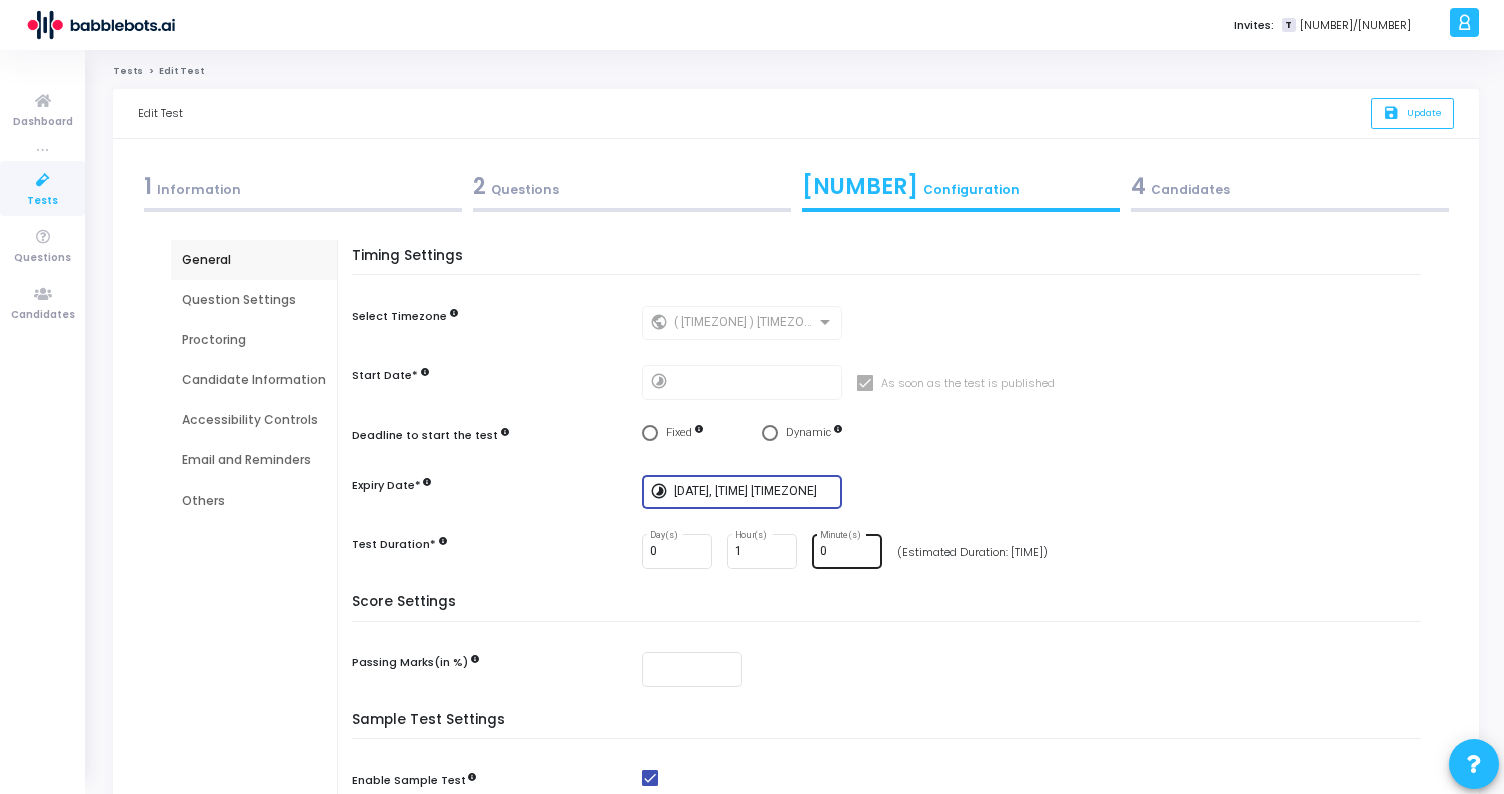 click on "0" at bounding box center [847, 552] 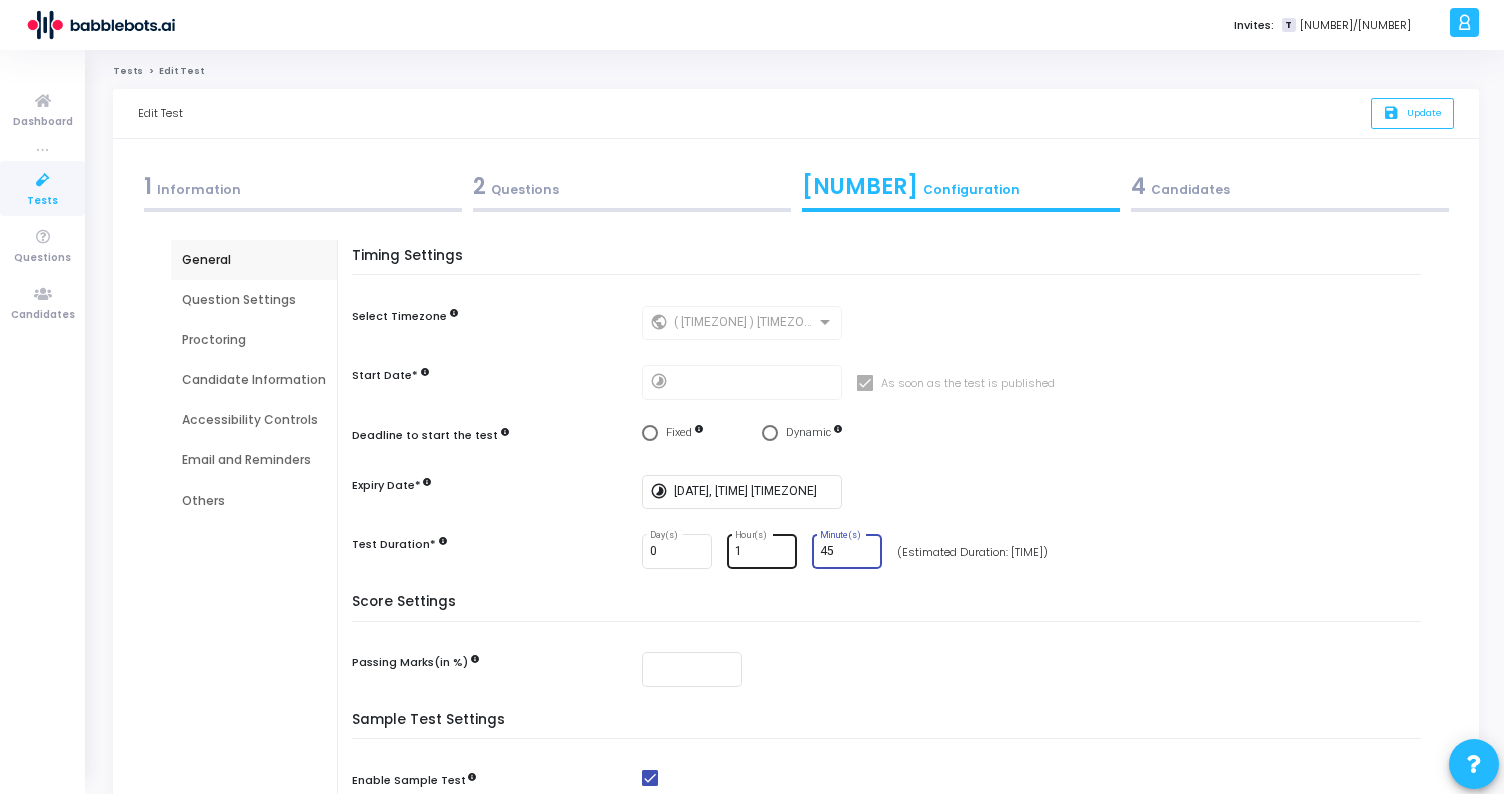type on "45" 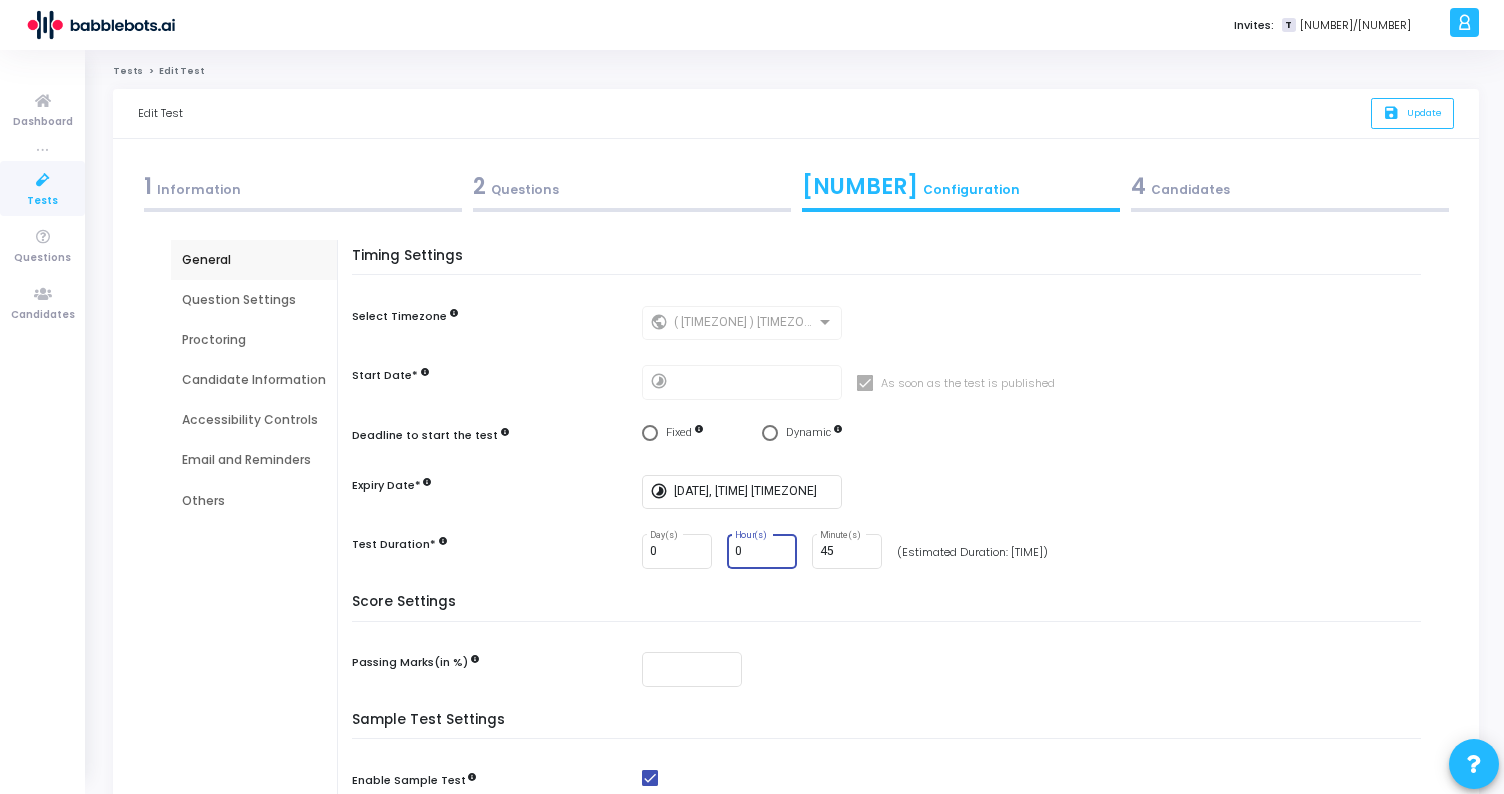 scroll, scrollTop: 205, scrollLeft: 0, axis: vertical 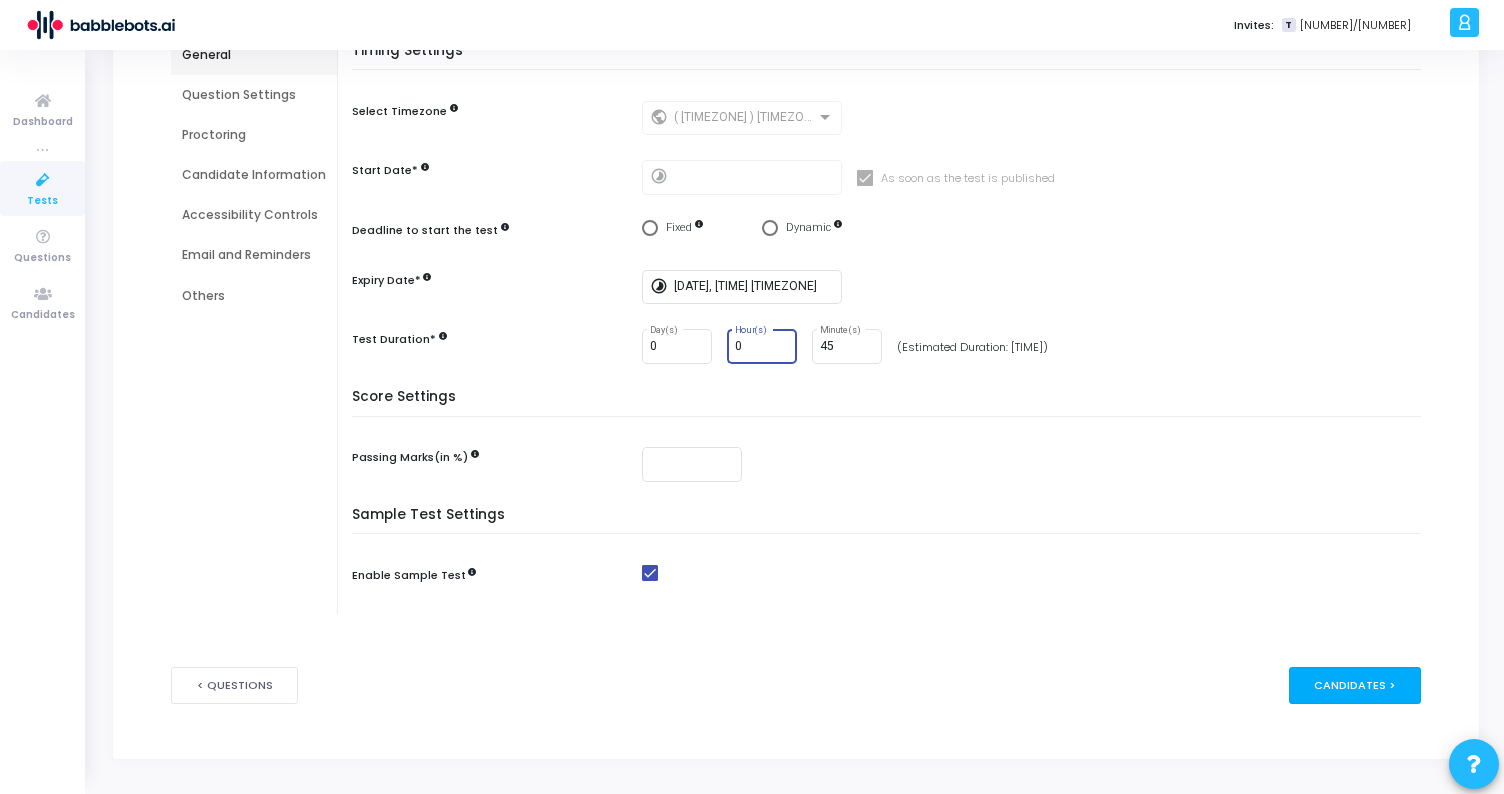 type on "0" 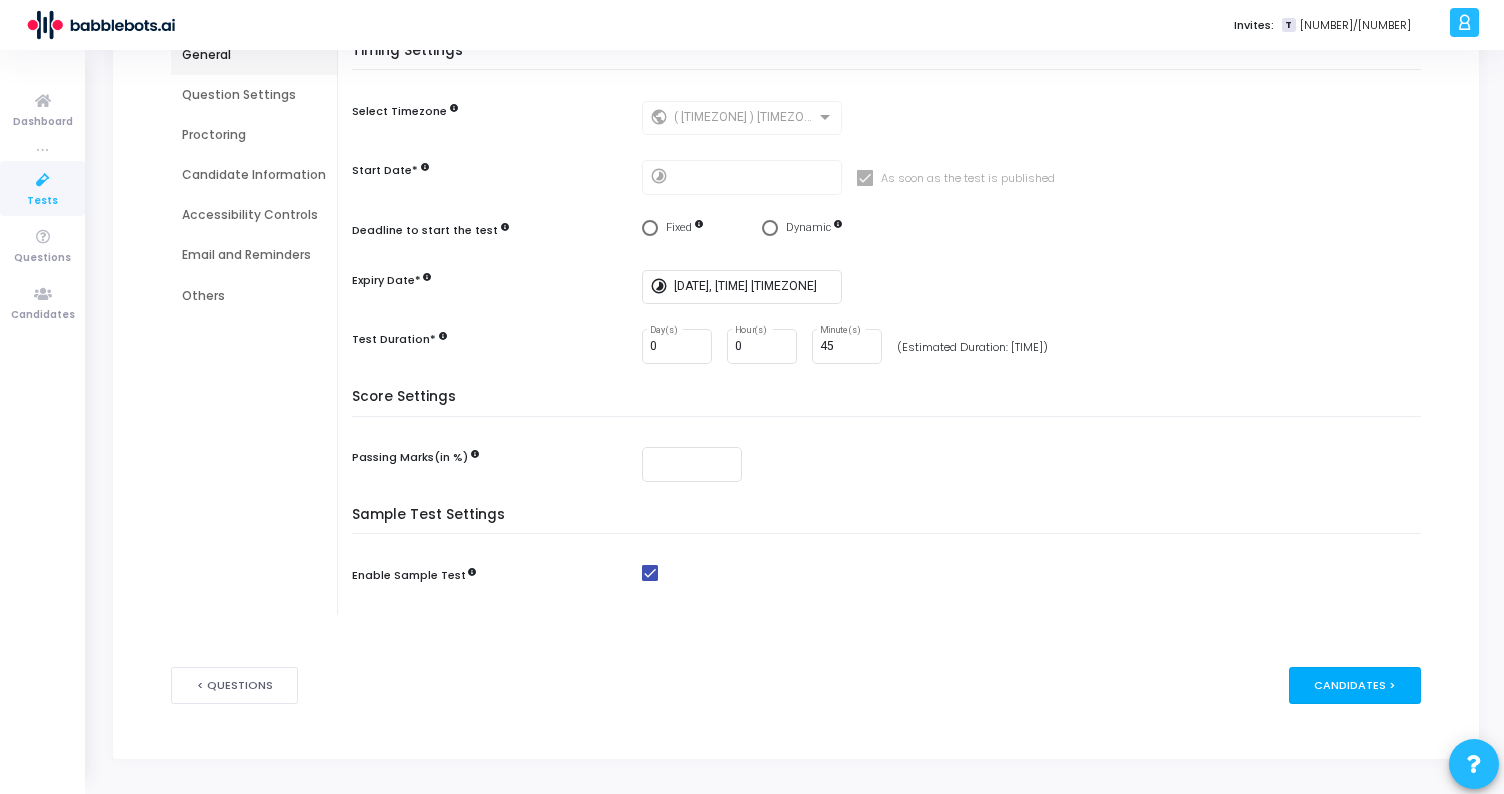 click on "Candidates >" at bounding box center (1355, 685) 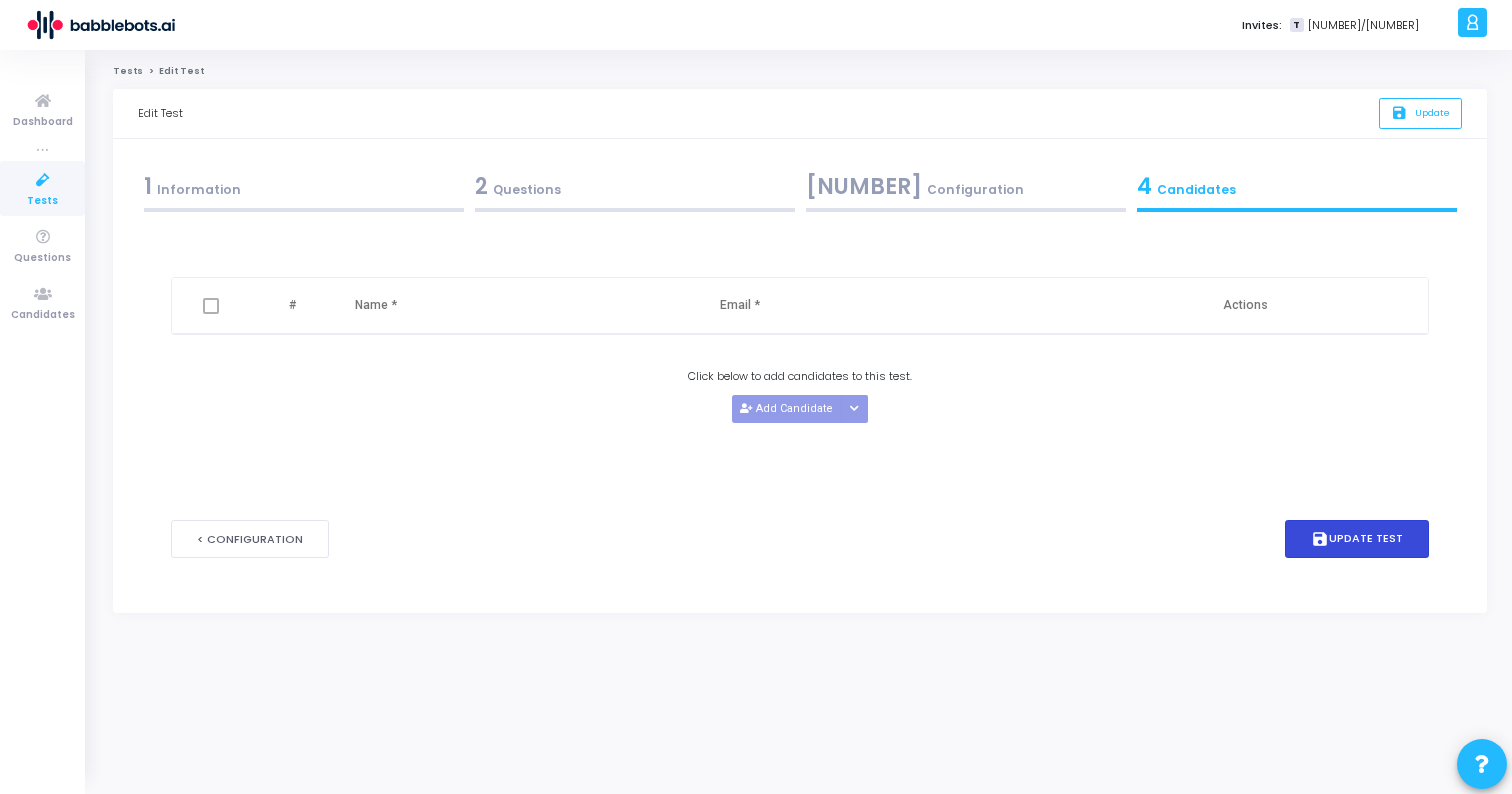 click on "save  Update Test" at bounding box center (1357, 539) 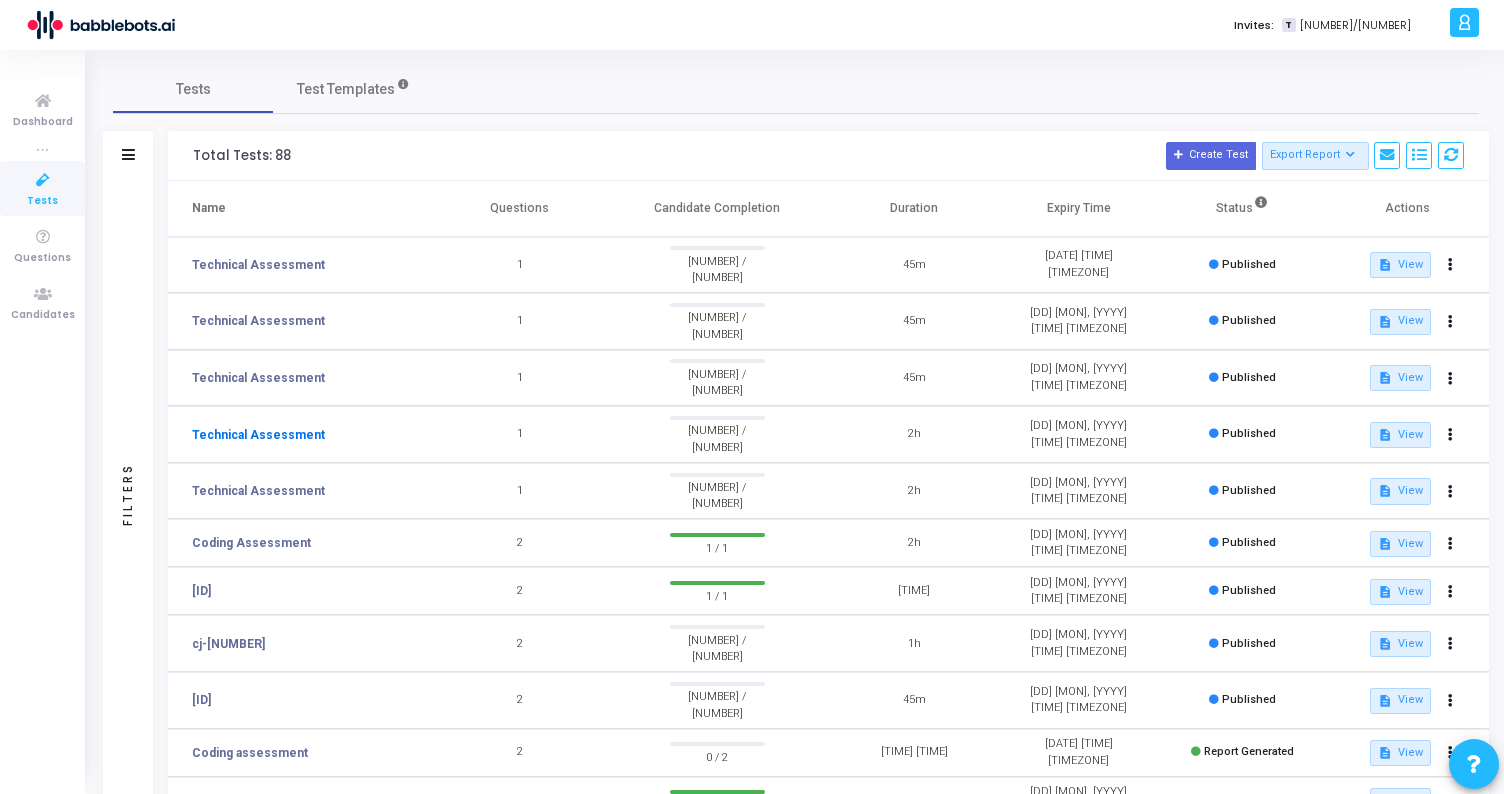 click on "Technical Assessment" 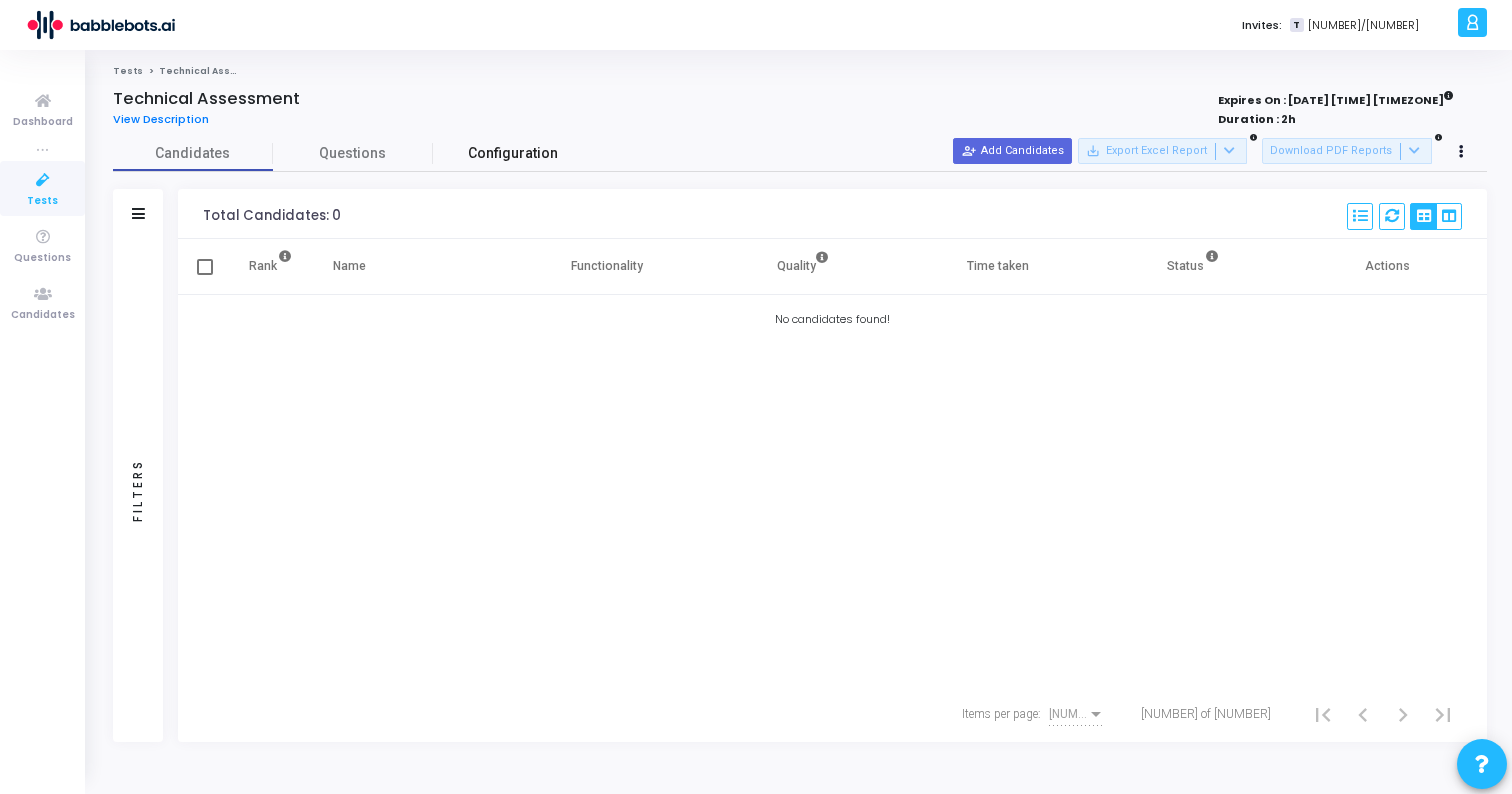 click on "Configuration" at bounding box center (513, 153) 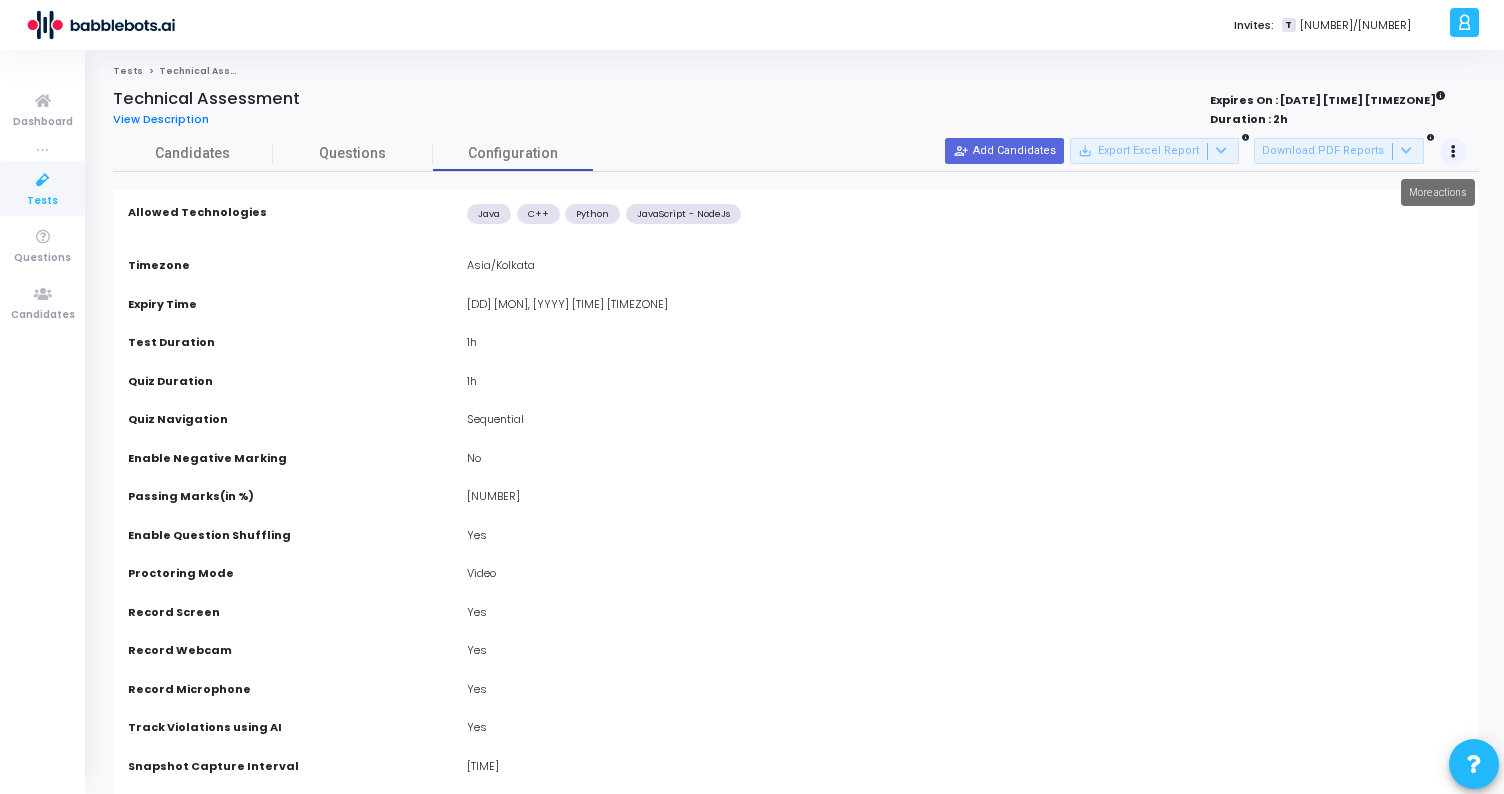 click at bounding box center [1454, 152] 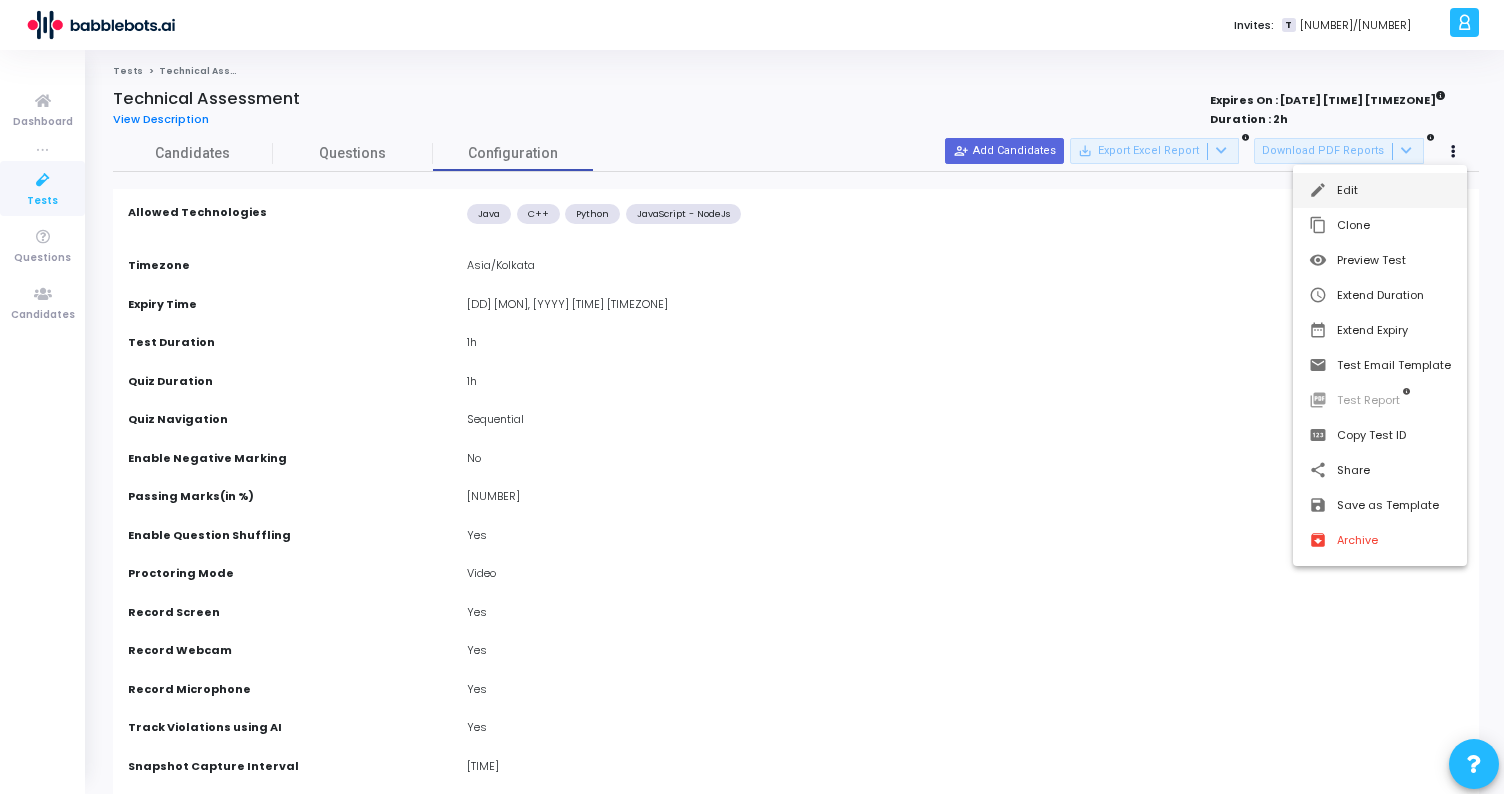 click on "edit  Edit" at bounding box center (1380, 190) 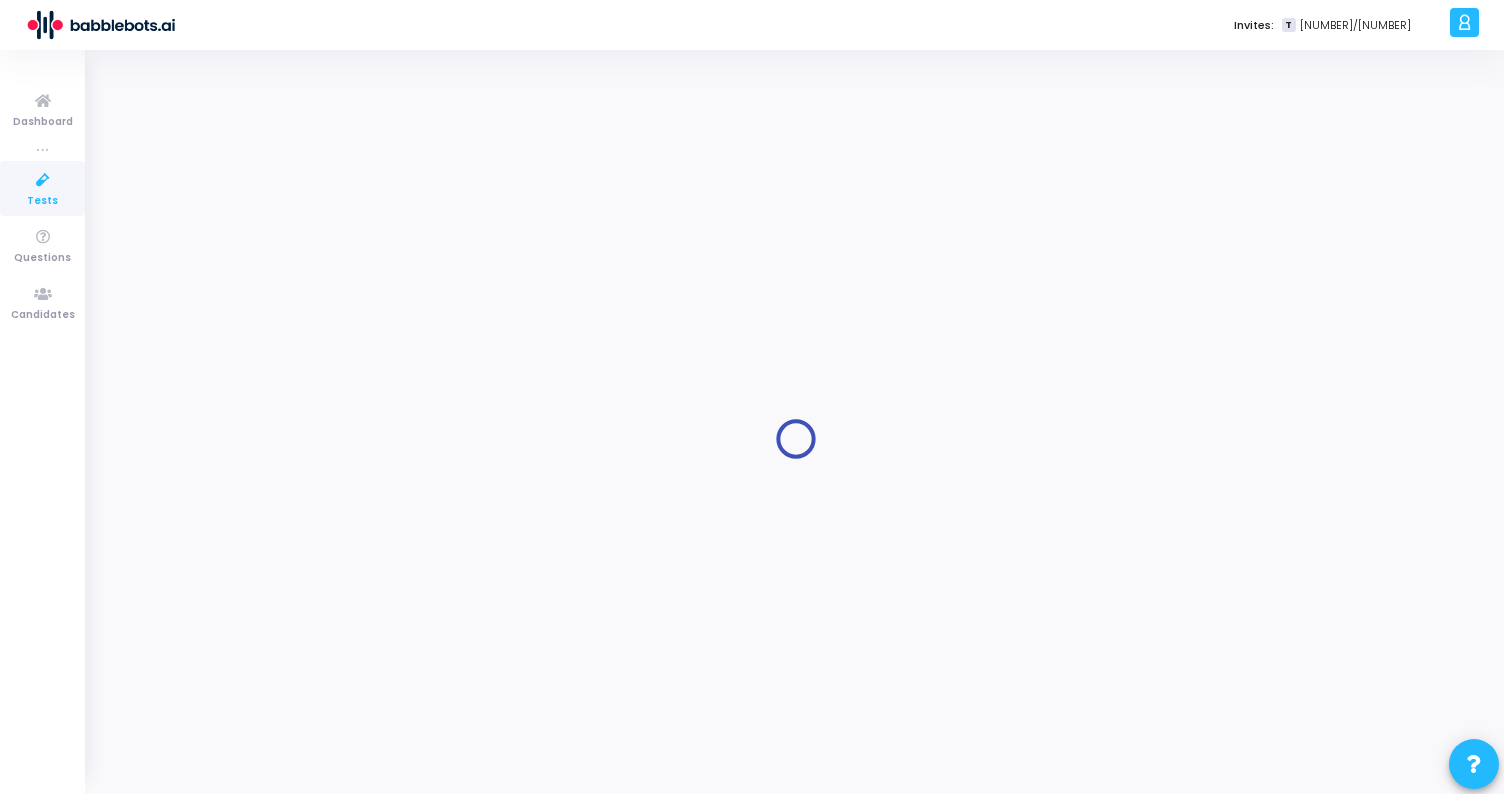 type on "Technical Assessment" 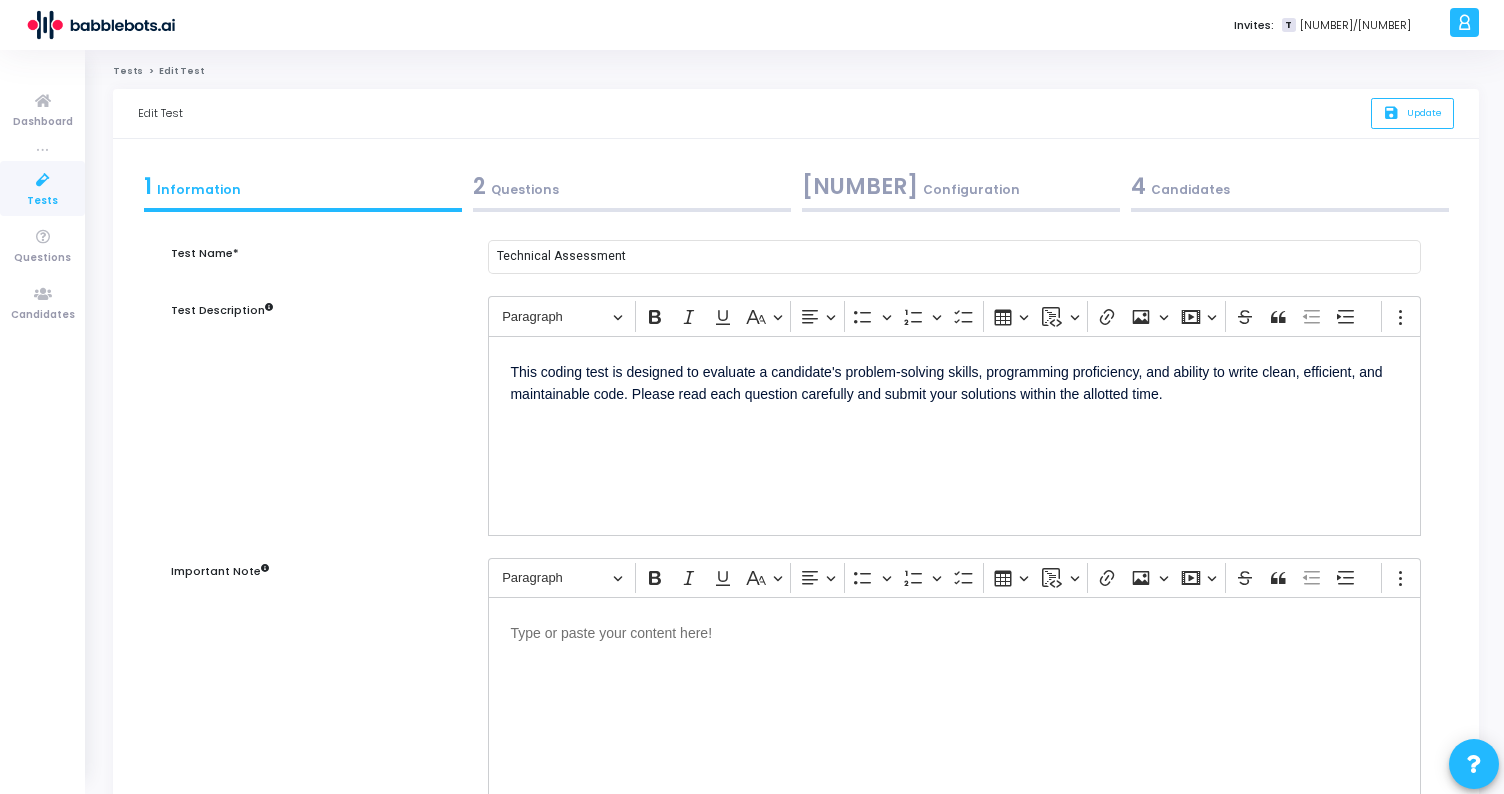 click on "[NUMBER] Configuration" at bounding box center [961, 186] 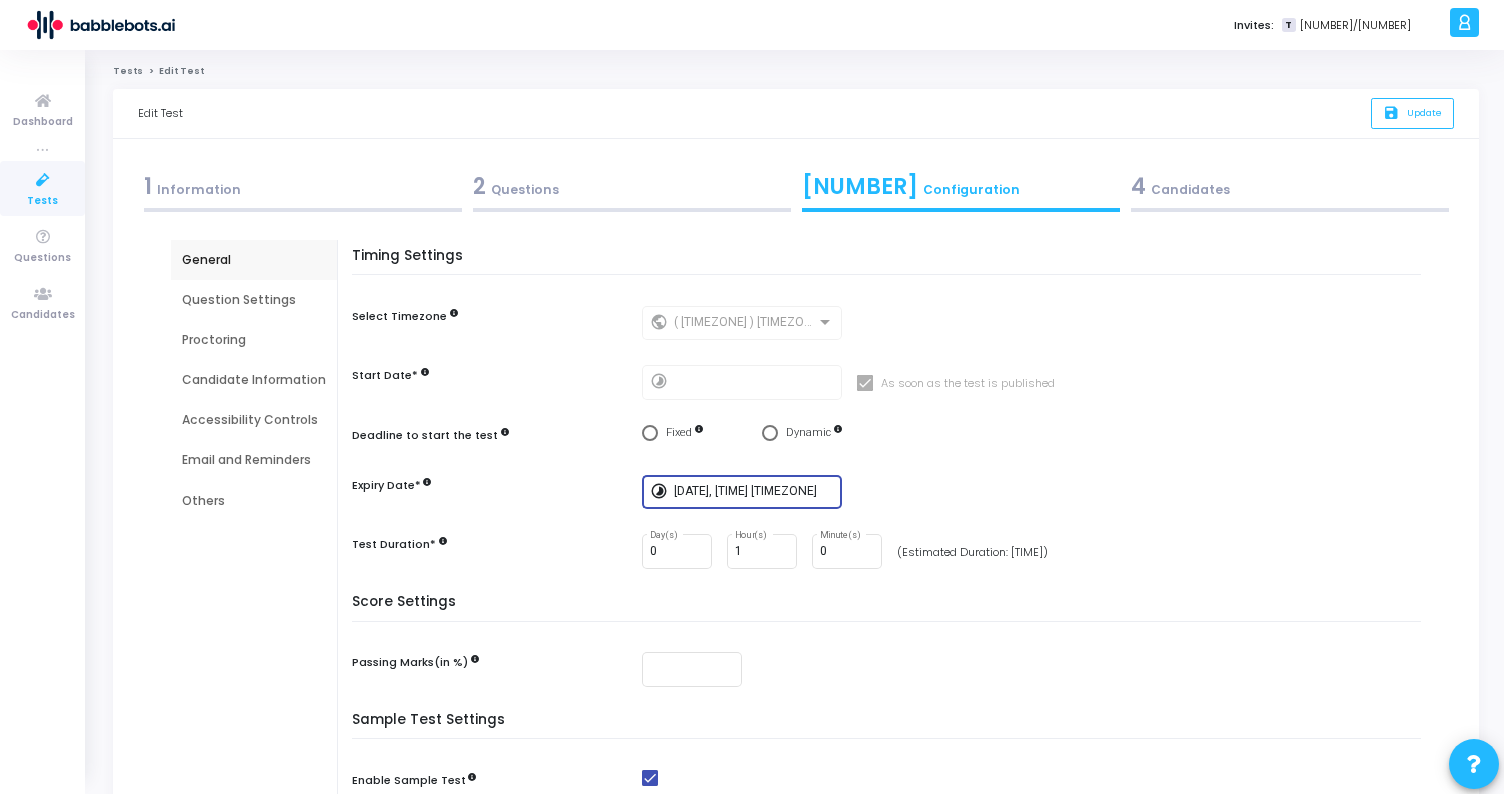click on "[DATE], [TIME] [TIMEZONE]" at bounding box center (754, 492) 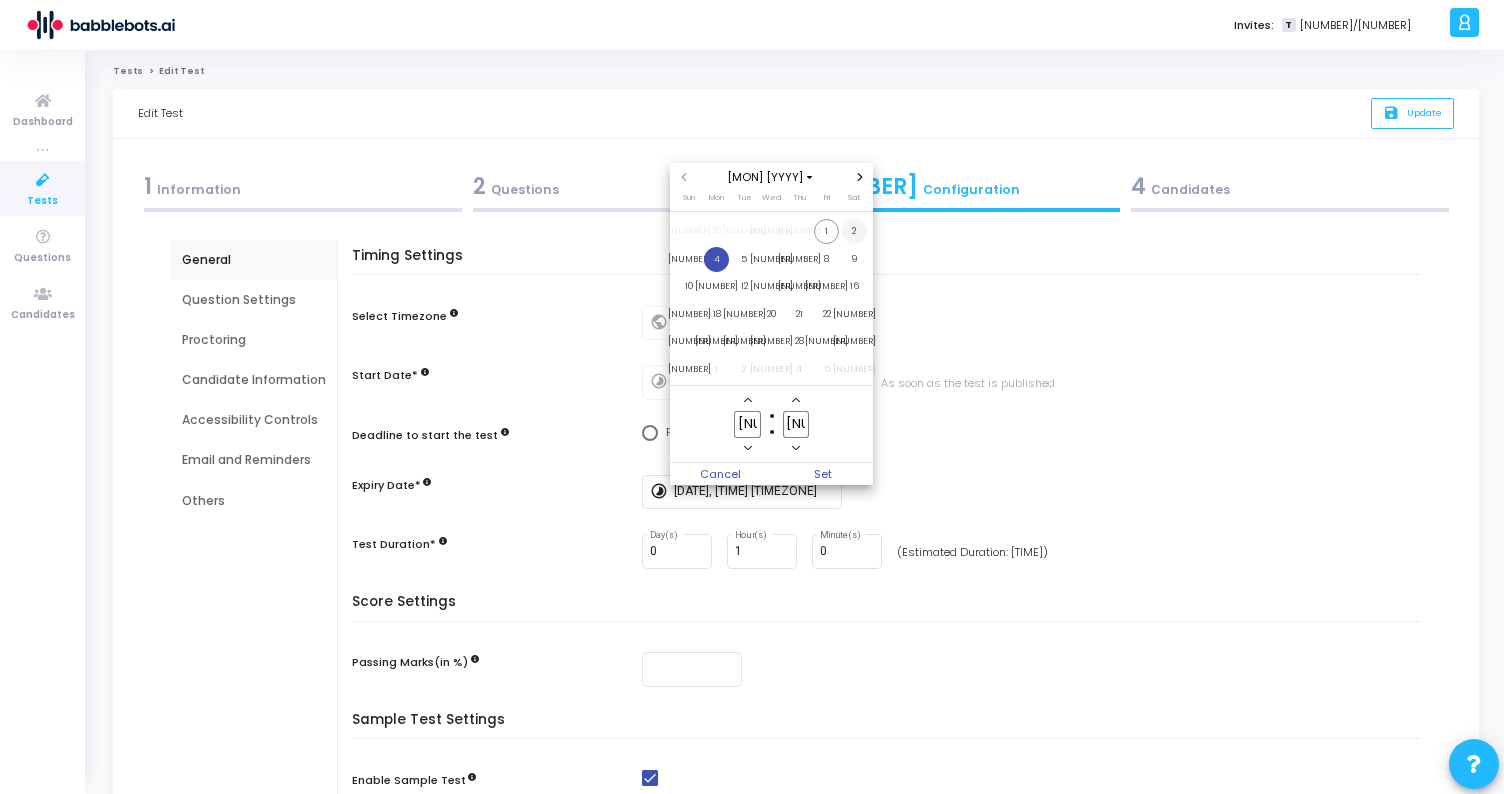 click on "2" at bounding box center [854, 231] 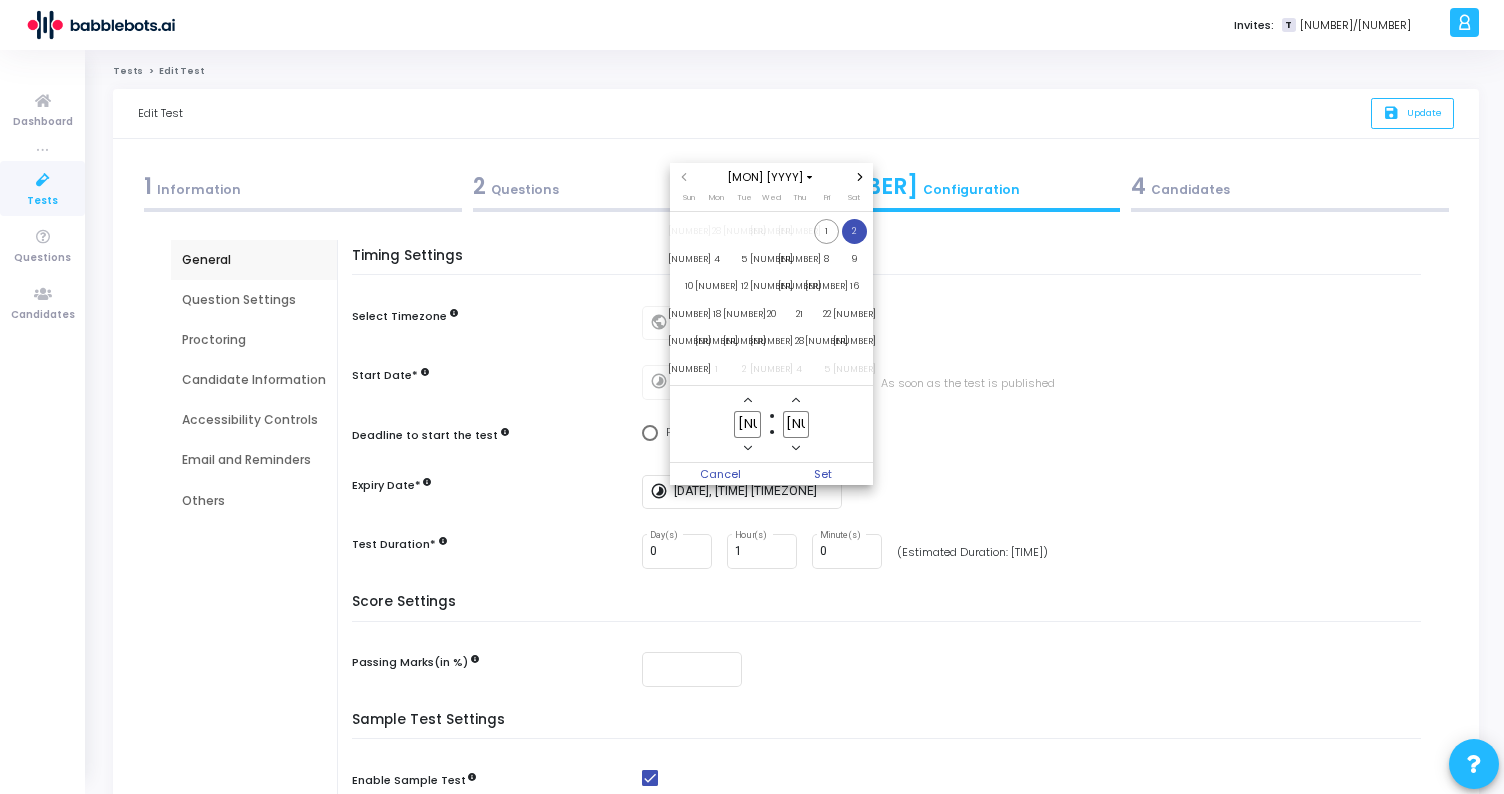 click on "[NUMBER]" 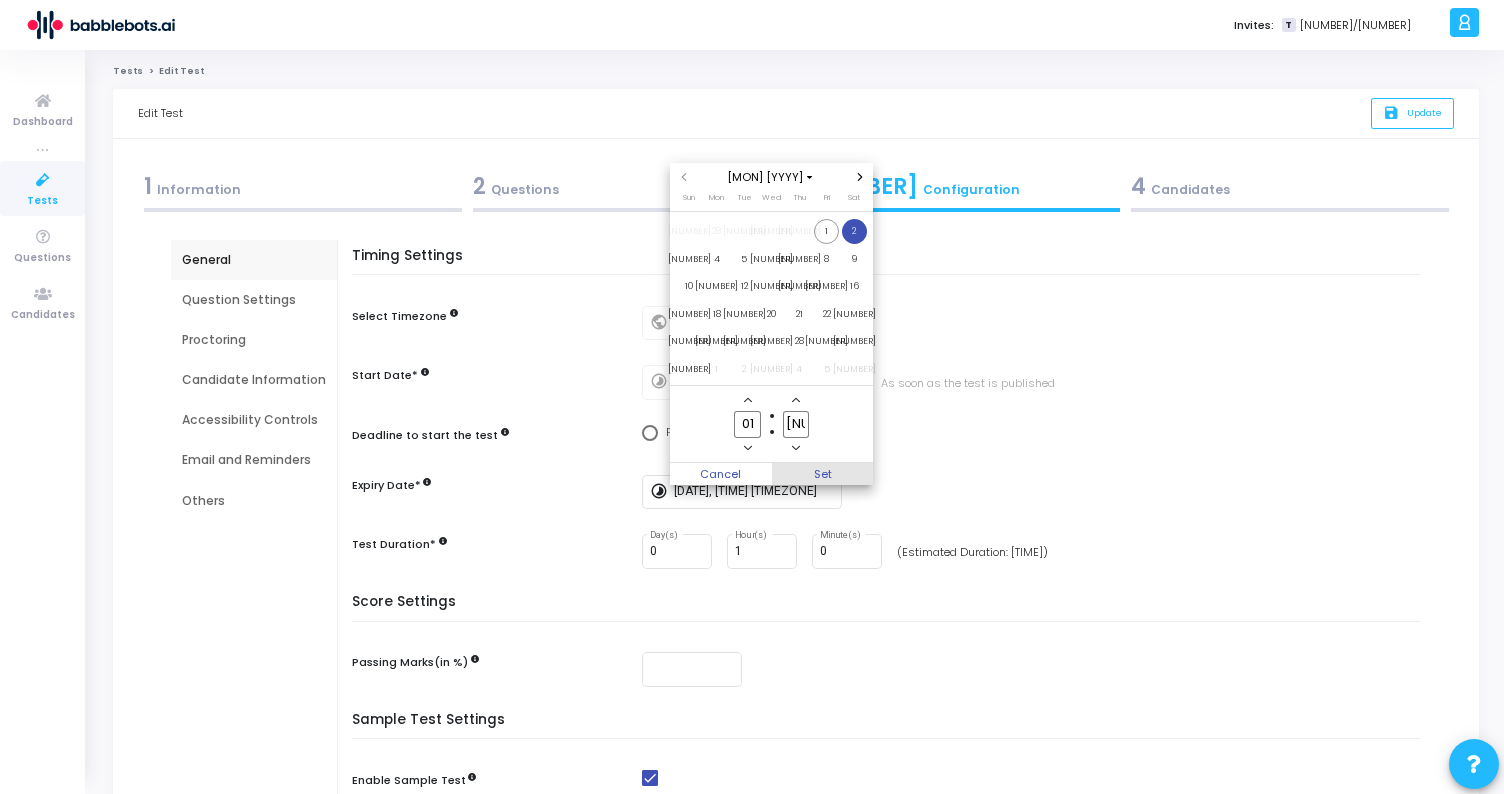 type on "01" 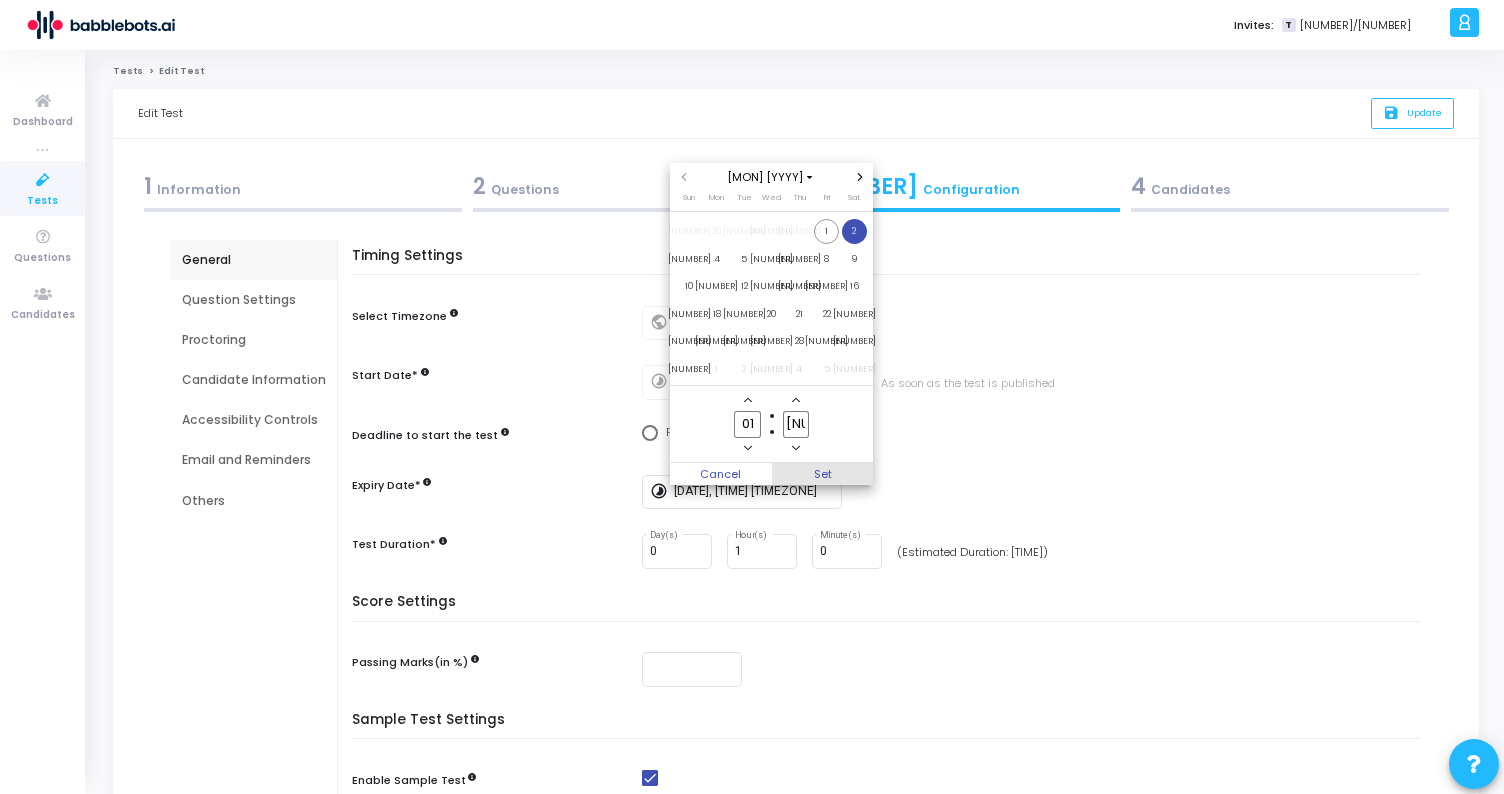 click on "Set" at bounding box center (823, 474) 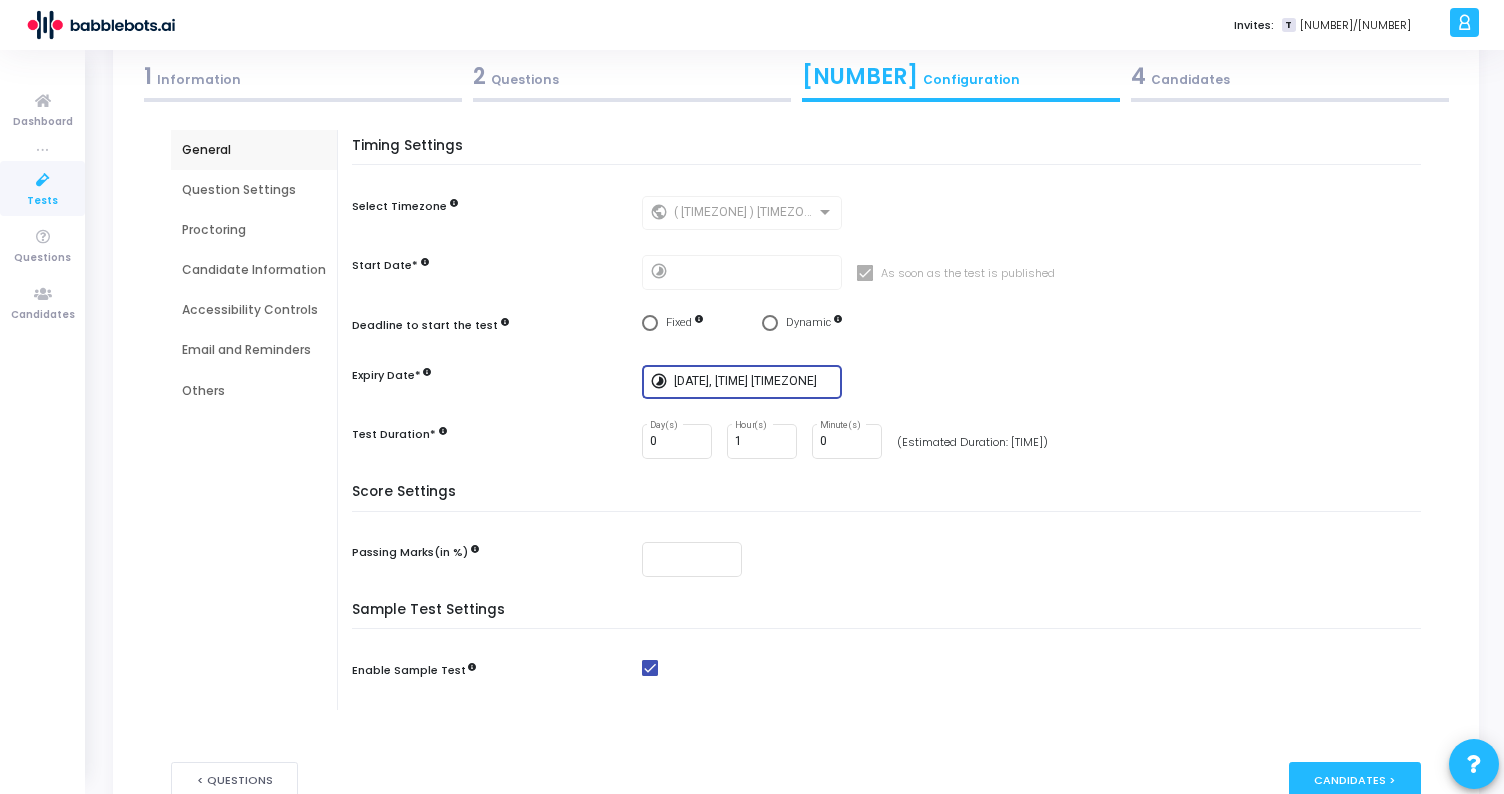scroll, scrollTop: 205, scrollLeft: 0, axis: vertical 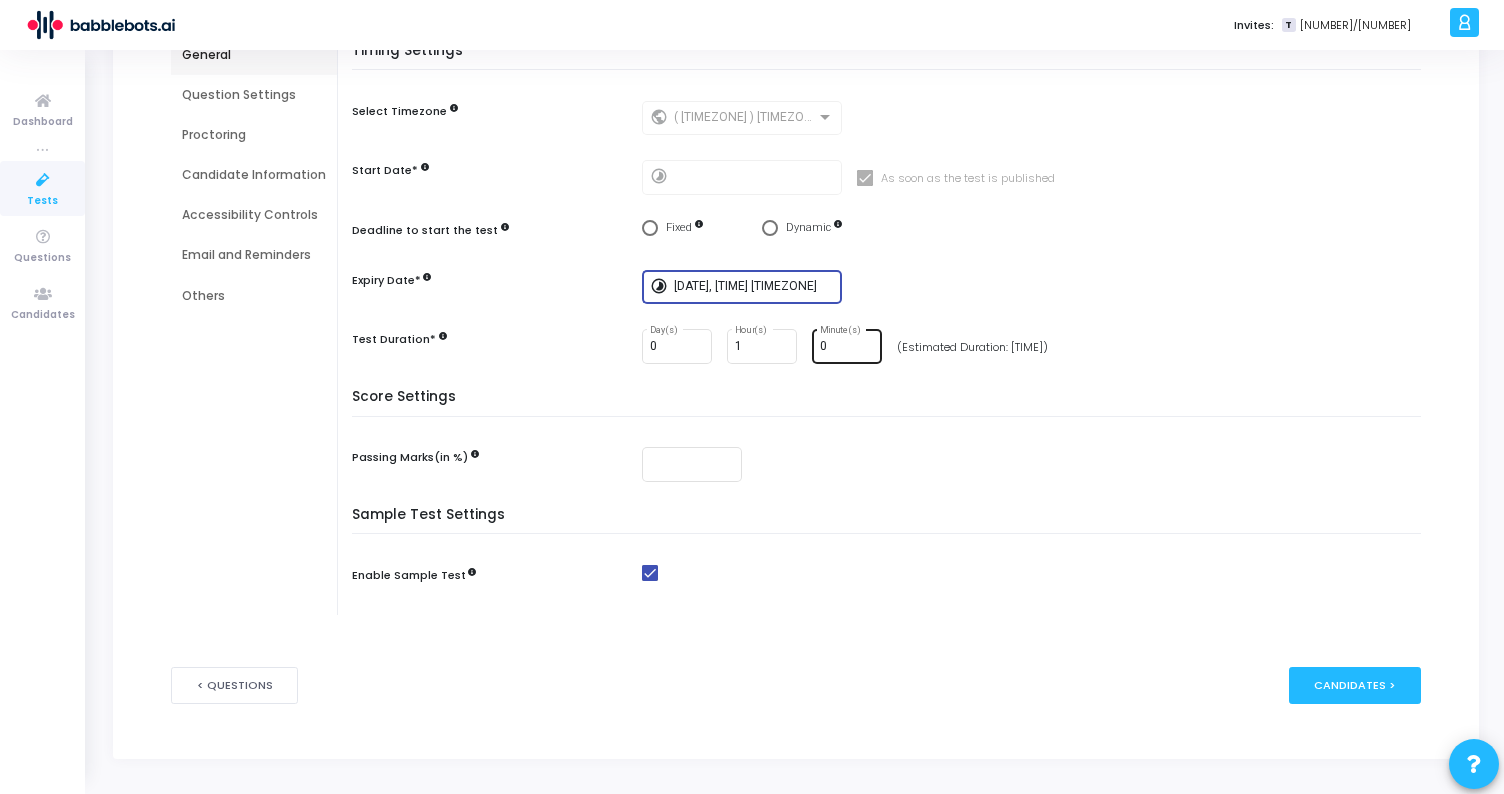 click on "[NUMBER] Minute(s)" at bounding box center [847, 345] 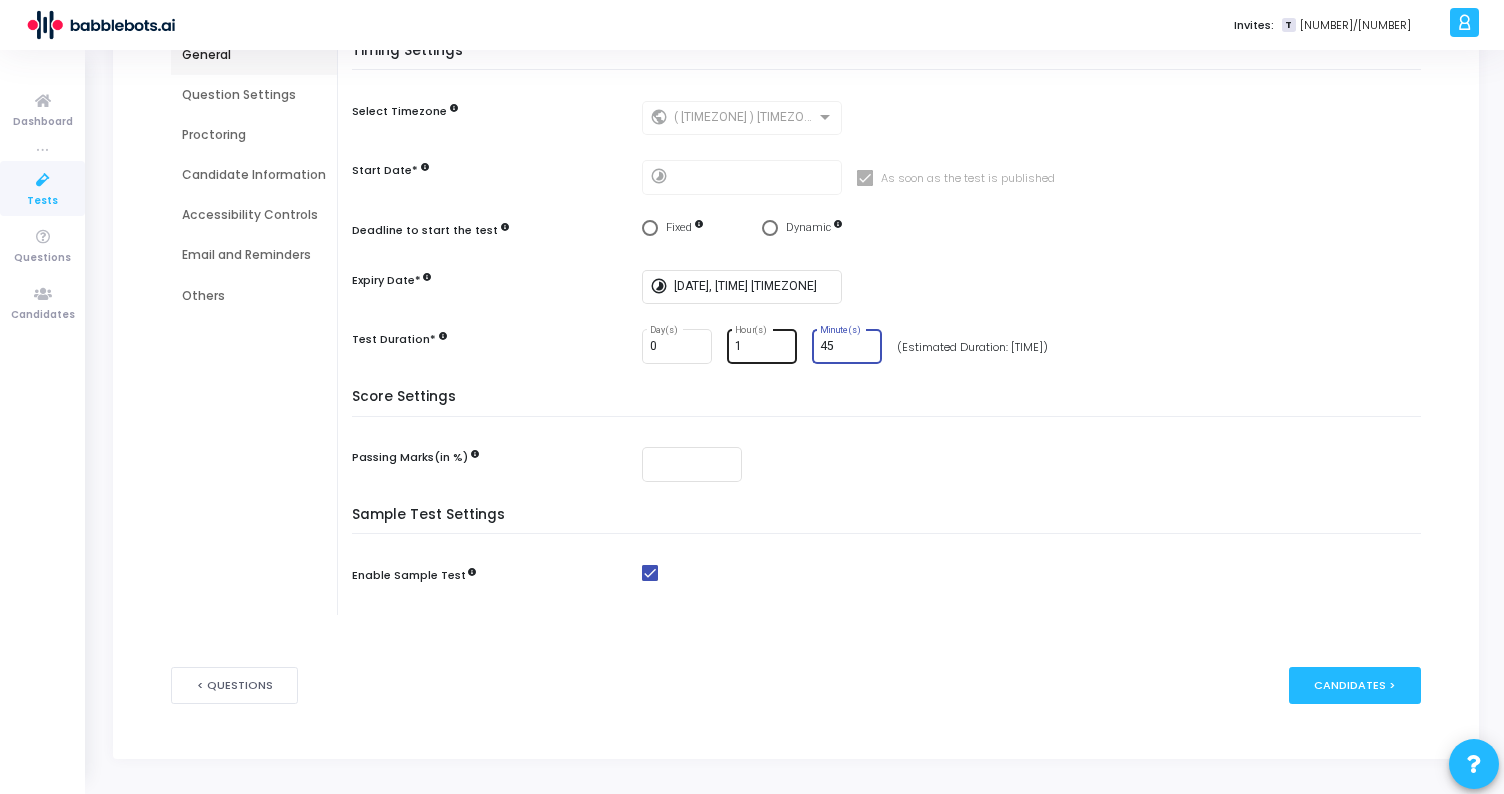 type on "45" 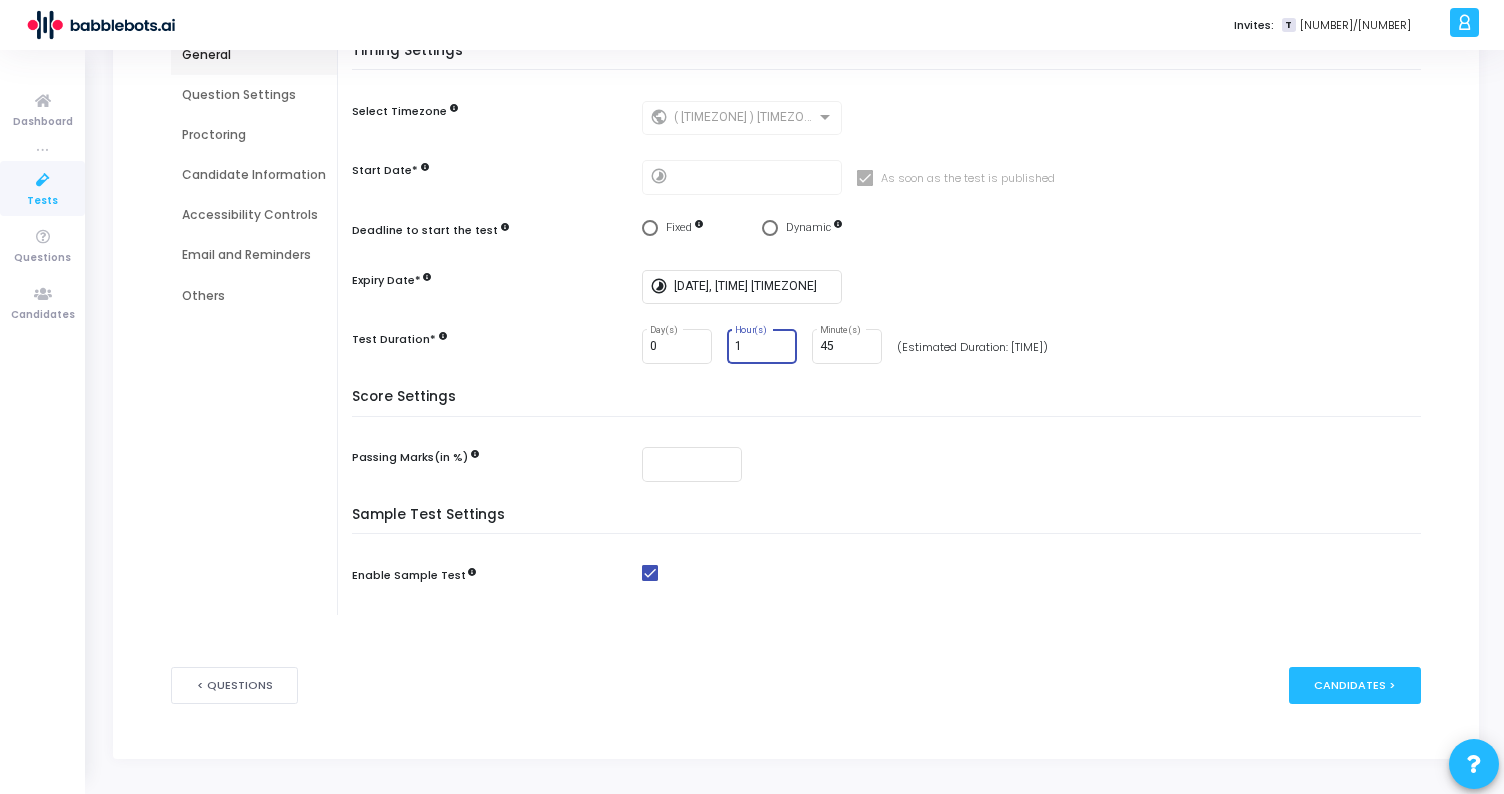click on "1" at bounding box center [762, 347] 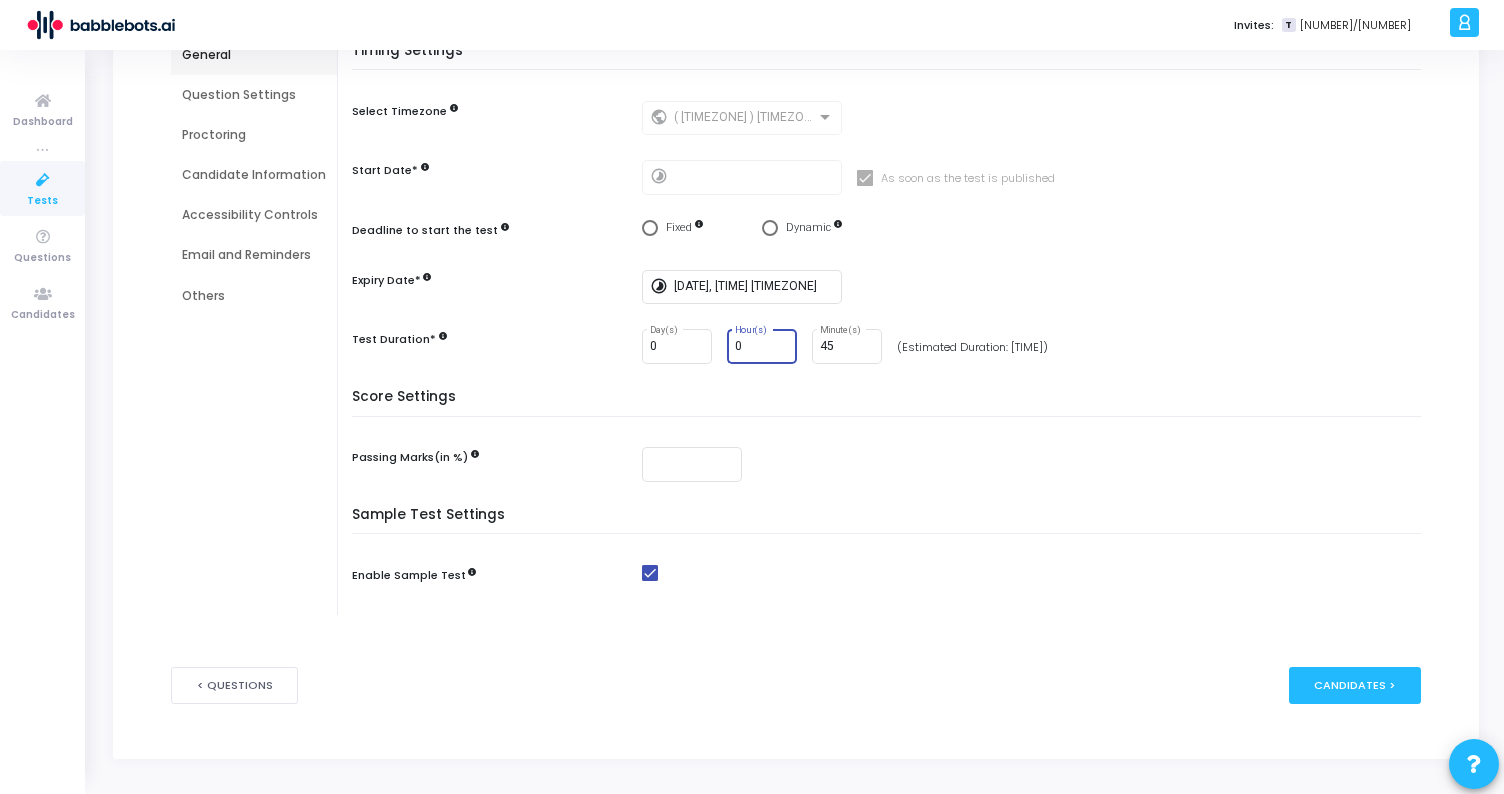 scroll, scrollTop: 0, scrollLeft: 0, axis: both 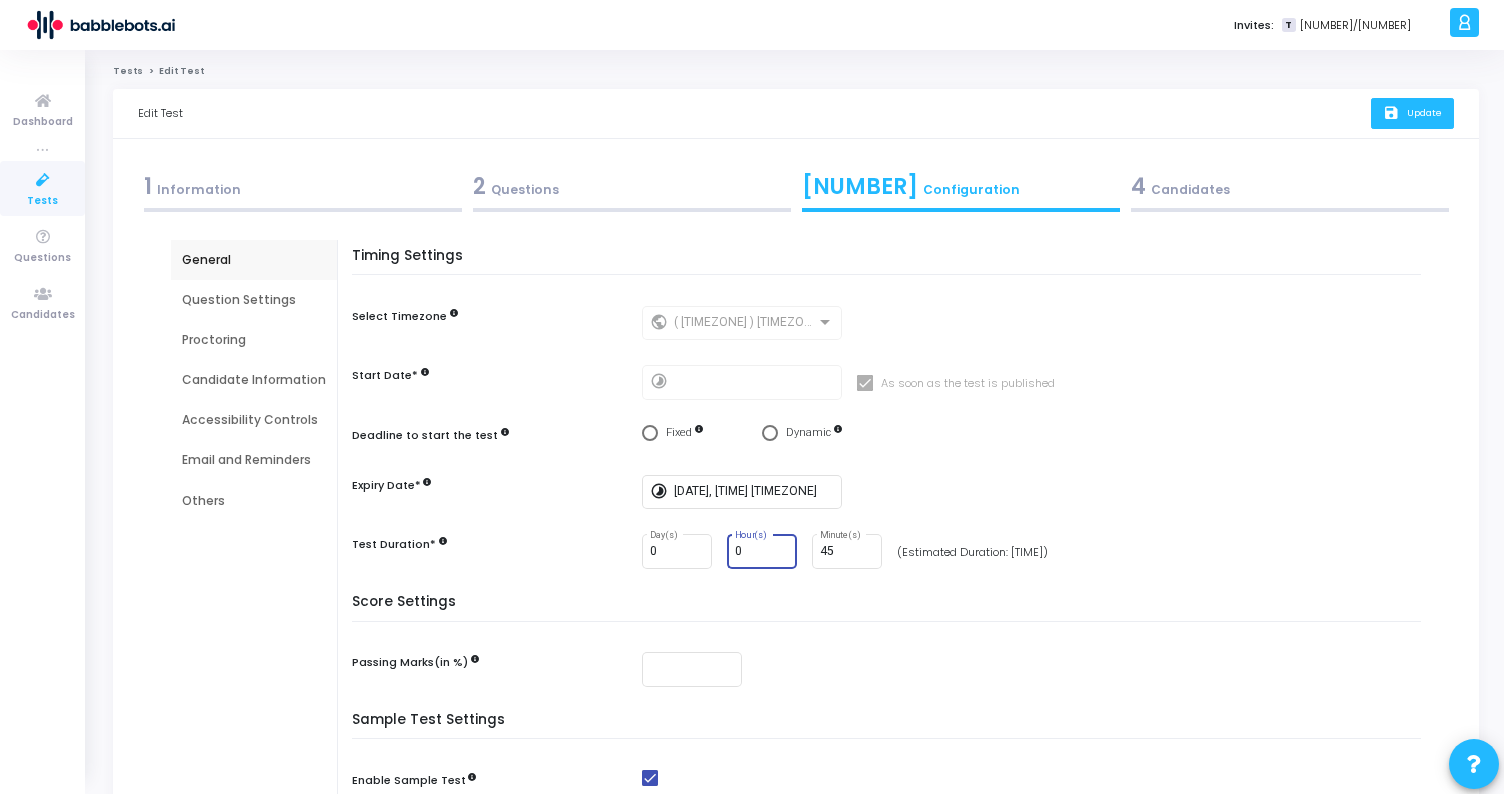 type on "0" 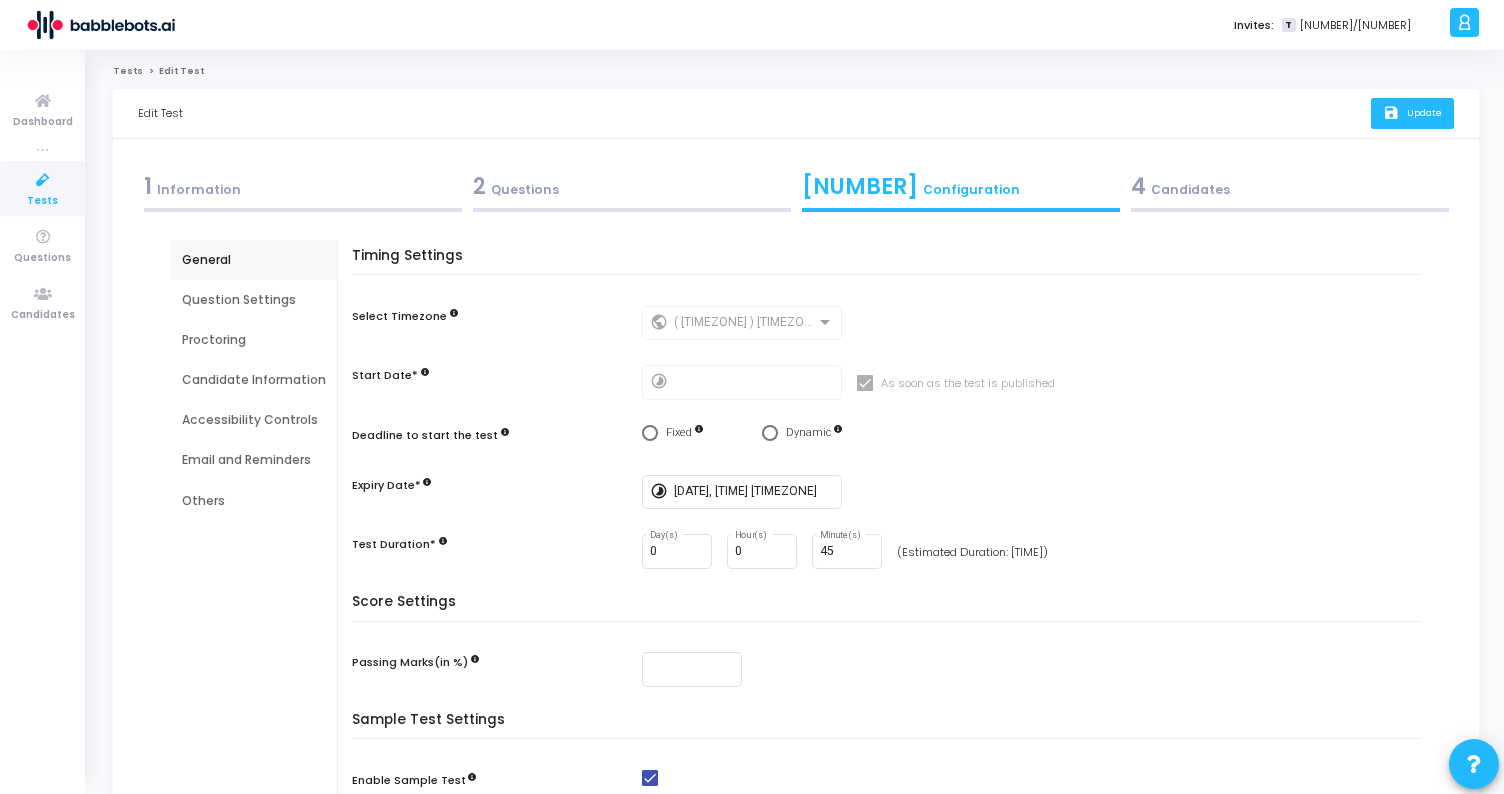 click on "Update" 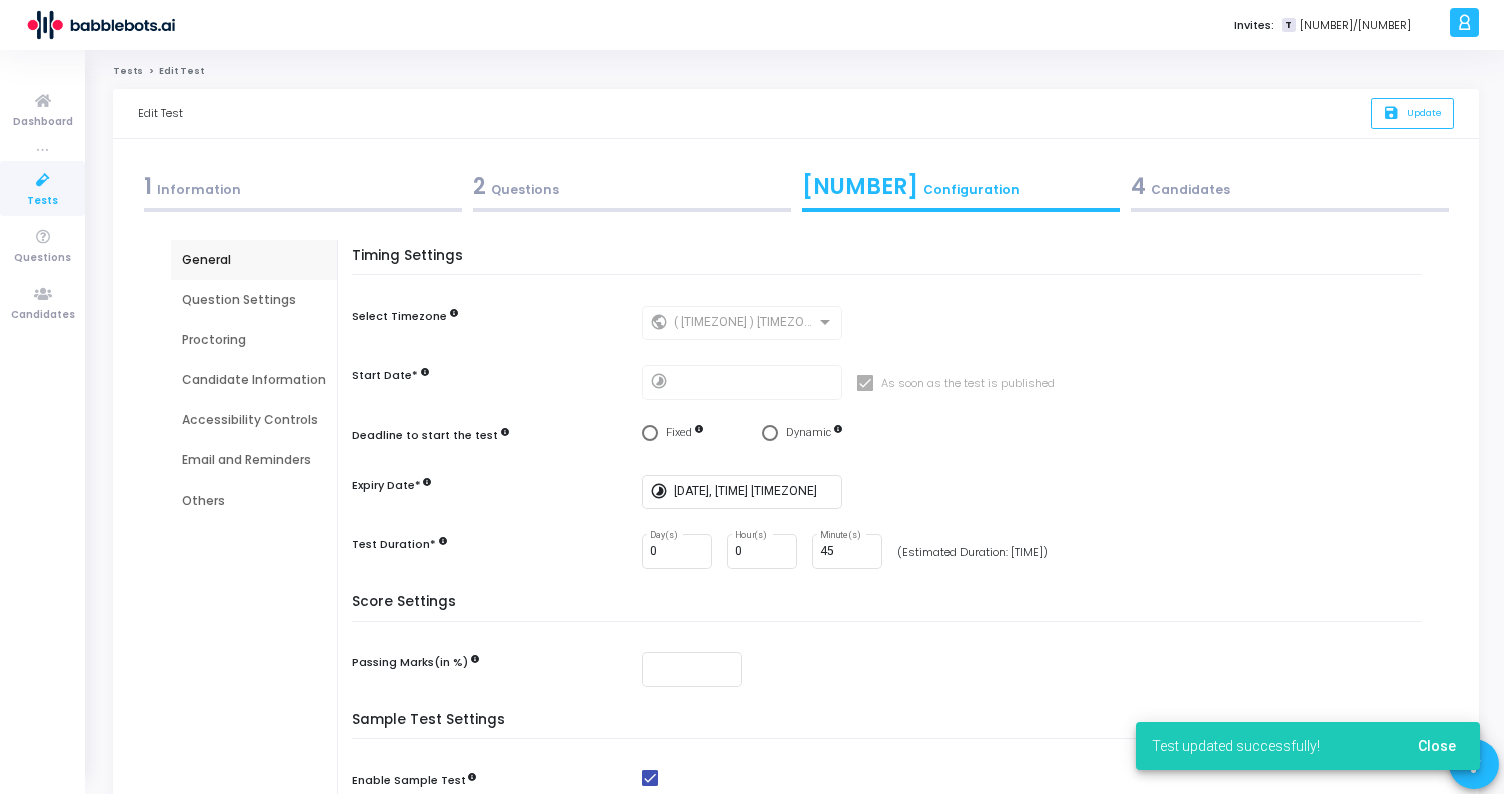 scroll, scrollTop: 205, scrollLeft: 0, axis: vertical 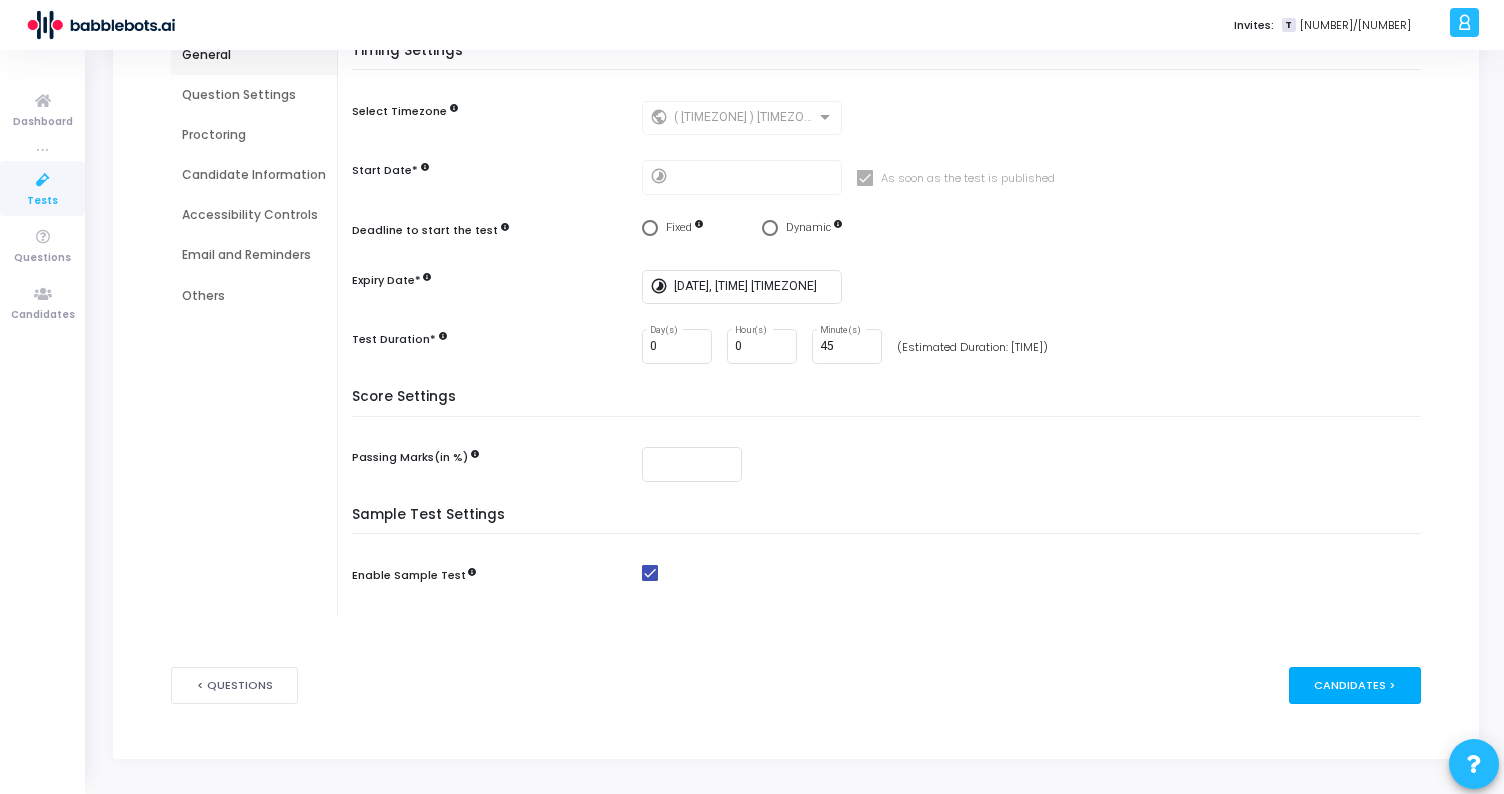 click on "Candidates >" at bounding box center [1355, 685] 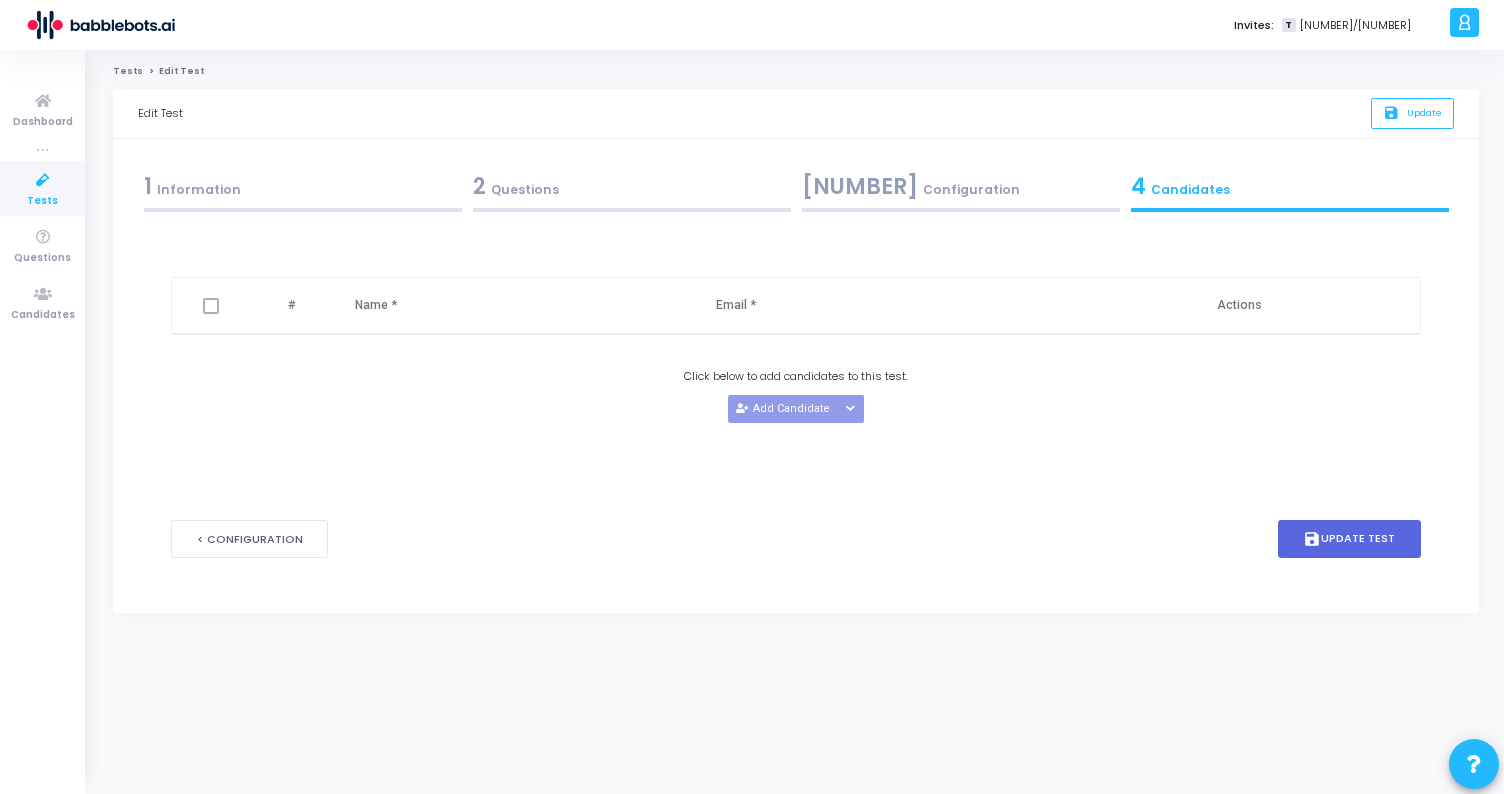 scroll, scrollTop: 0, scrollLeft: 0, axis: both 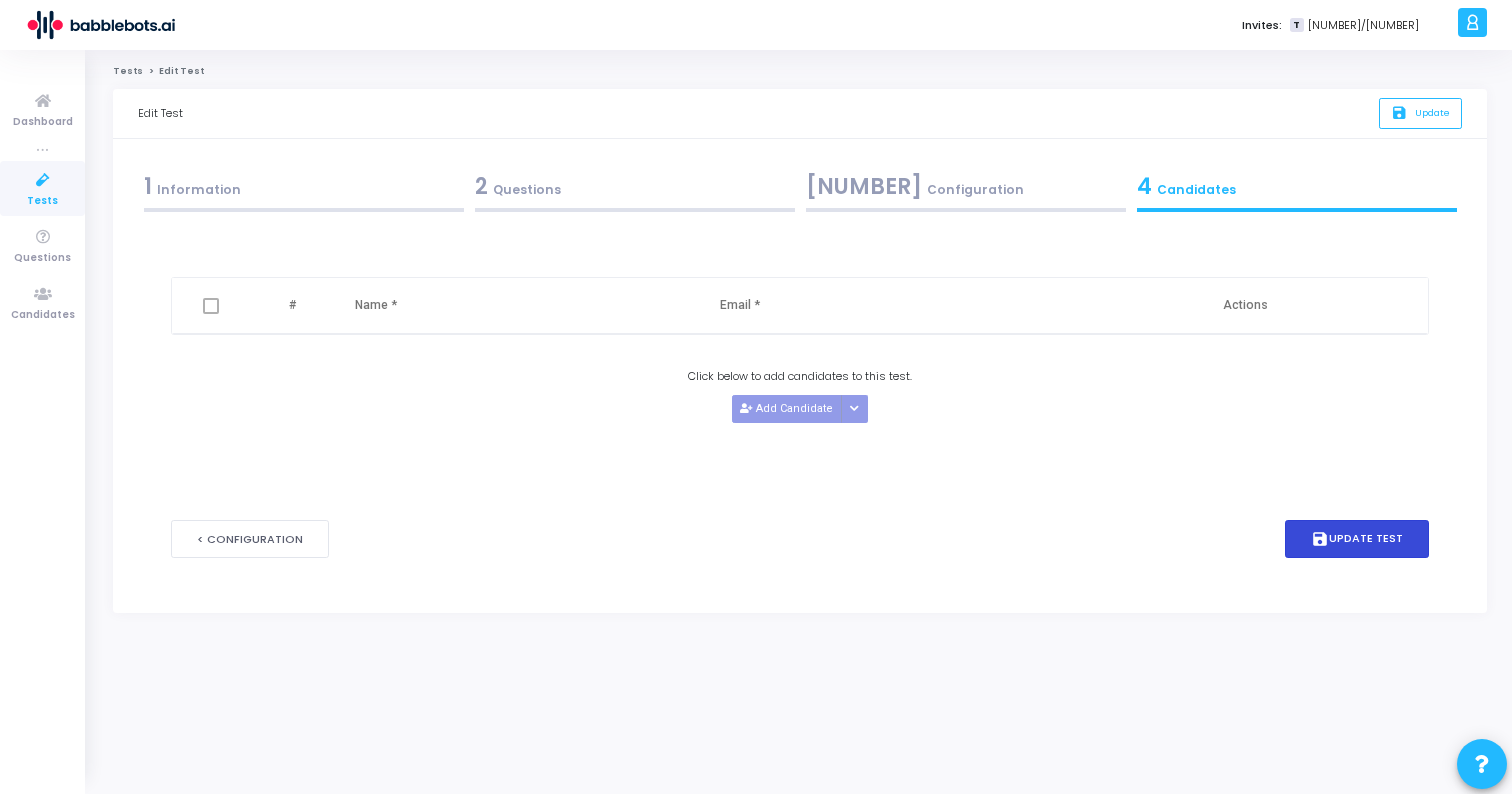 click on "save  Update Test" at bounding box center [1357, 539] 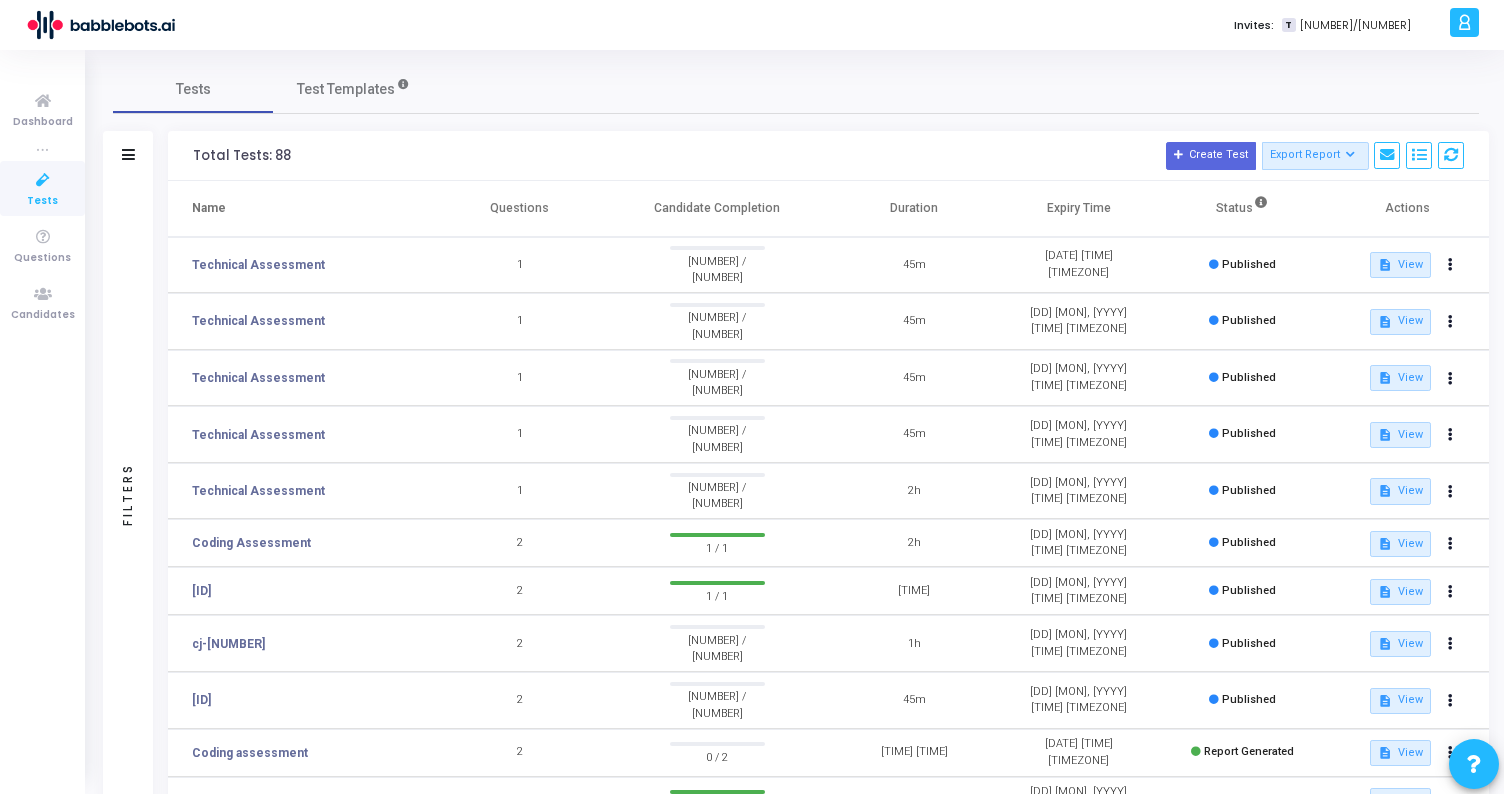 click on "Technical Assessment" 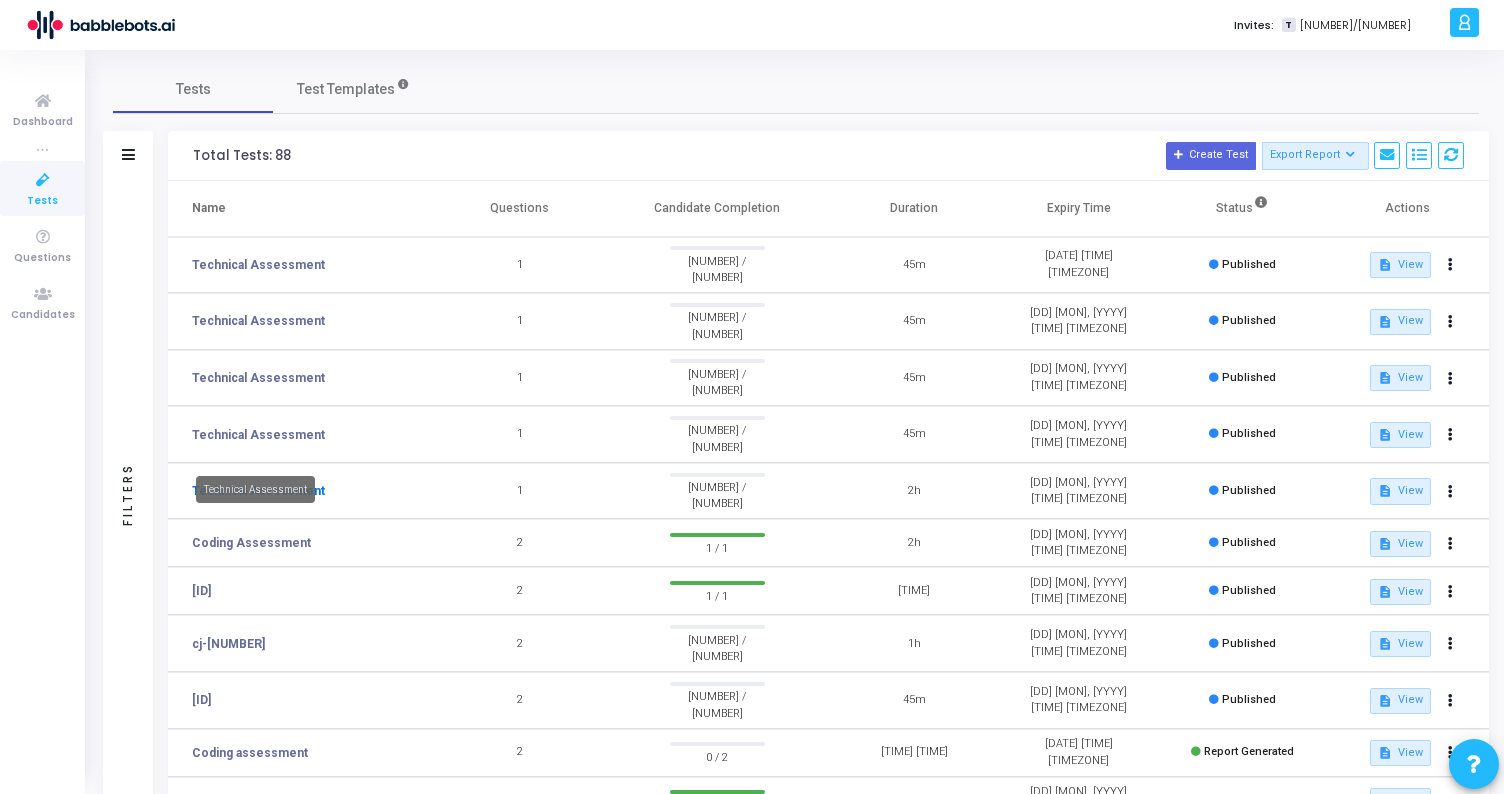 click on "Technical Assessment" 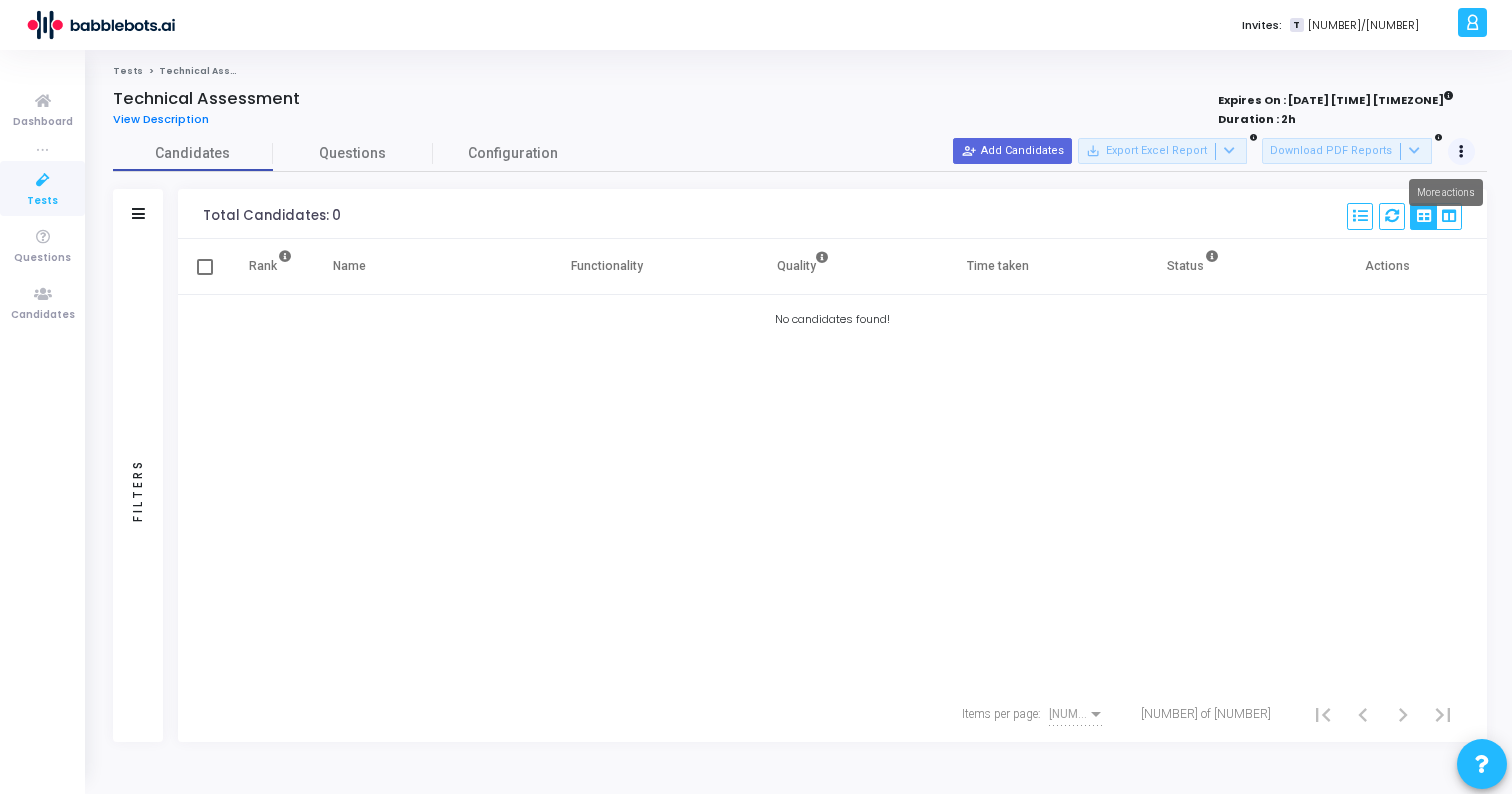click at bounding box center [1461, 152] 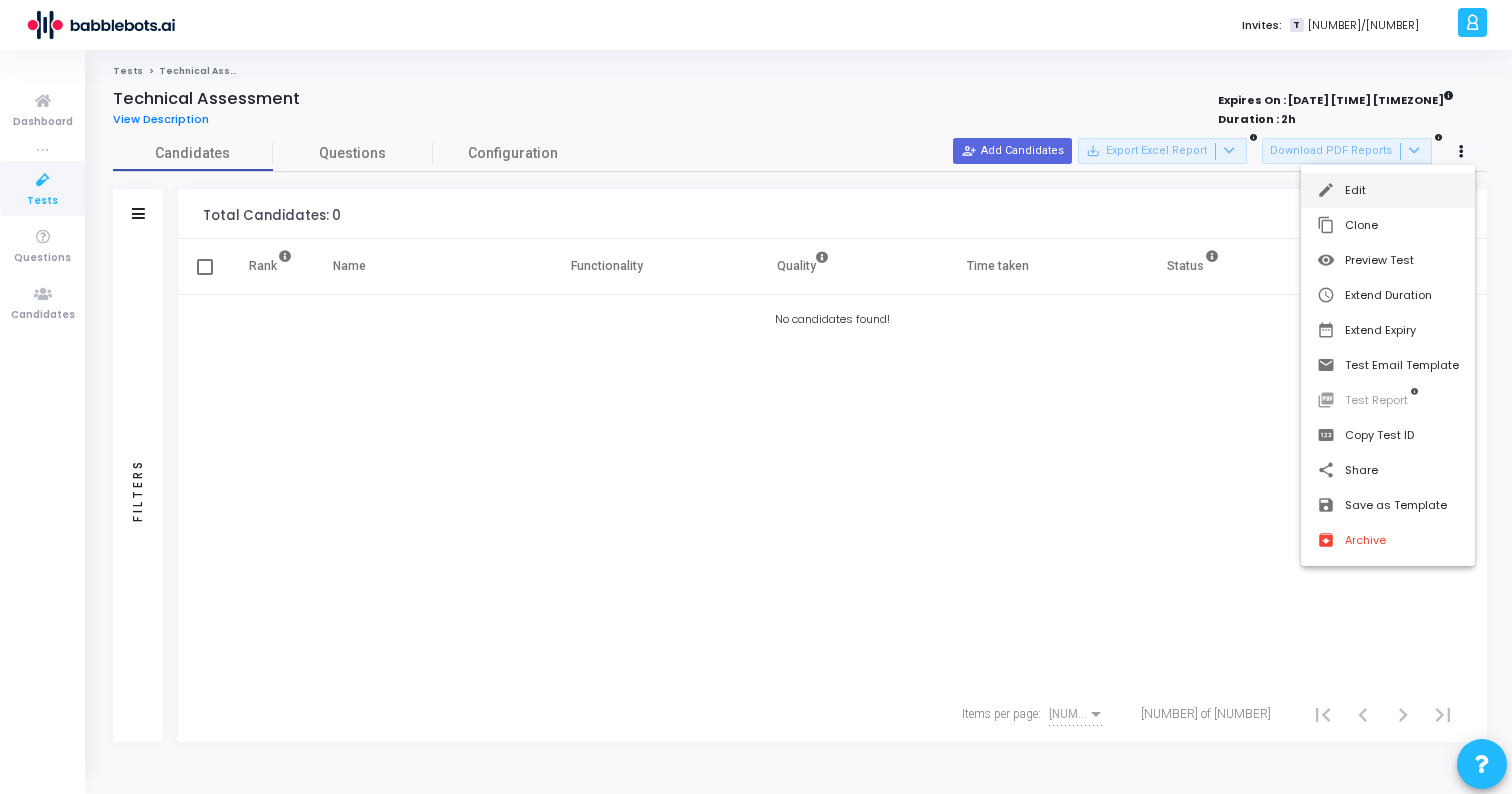 click on "edit  Edit" at bounding box center (1388, 190) 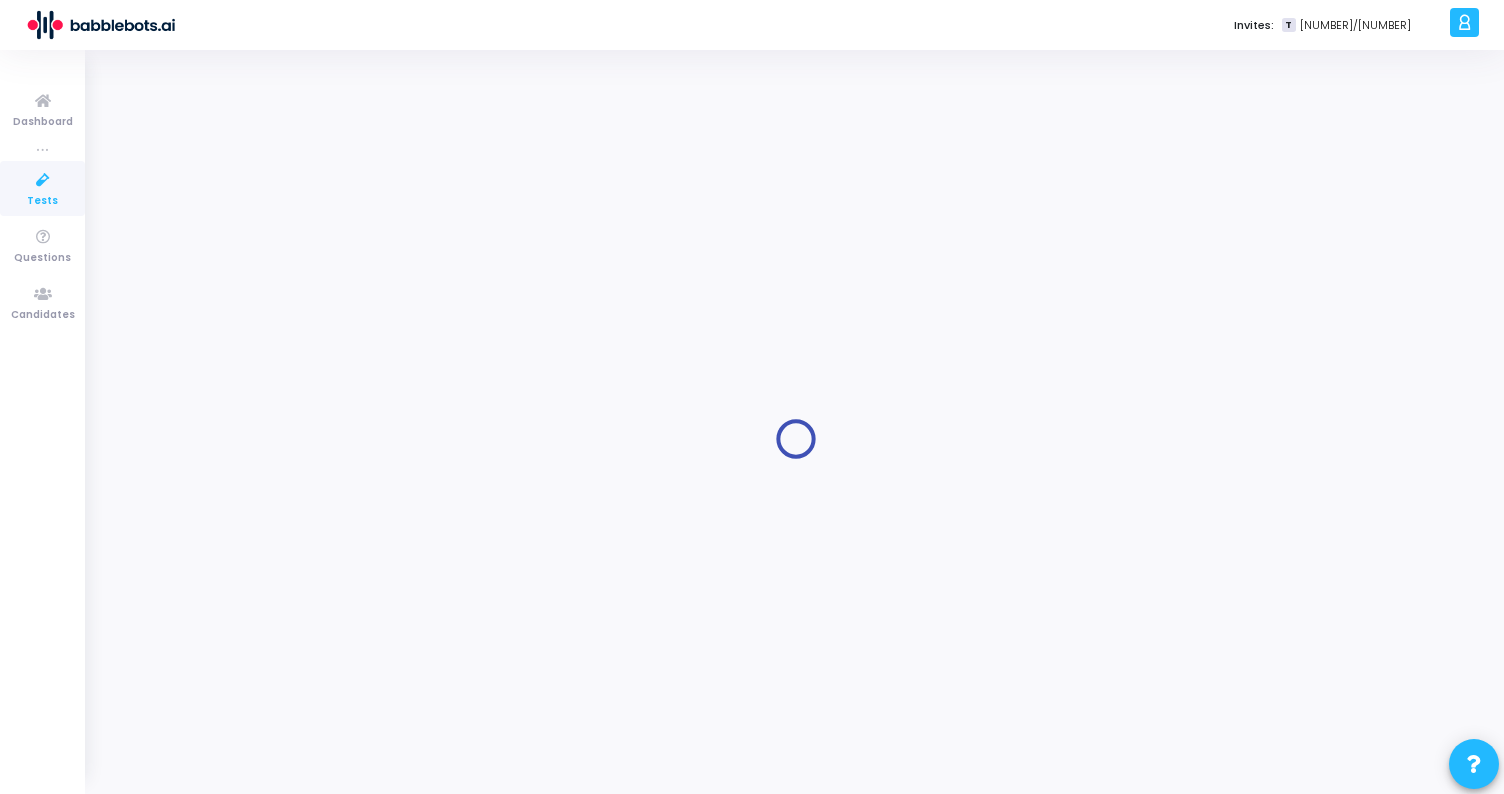 type on "Technical Assessment" 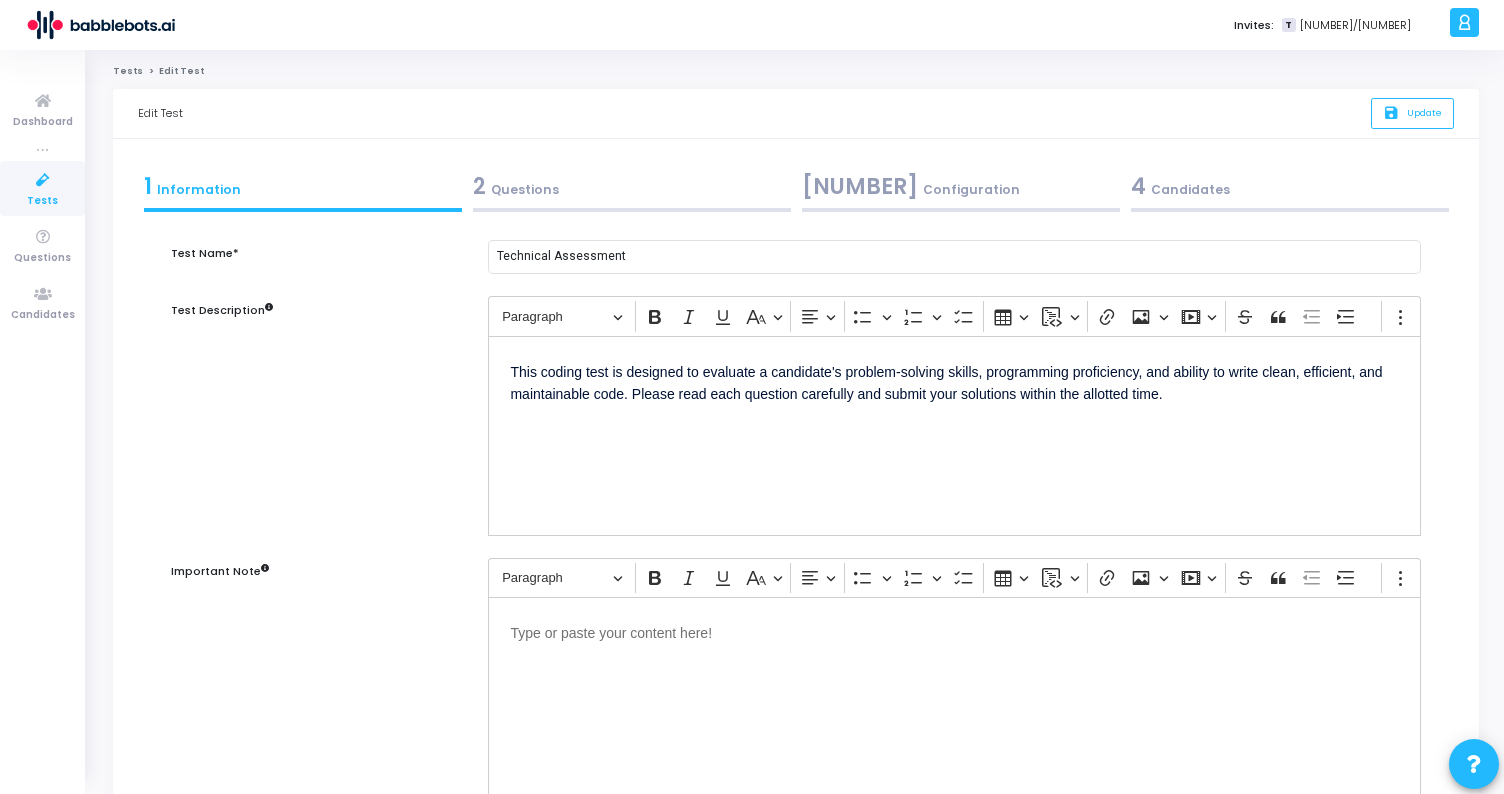 click on "[NUMBER] Configuration" at bounding box center (961, 186) 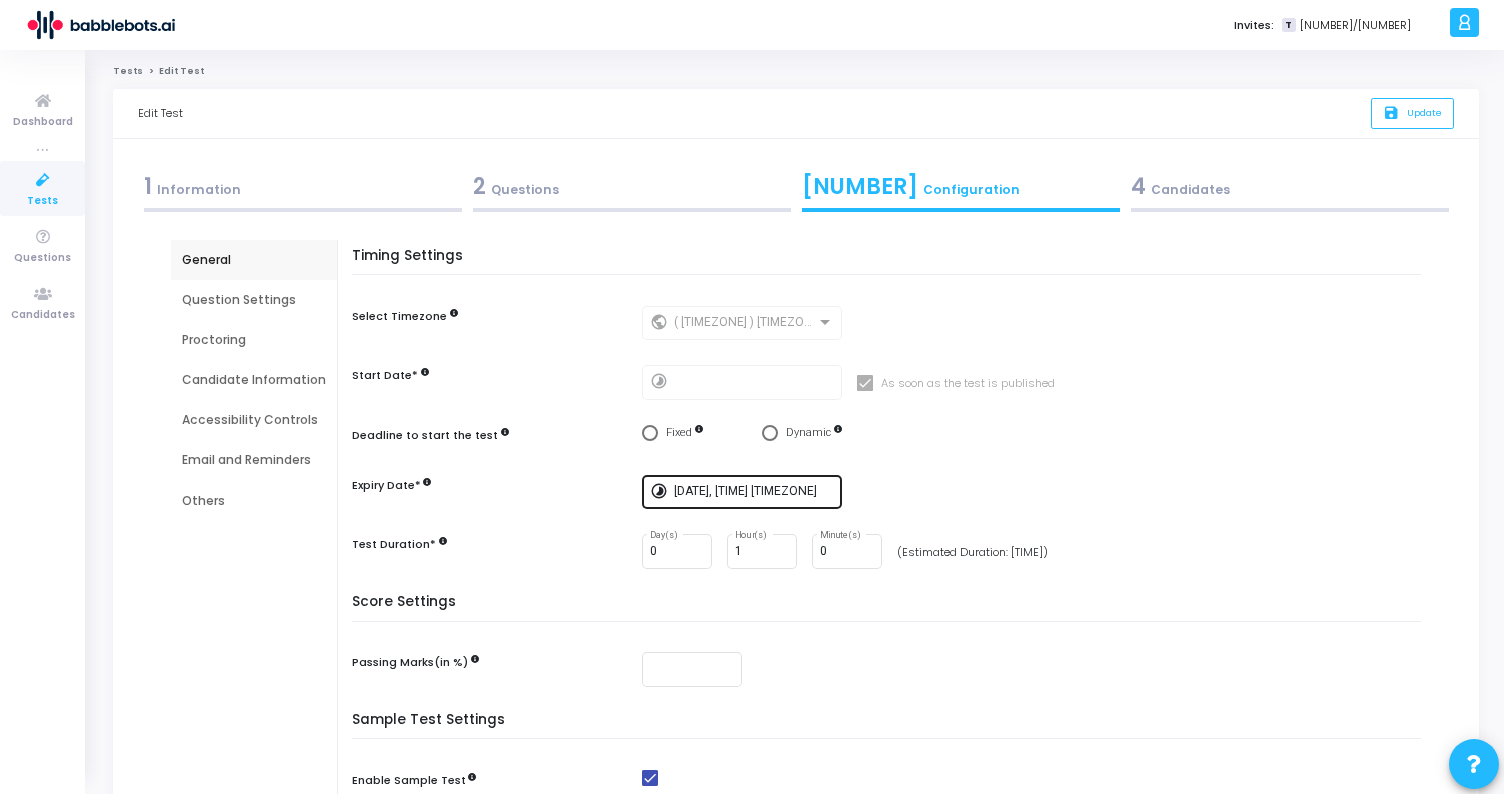 click on "[DATE], [TIME] [TIMEZONE]" at bounding box center (754, 492) 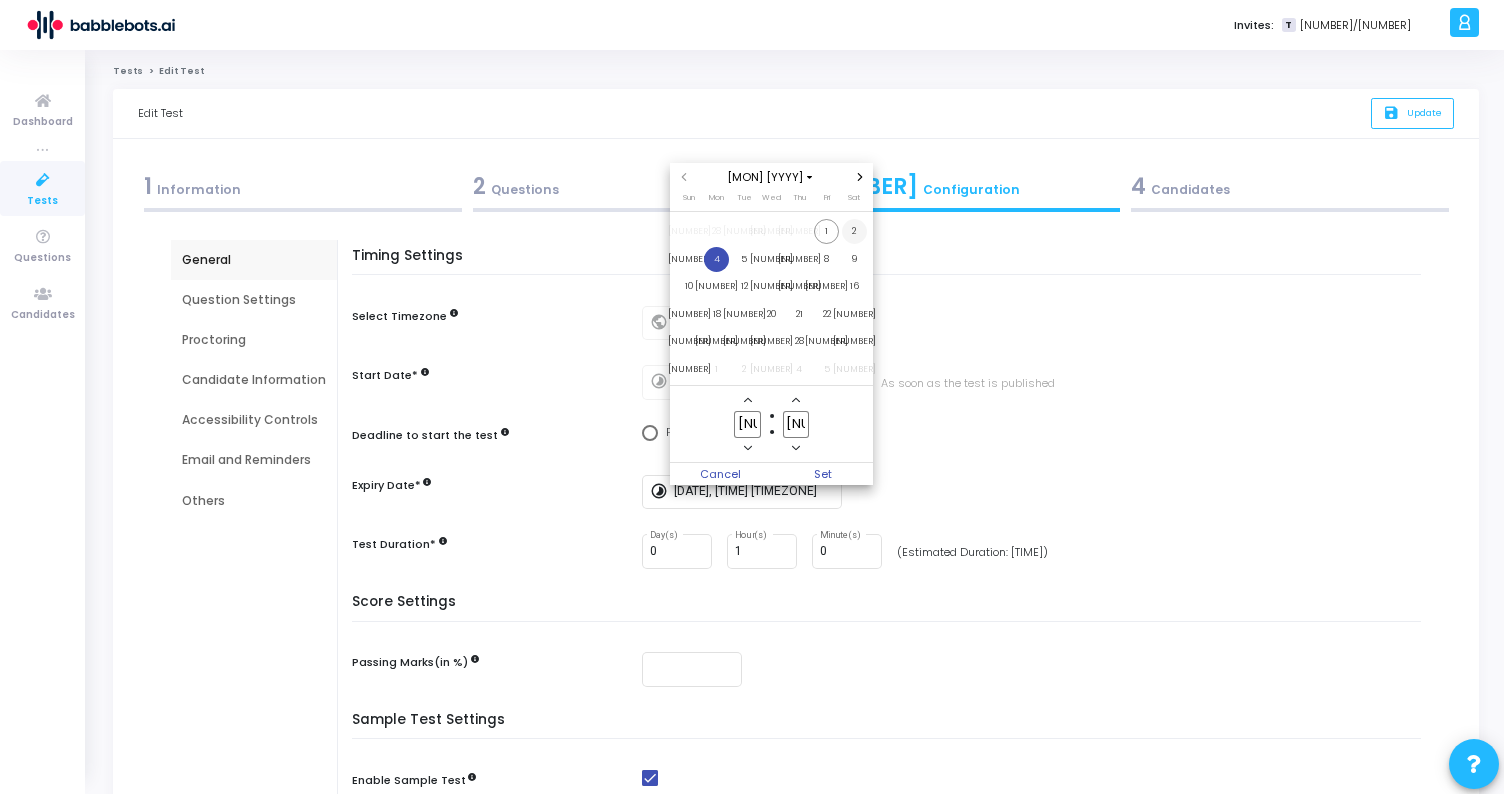 click on "2" at bounding box center (854, 231) 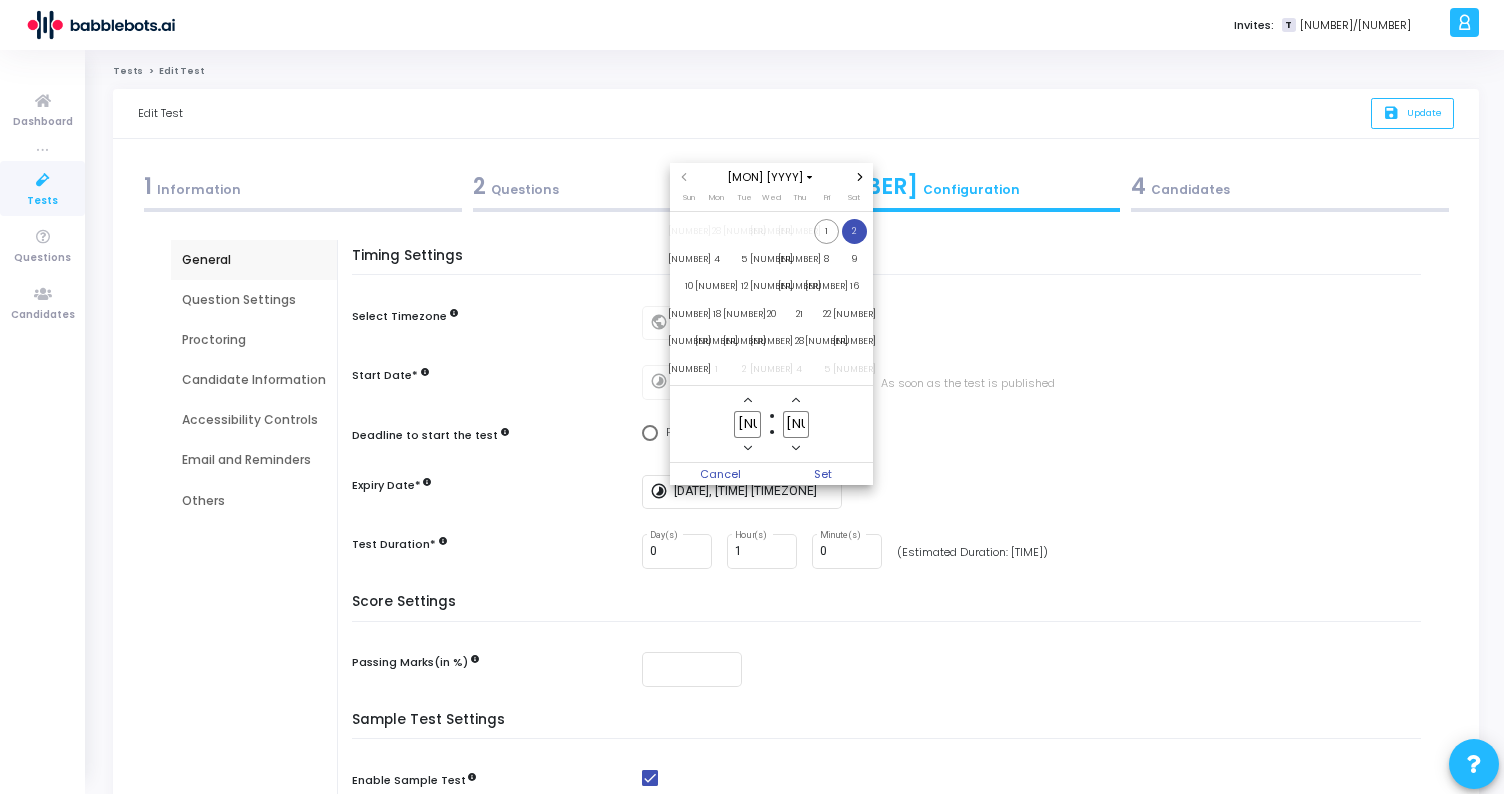 click on "[NUMBER]" 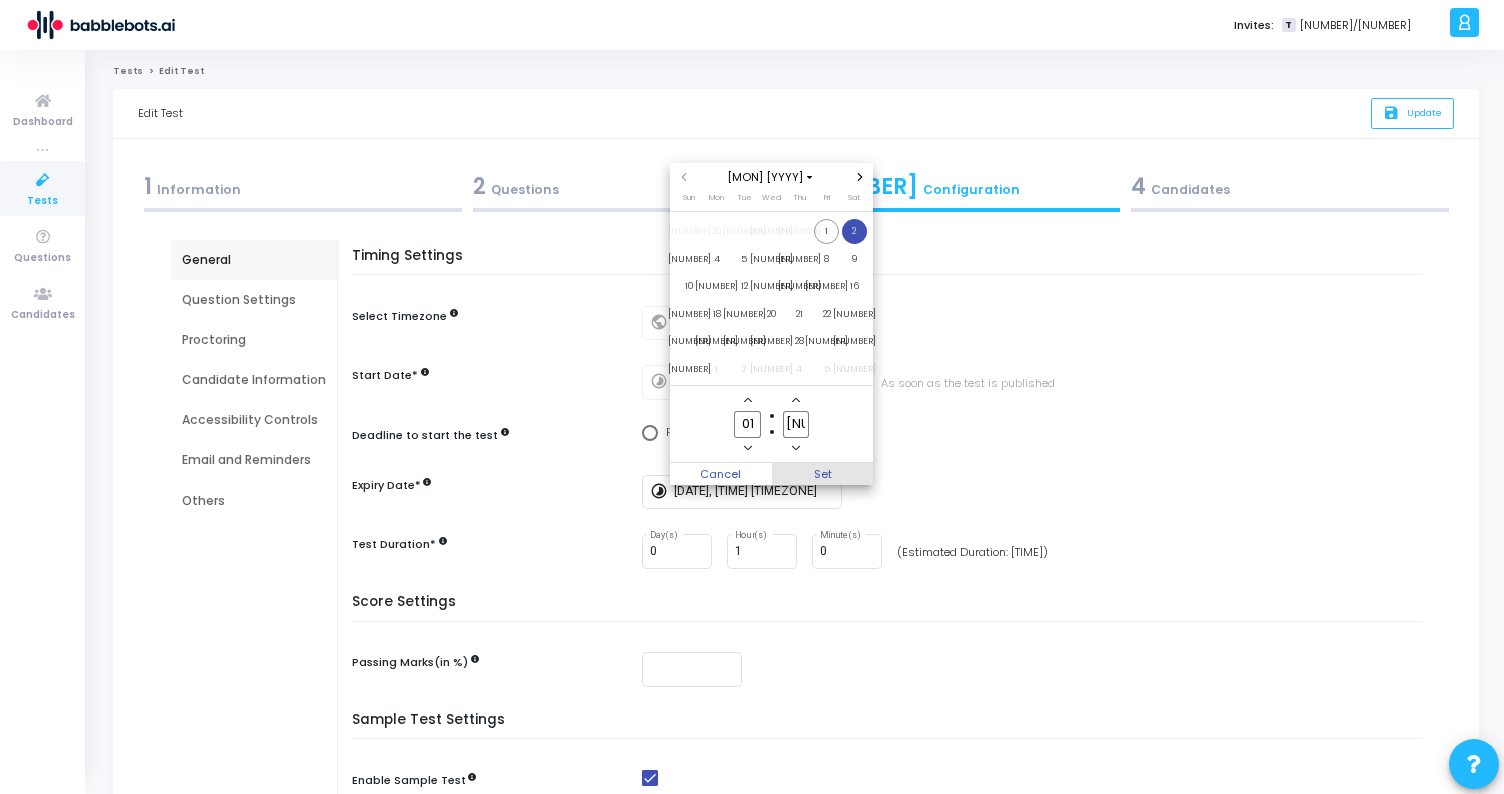 type on "01" 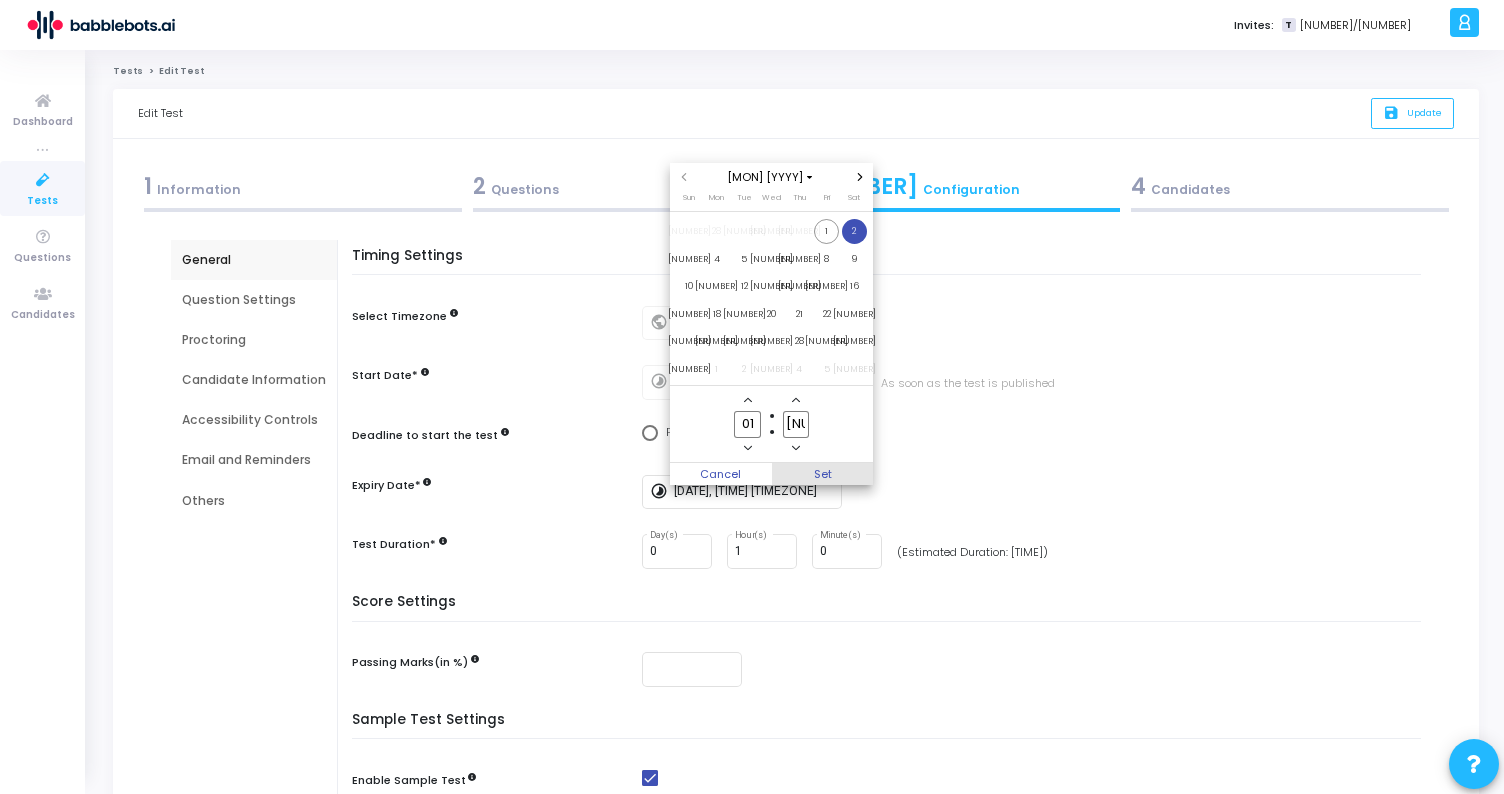 click on "Set" at bounding box center (823, 474) 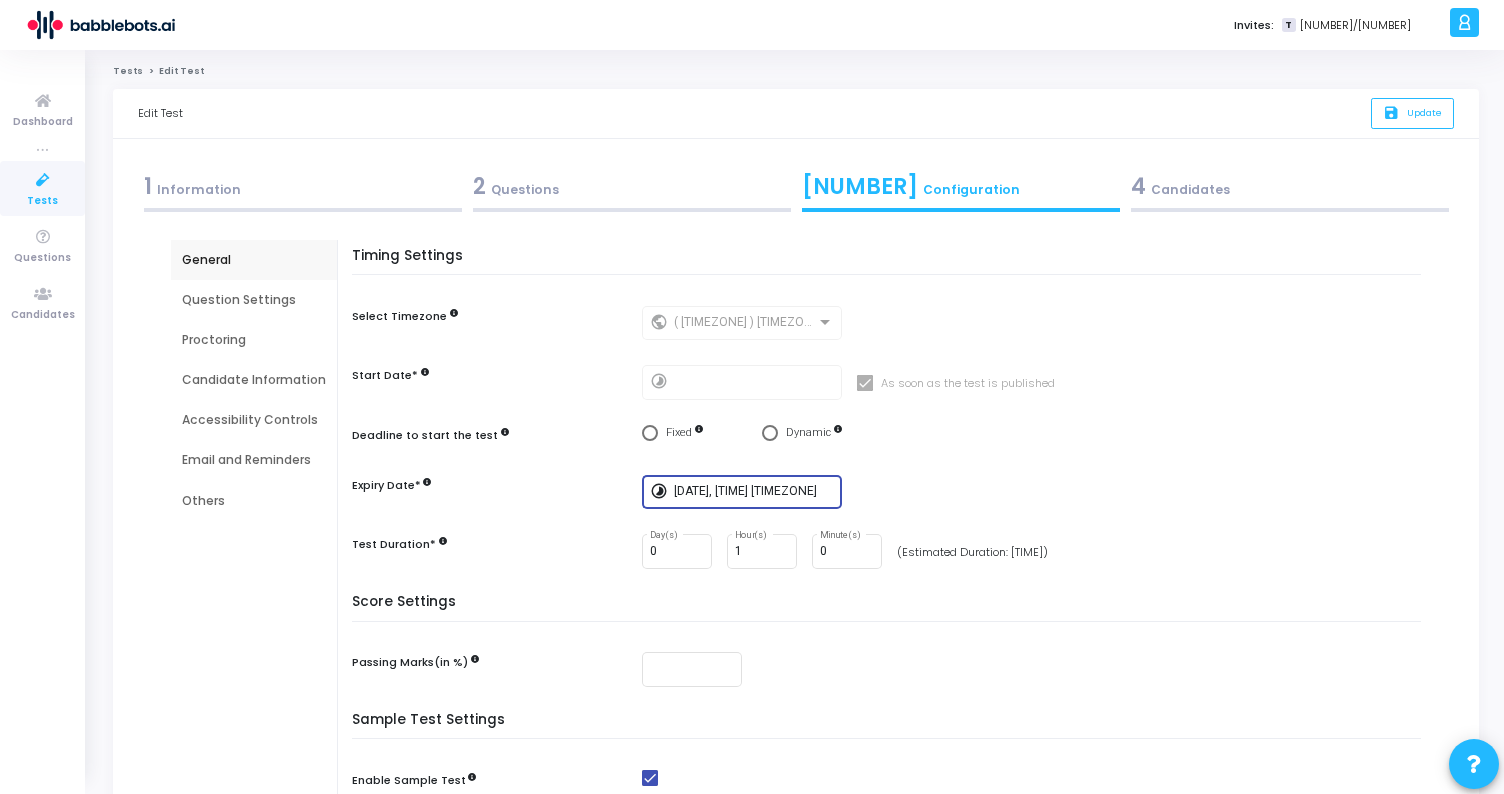scroll, scrollTop: 43, scrollLeft: 0, axis: vertical 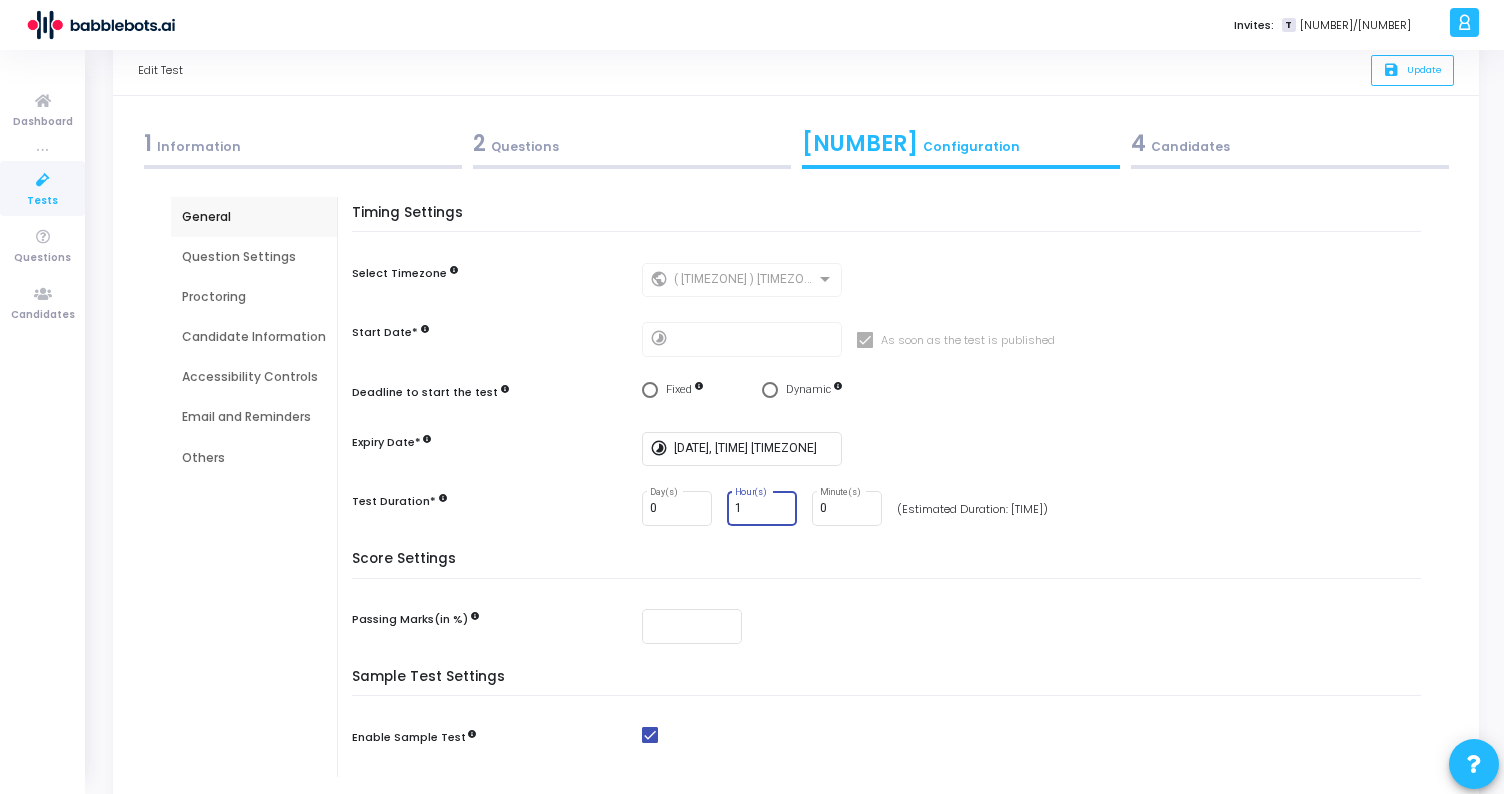 click on "1" at bounding box center [762, 509] 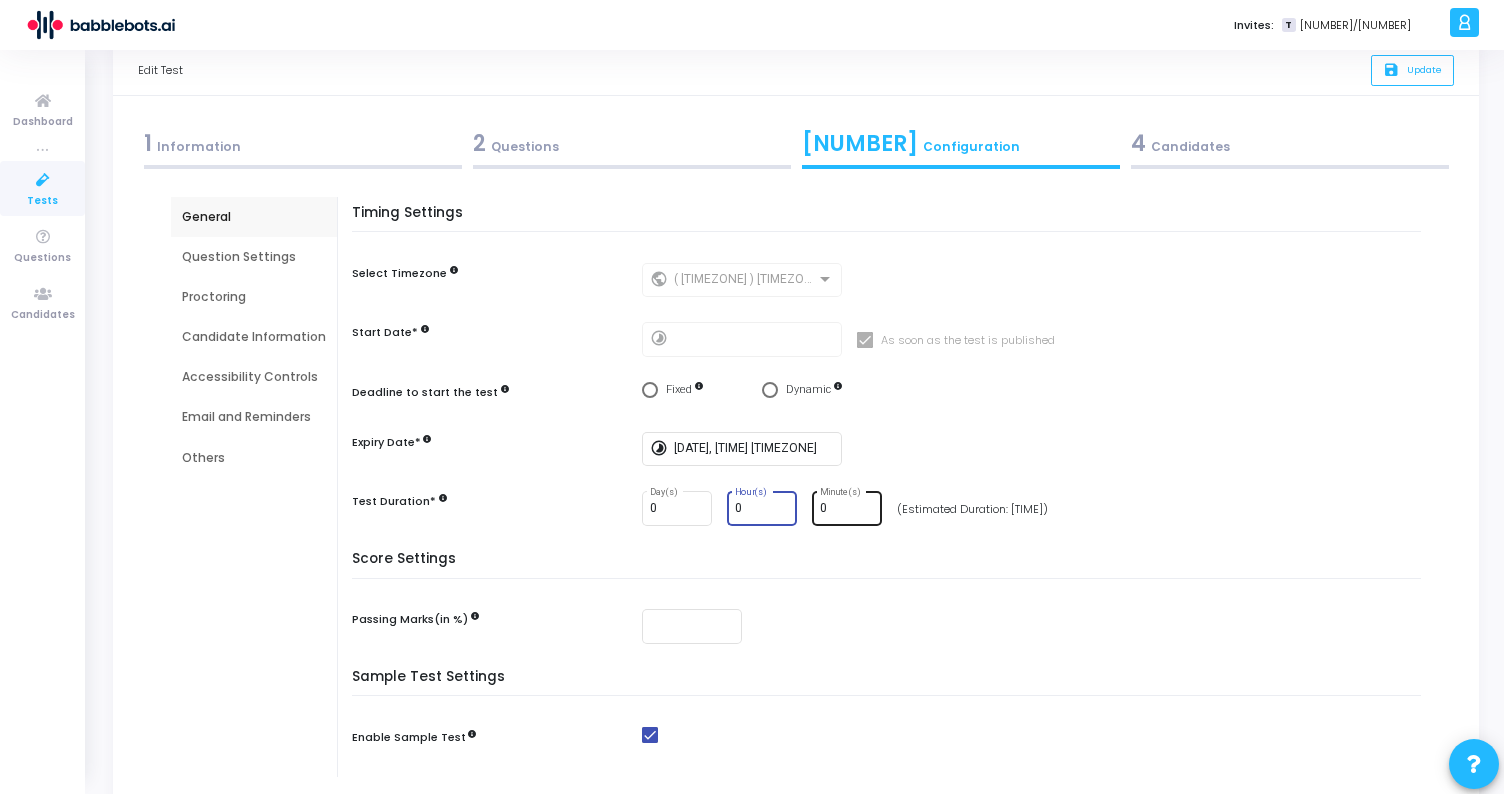 type on "0" 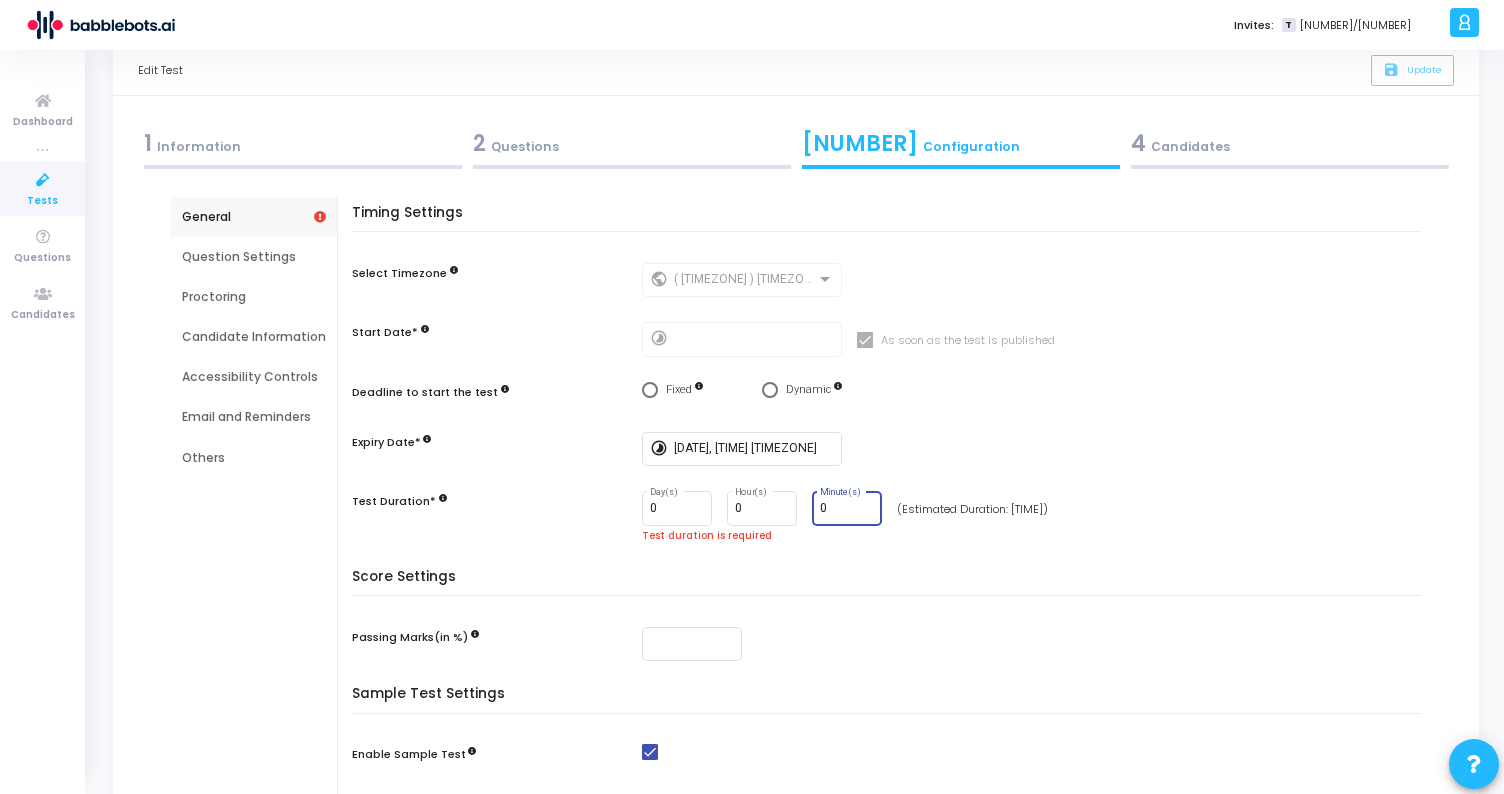 click on "0" at bounding box center (847, 509) 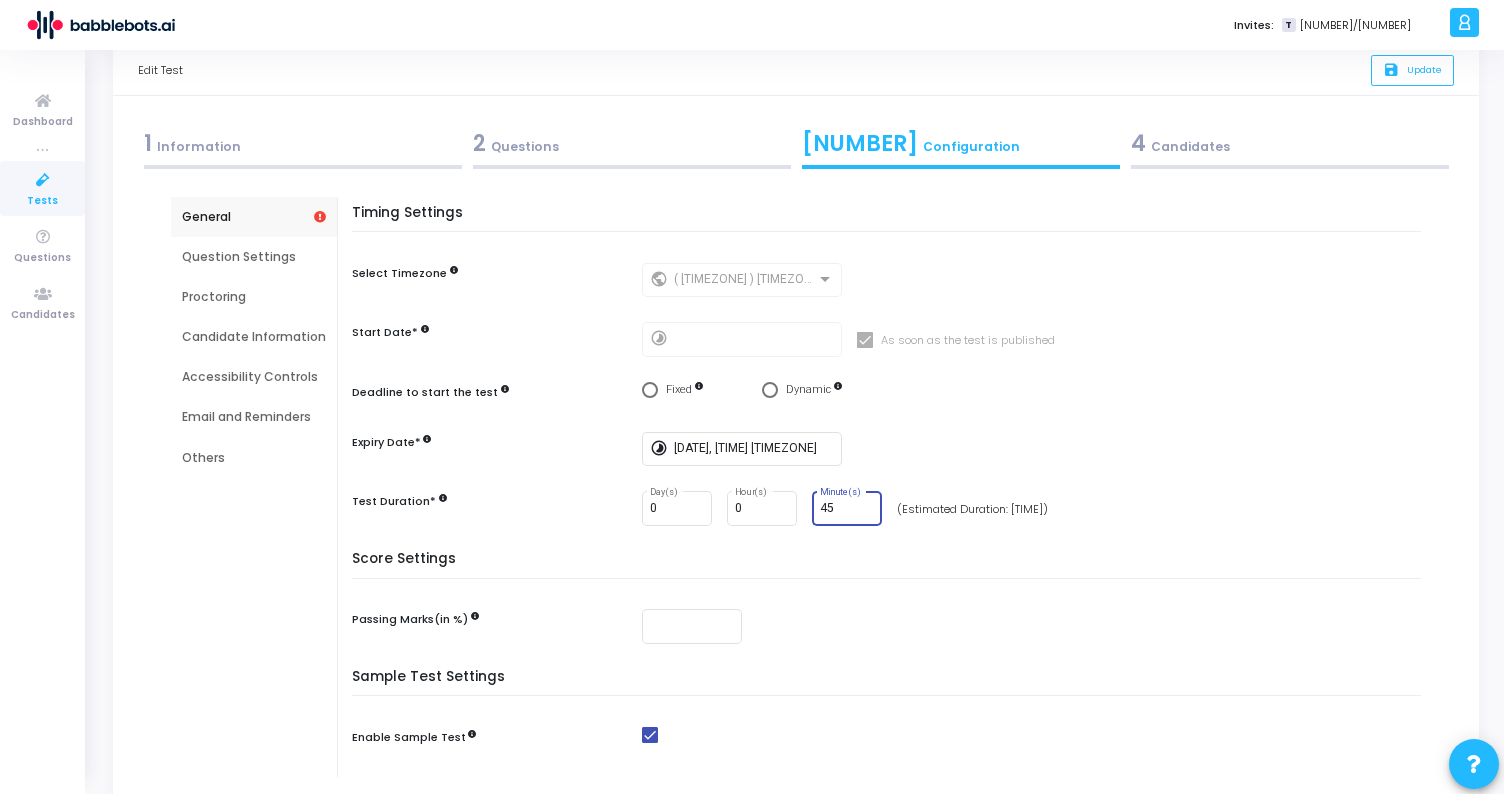 scroll, scrollTop: 205, scrollLeft: 0, axis: vertical 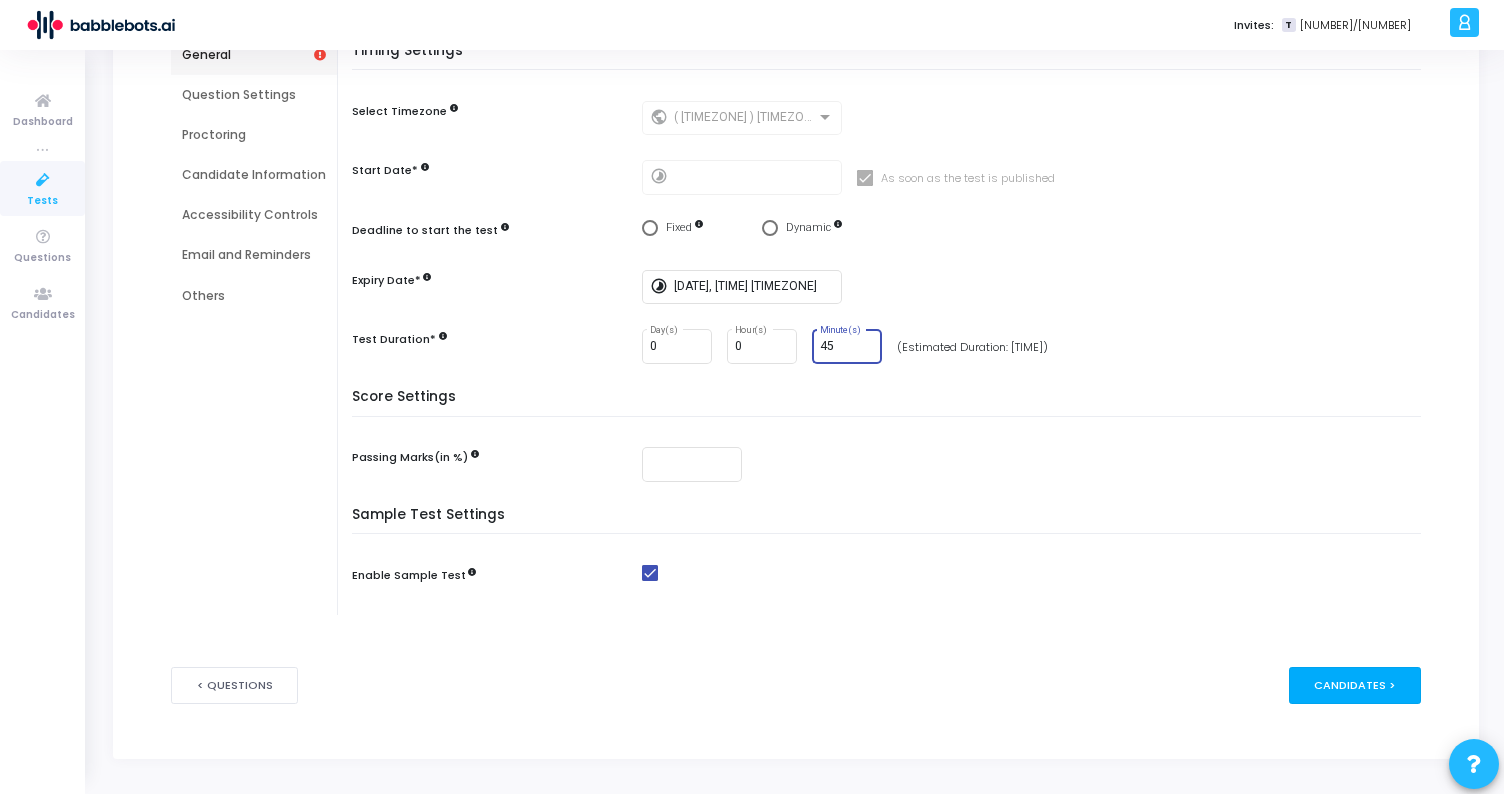 type on "45" 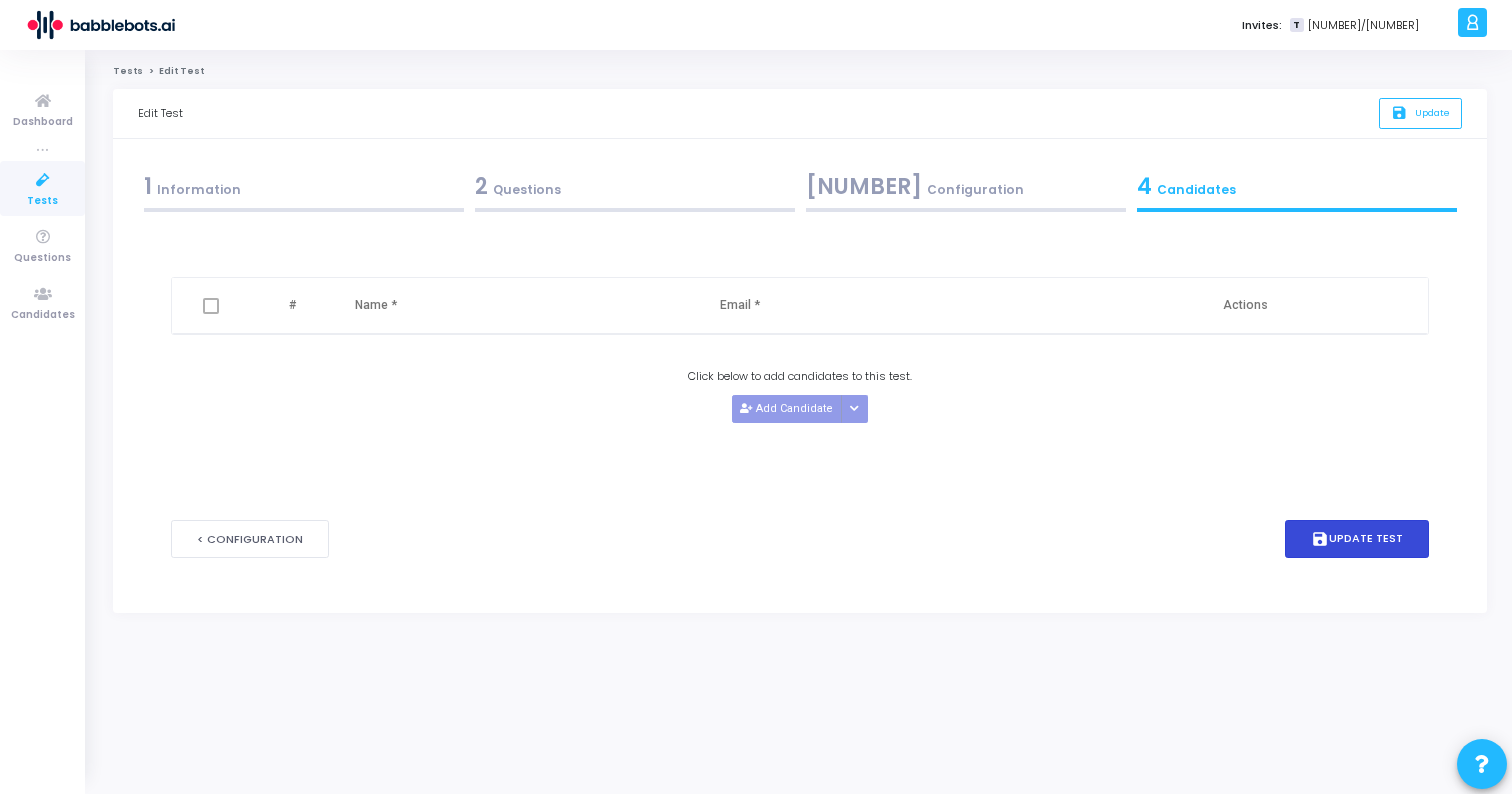 click on "save  Update Test" at bounding box center (1357, 539) 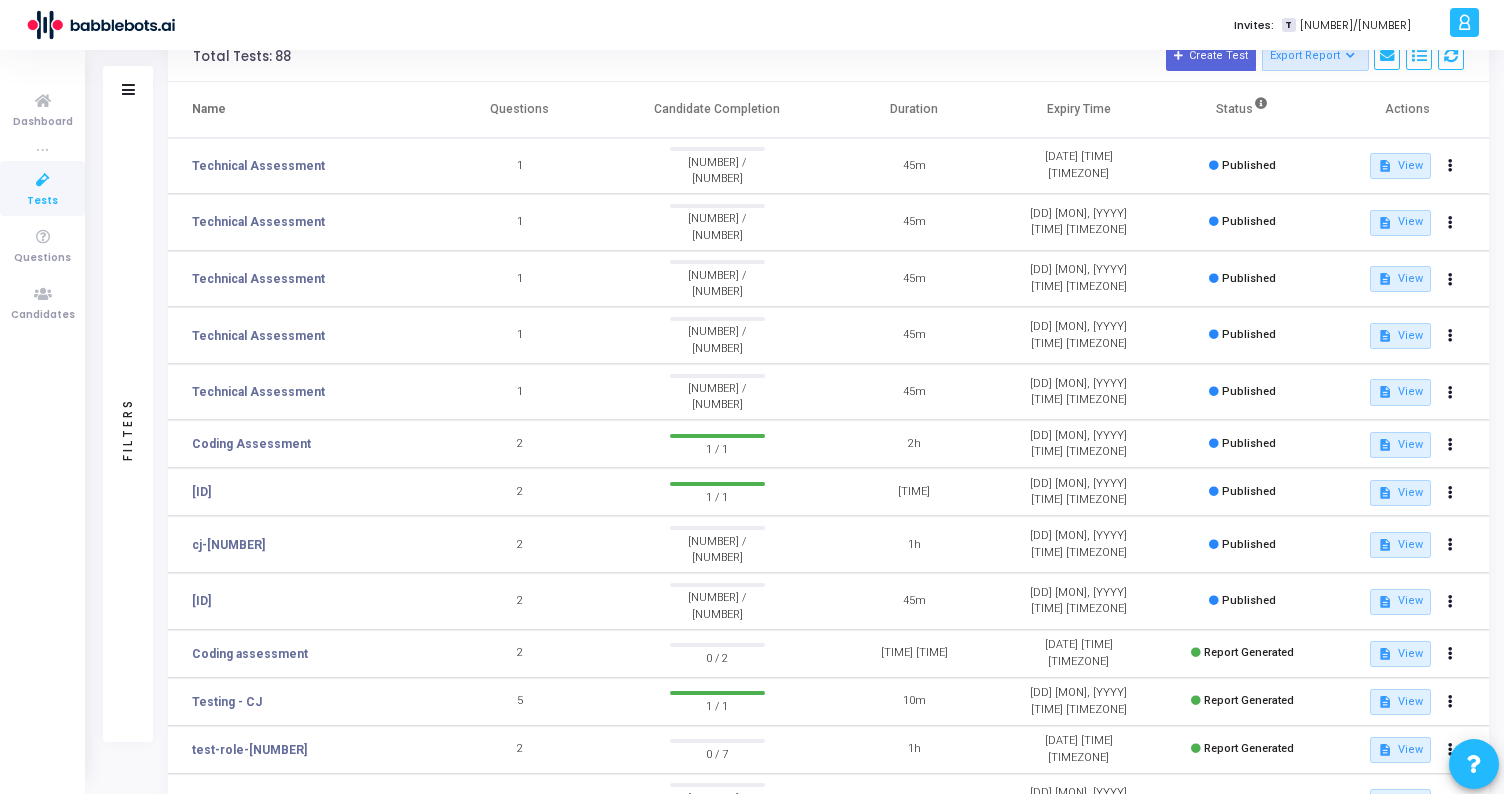 scroll, scrollTop: 33, scrollLeft: 0, axis: vertical 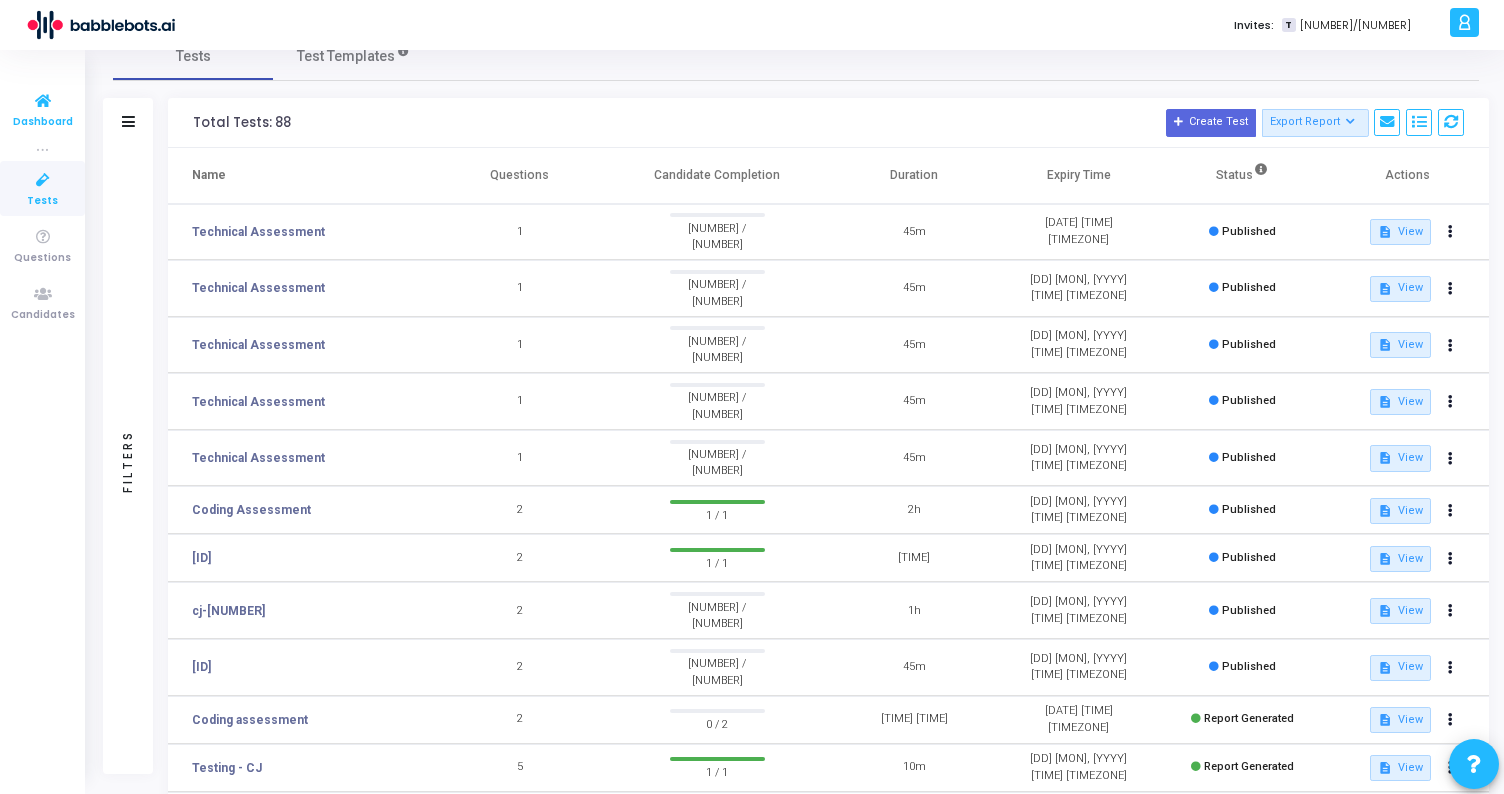click at bounding box center [43, 101] 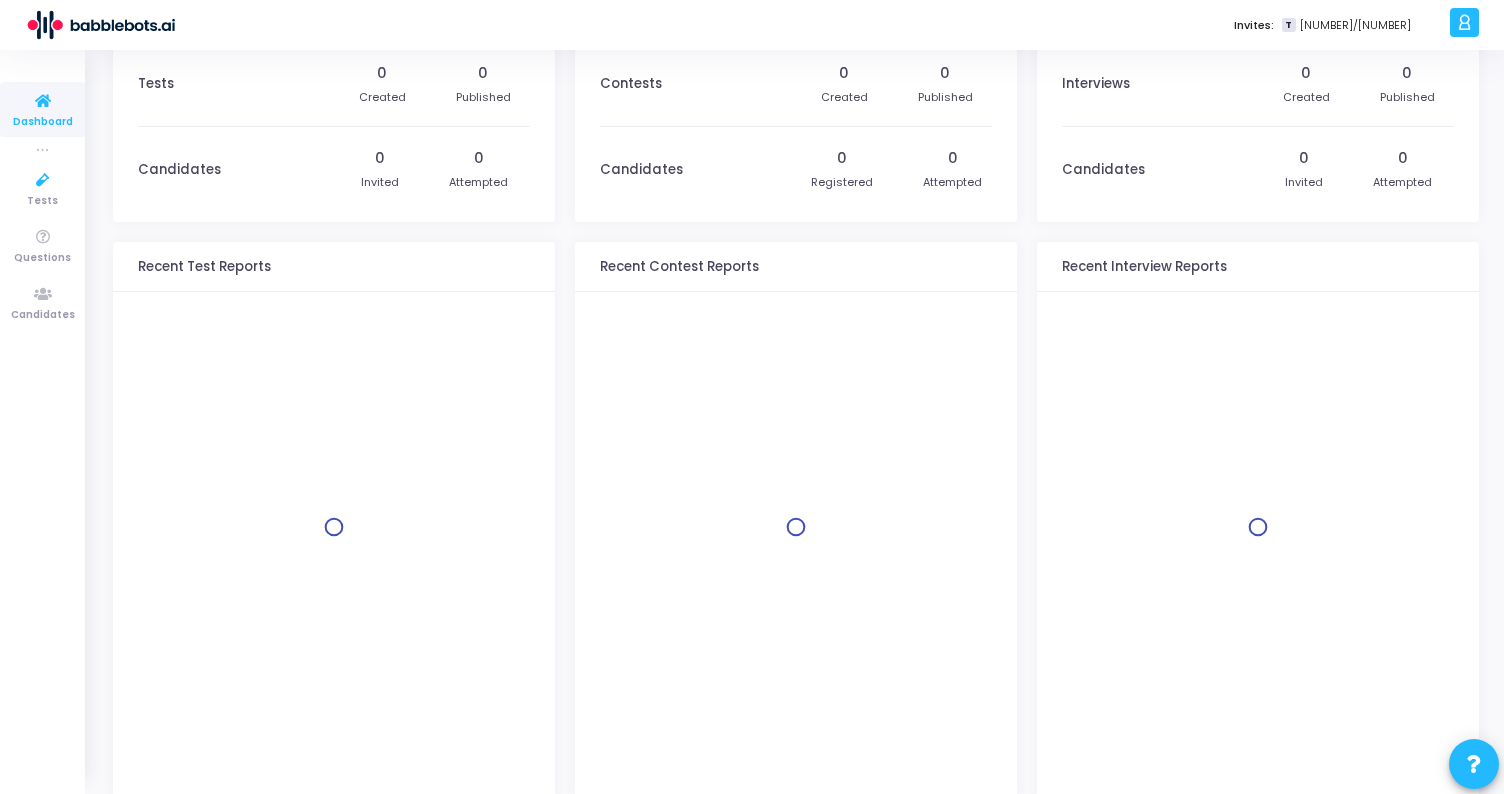 scroll, scrollTop: 0, scrollLeft: 0, axis: both 